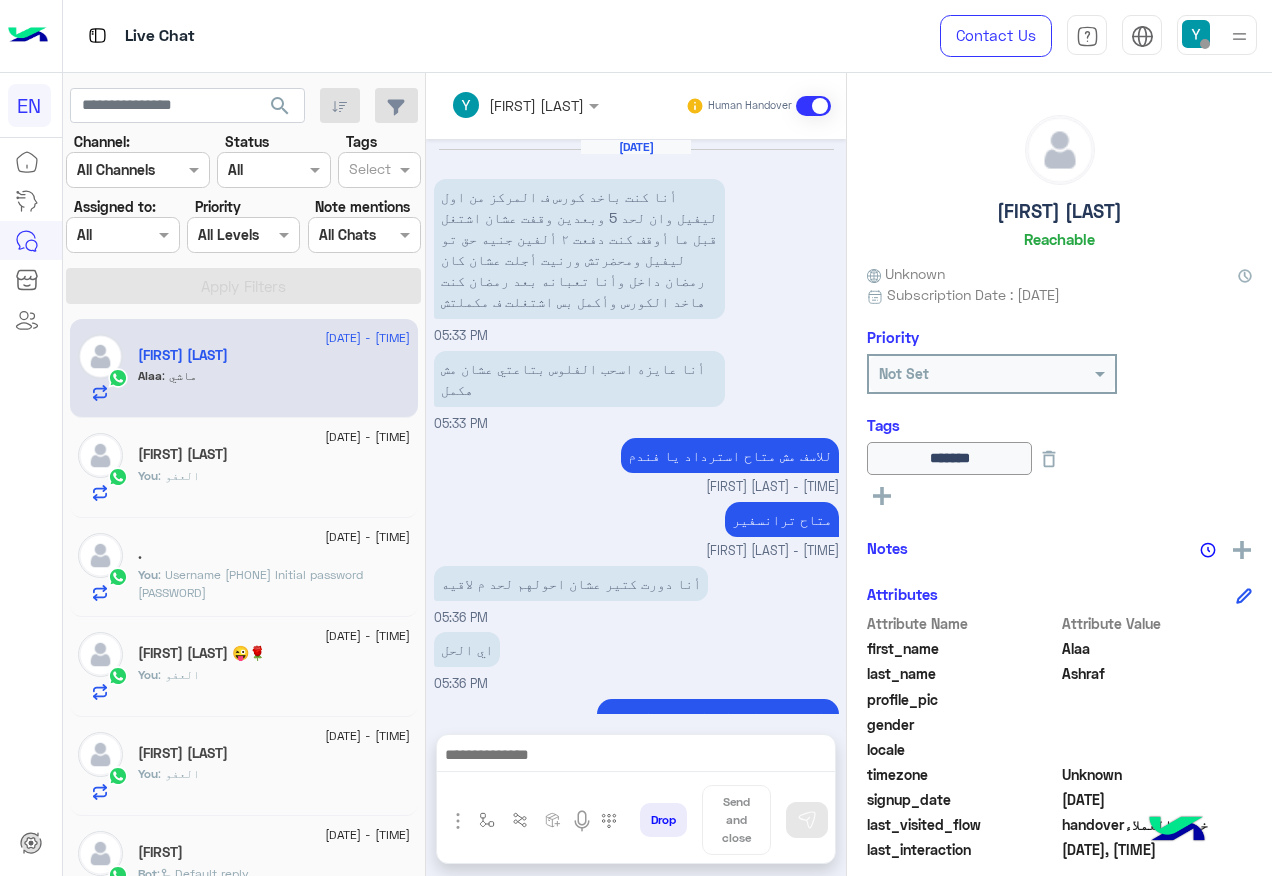 scroll, scrollTop: 0, scrollLeft: 0, axis: both 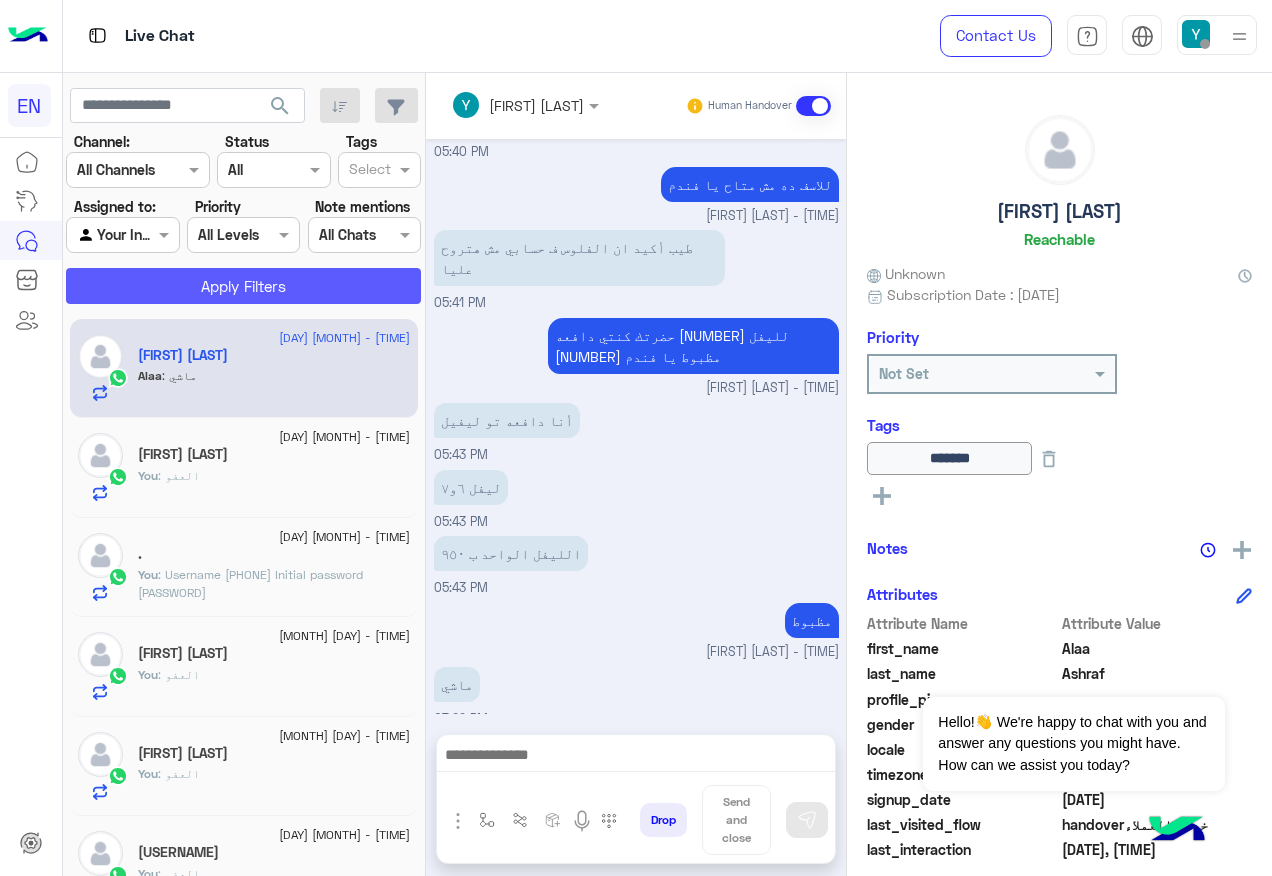 click on "Apply Filters" 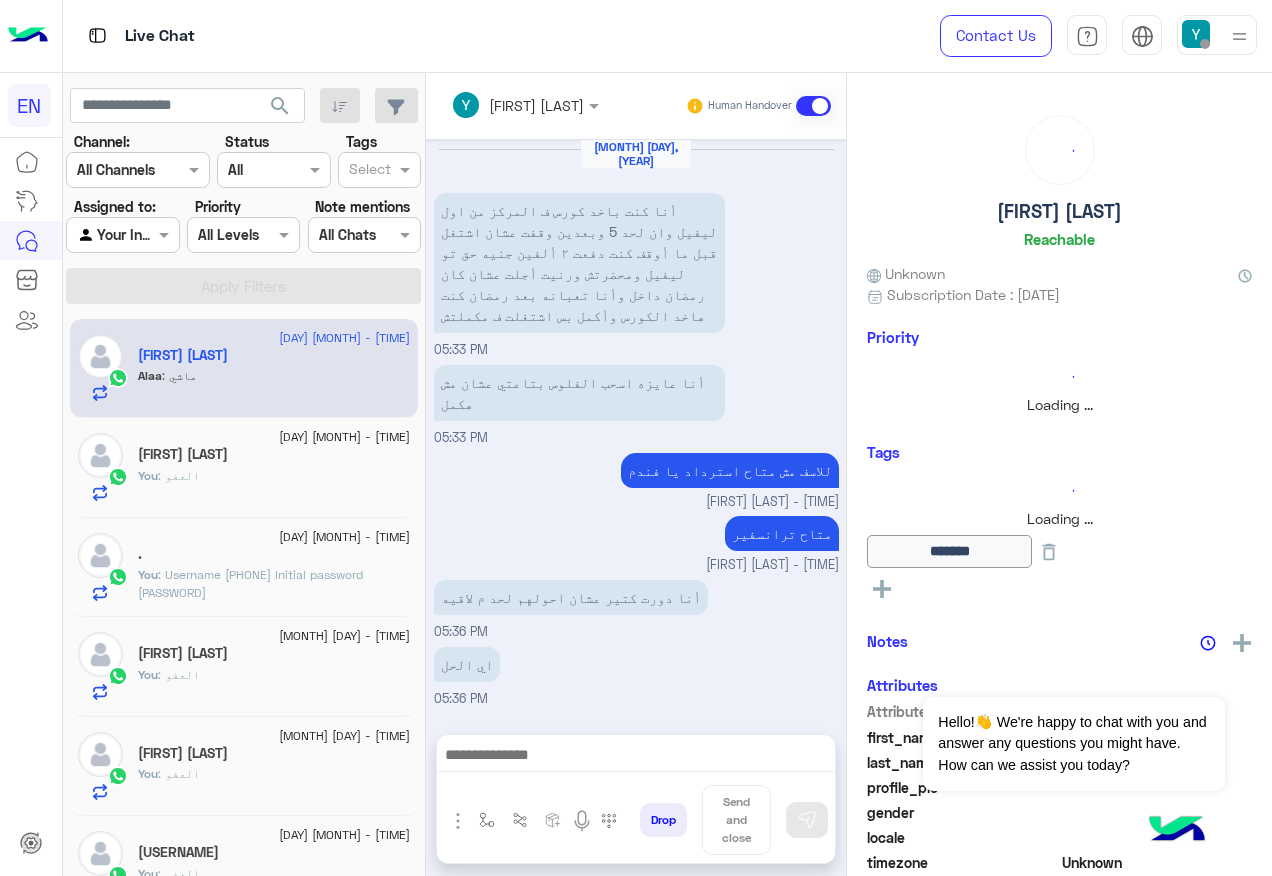 scroll, scrollTop: 1004, scrollLeft: 0, axis: vertical 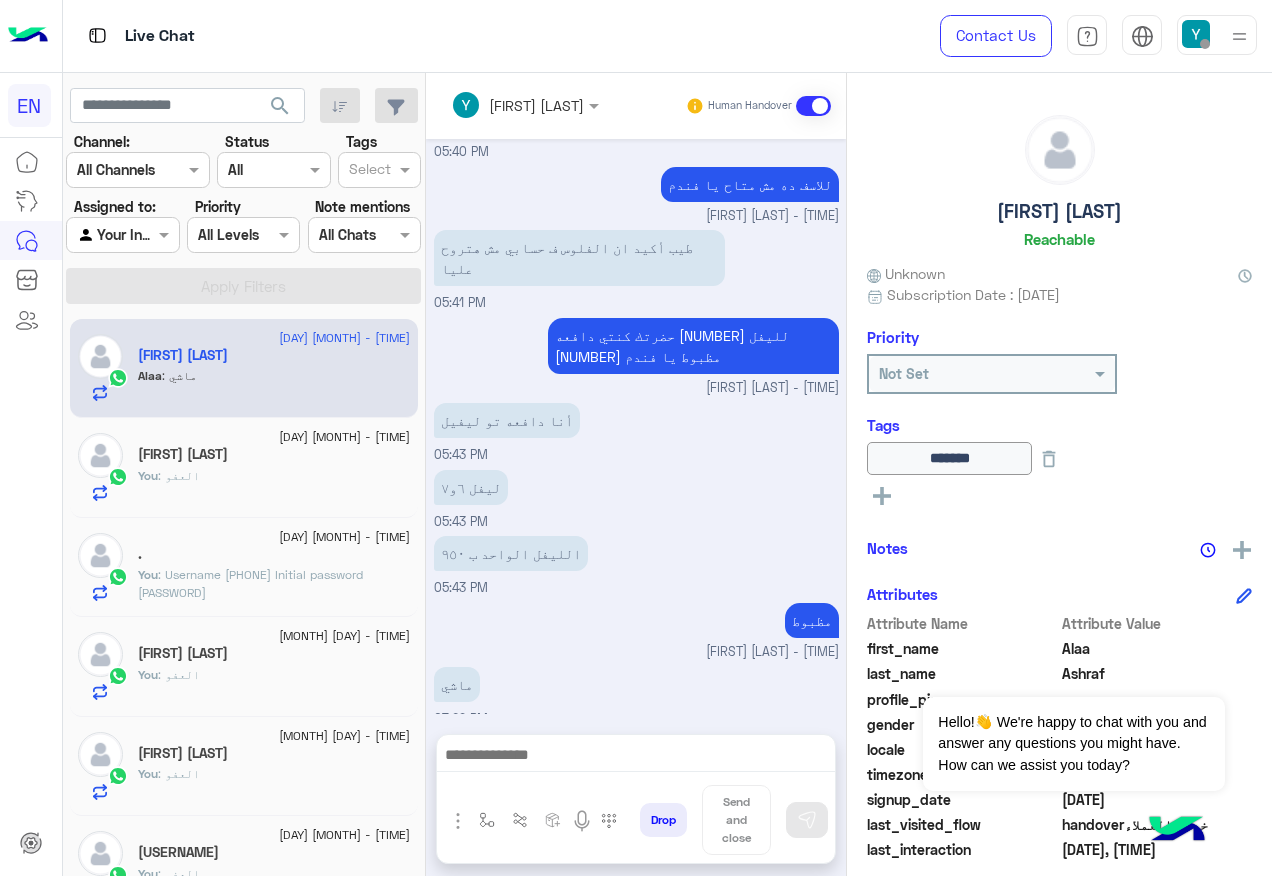 click on "Agent Filter Your Inbox" at bounding box center [122, 235] 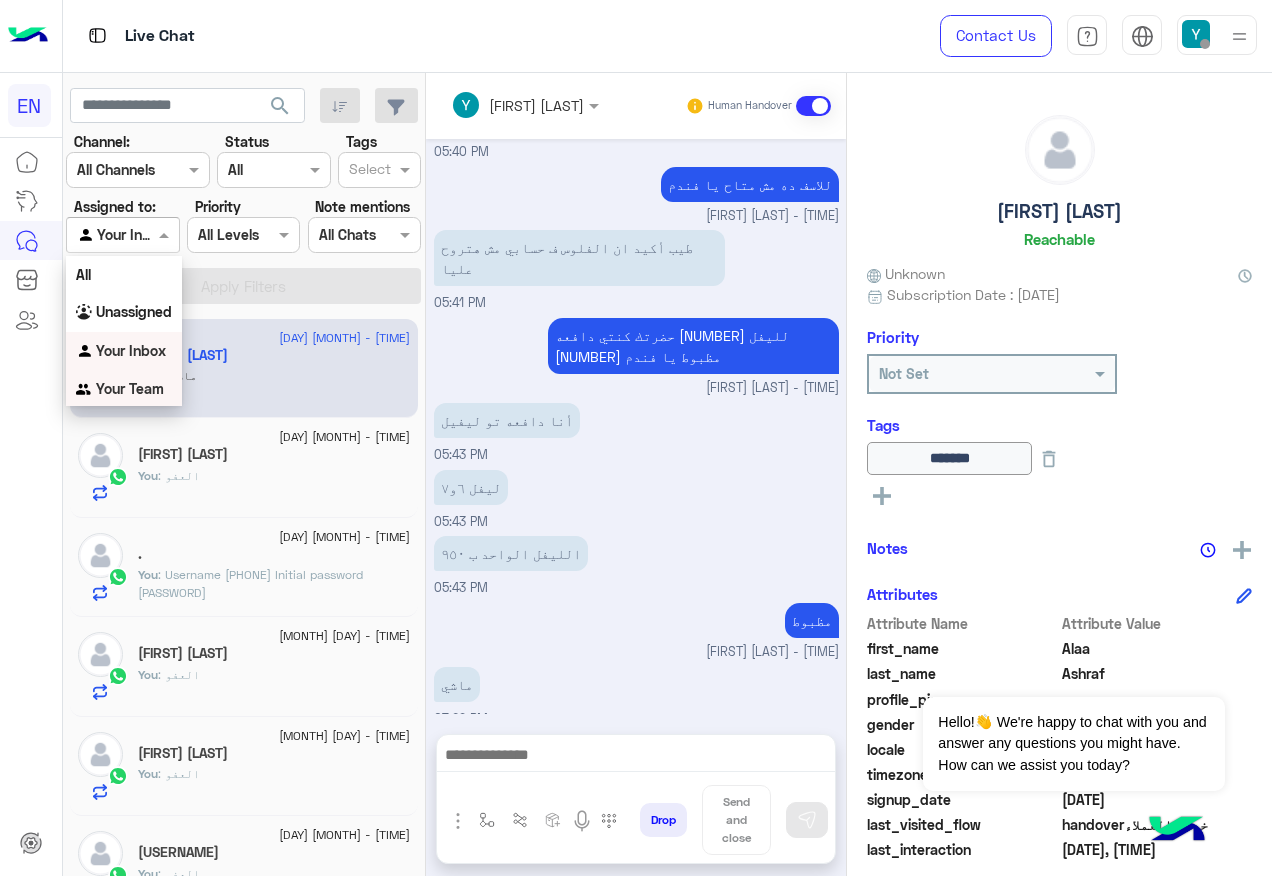 click on "Your Team" at bounding box center [124, 389] 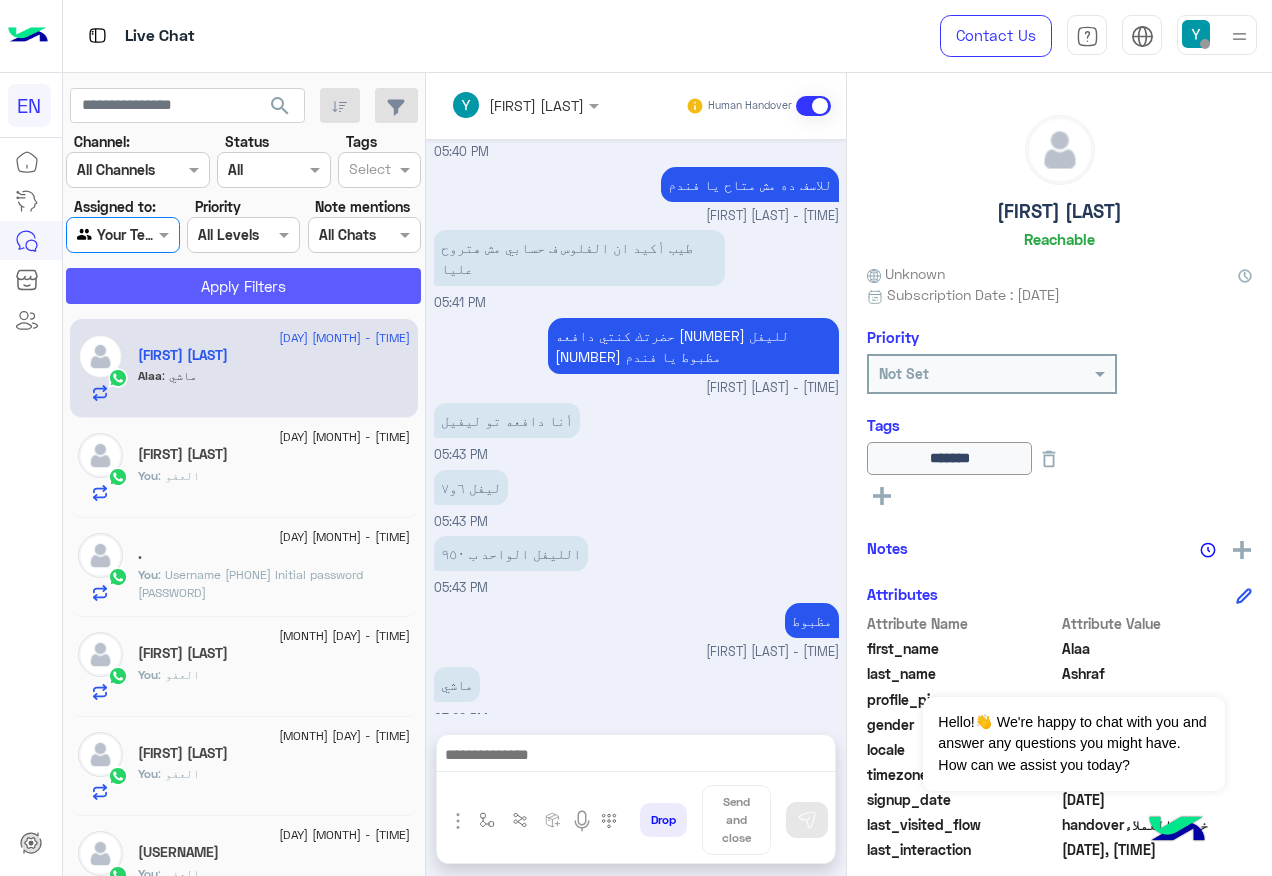 click on "Apply Filters" 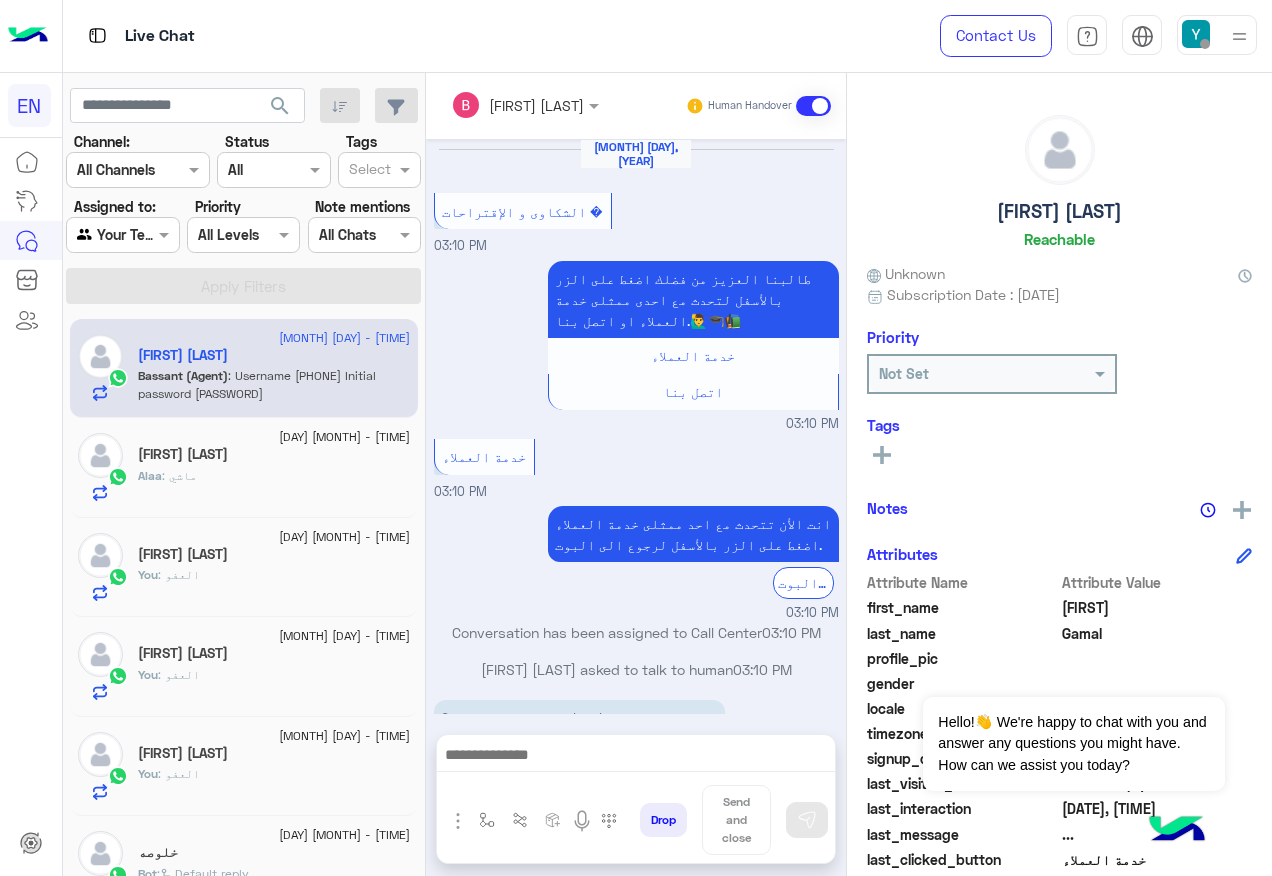 scroll, scrollTop: 1170, scrollLeft: 0, axis: vertical 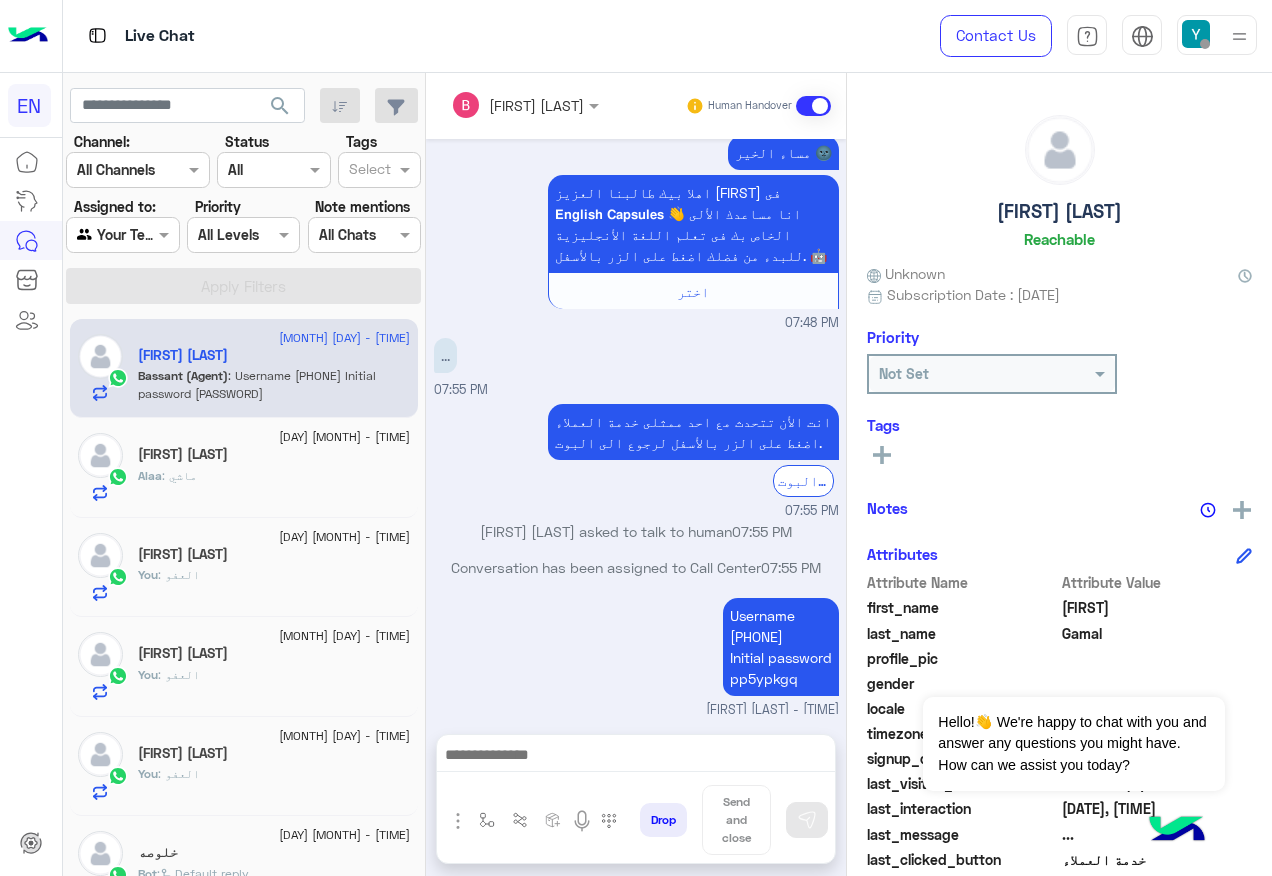 click at bounding box center (122, 234) 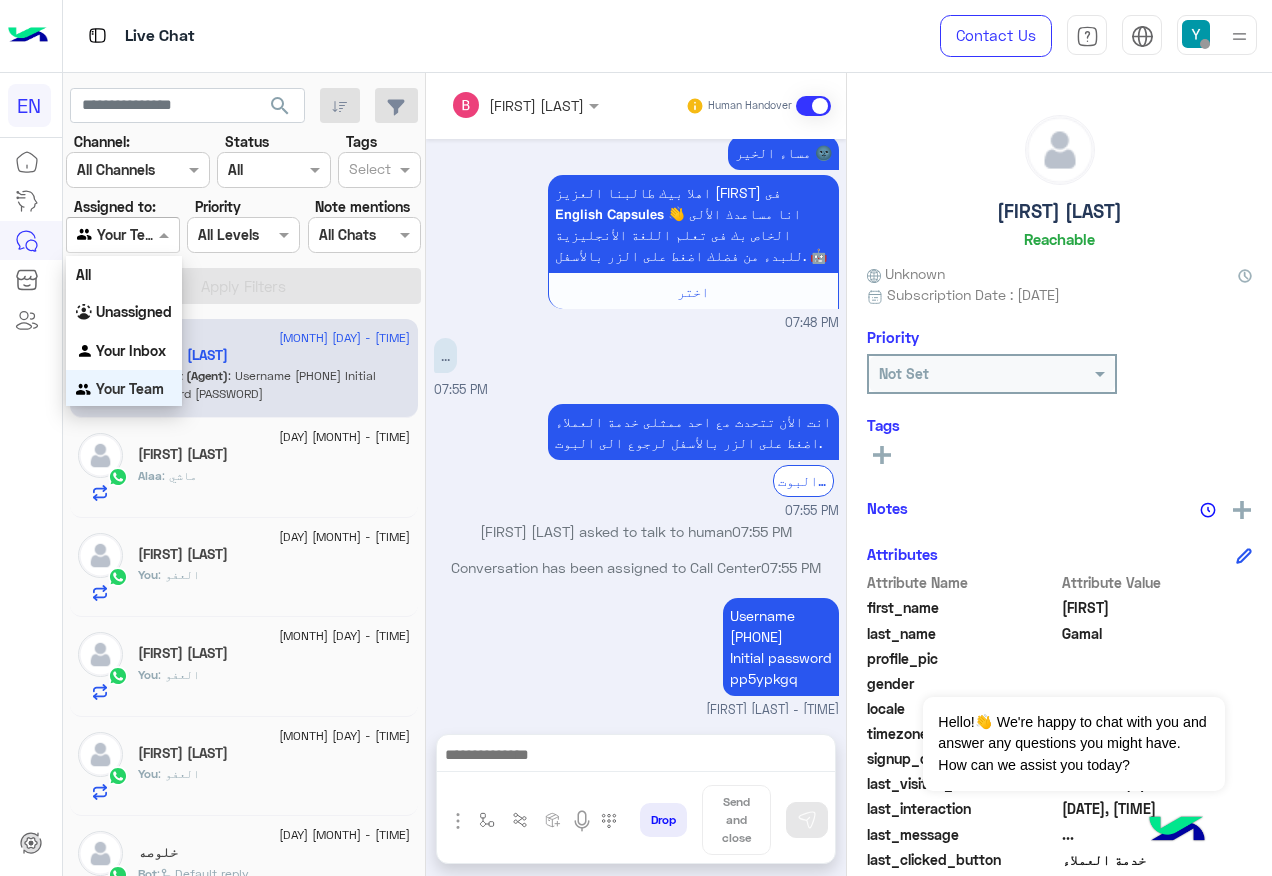scroll, scrollTop: 3, scrollLeft: 0, axis: vertical 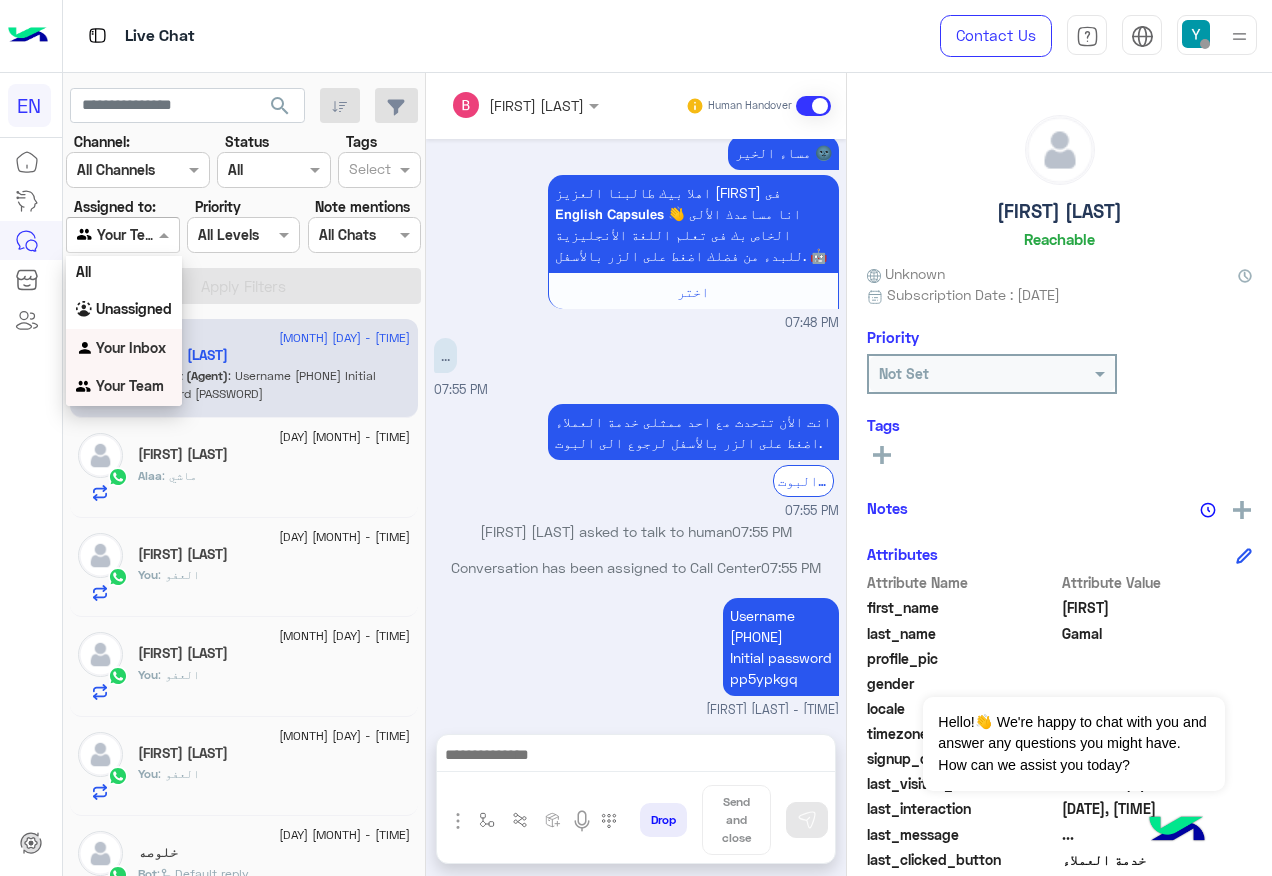 click on "Your Inbox" at bounding box center (131, 347) 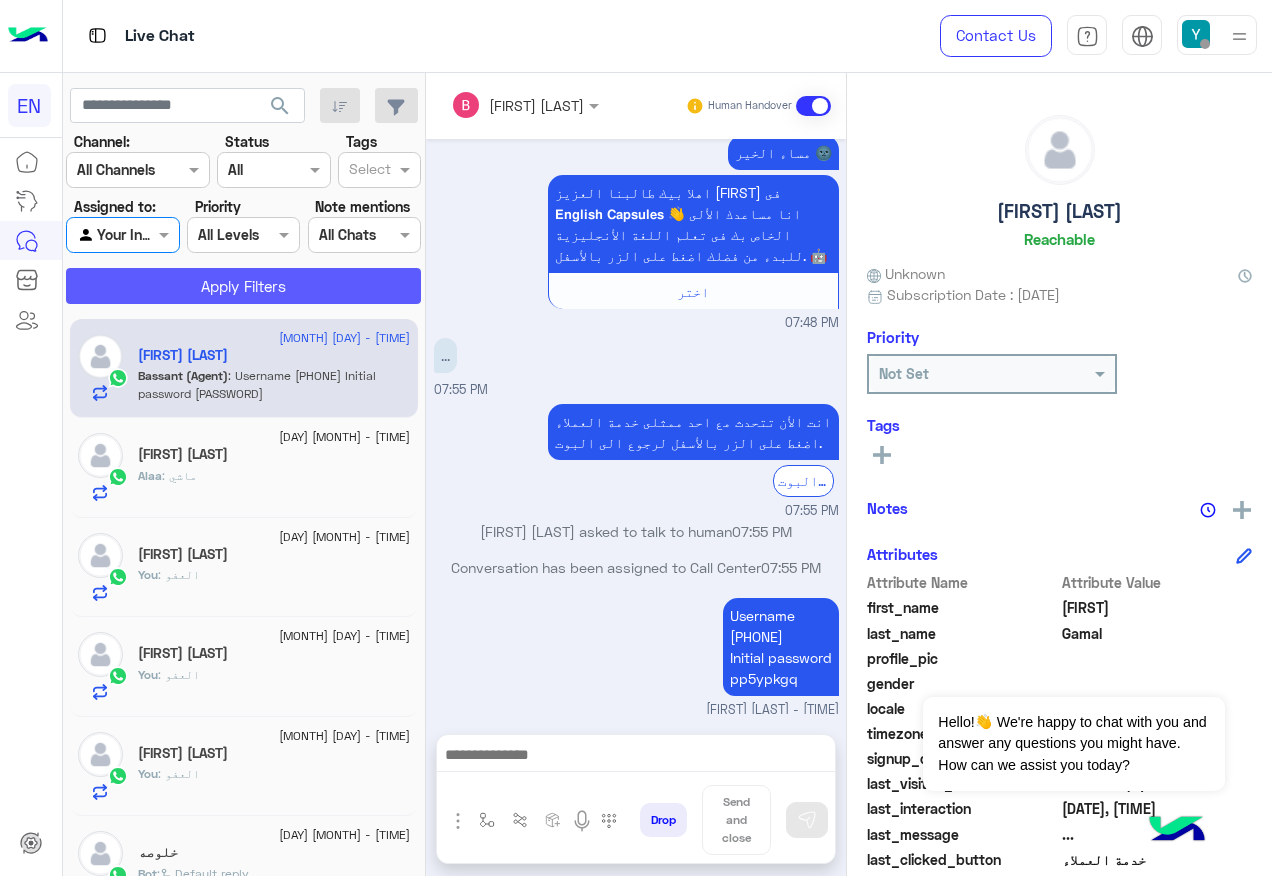 click on "Apply Filters" 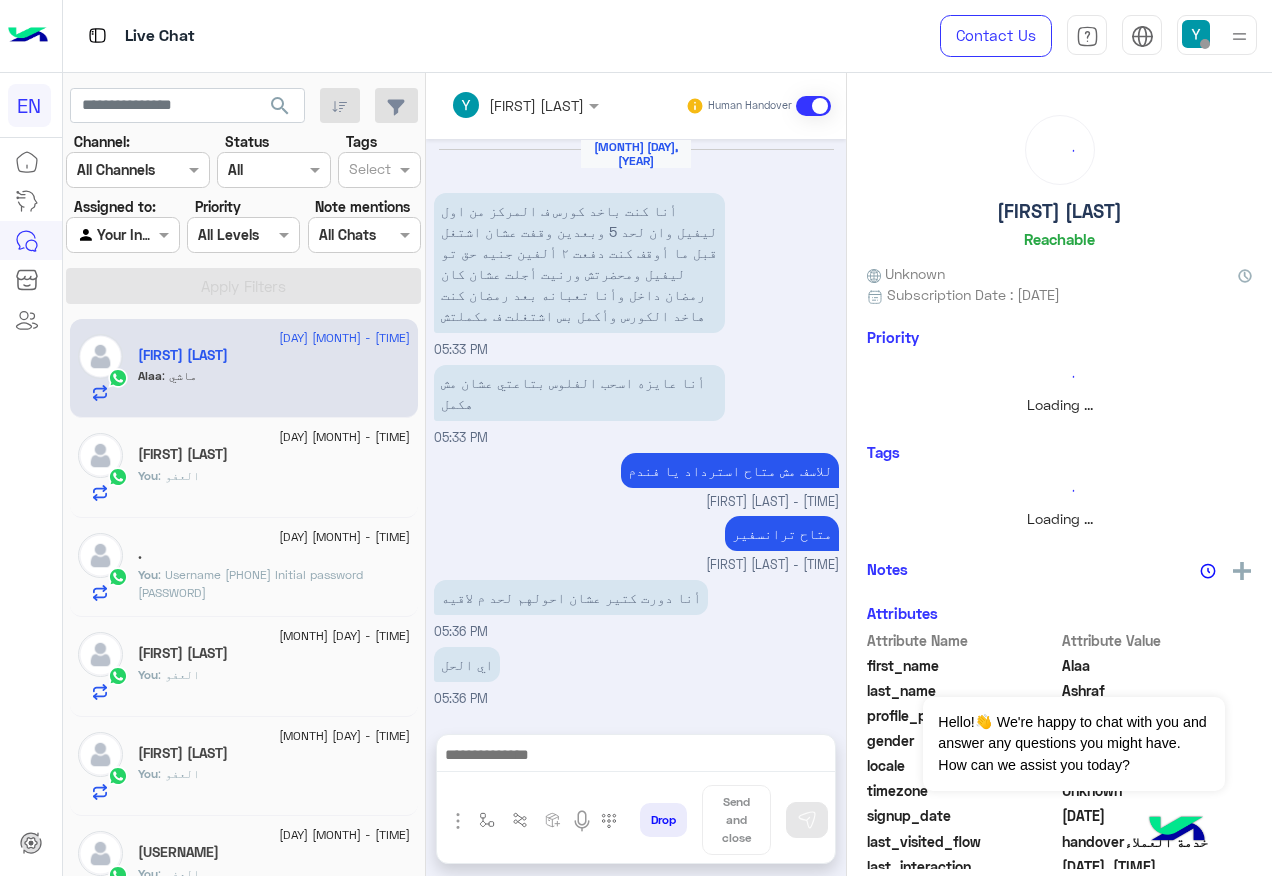 scroll, scrollTop: 1004, scrollLeft: 0, axis: vertical 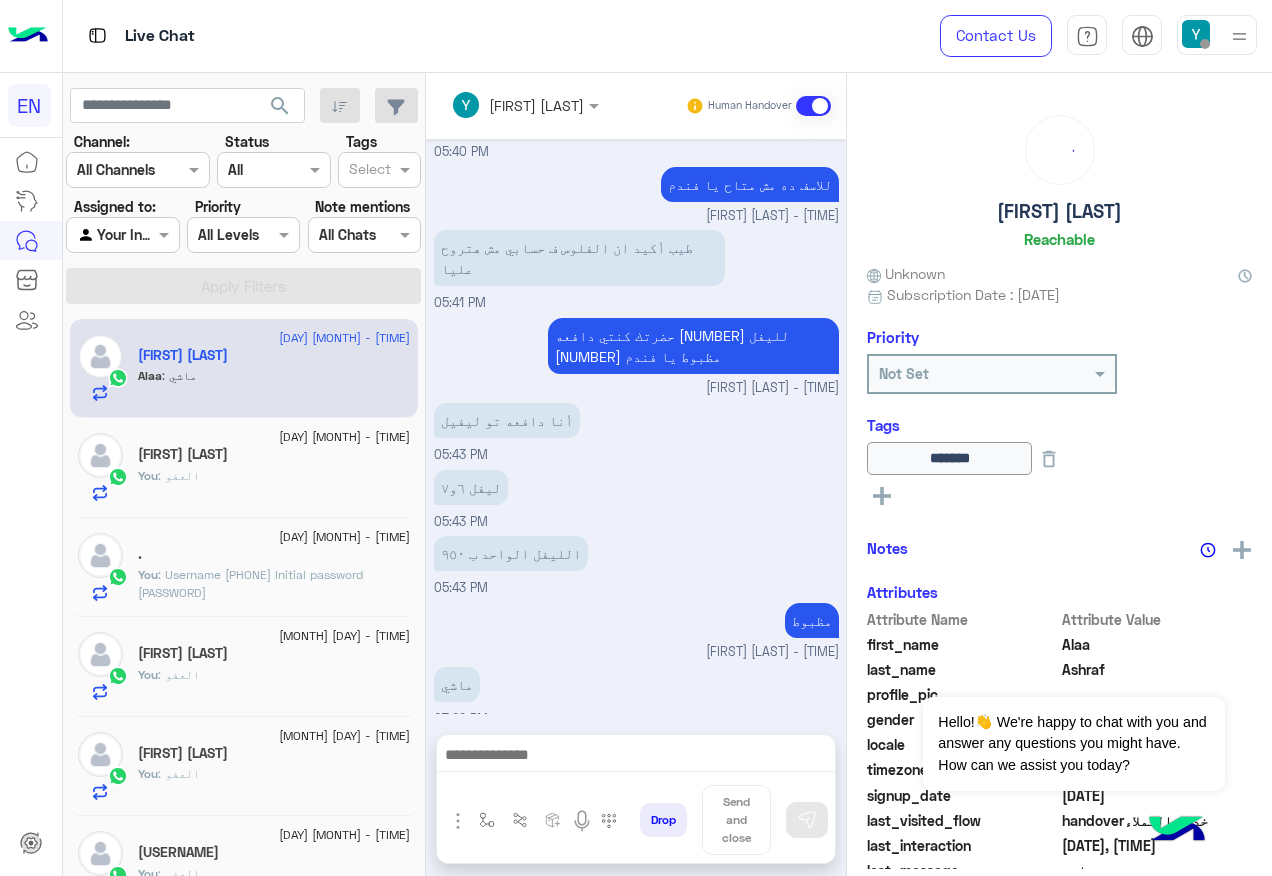 click at bounding box center (122, 234) 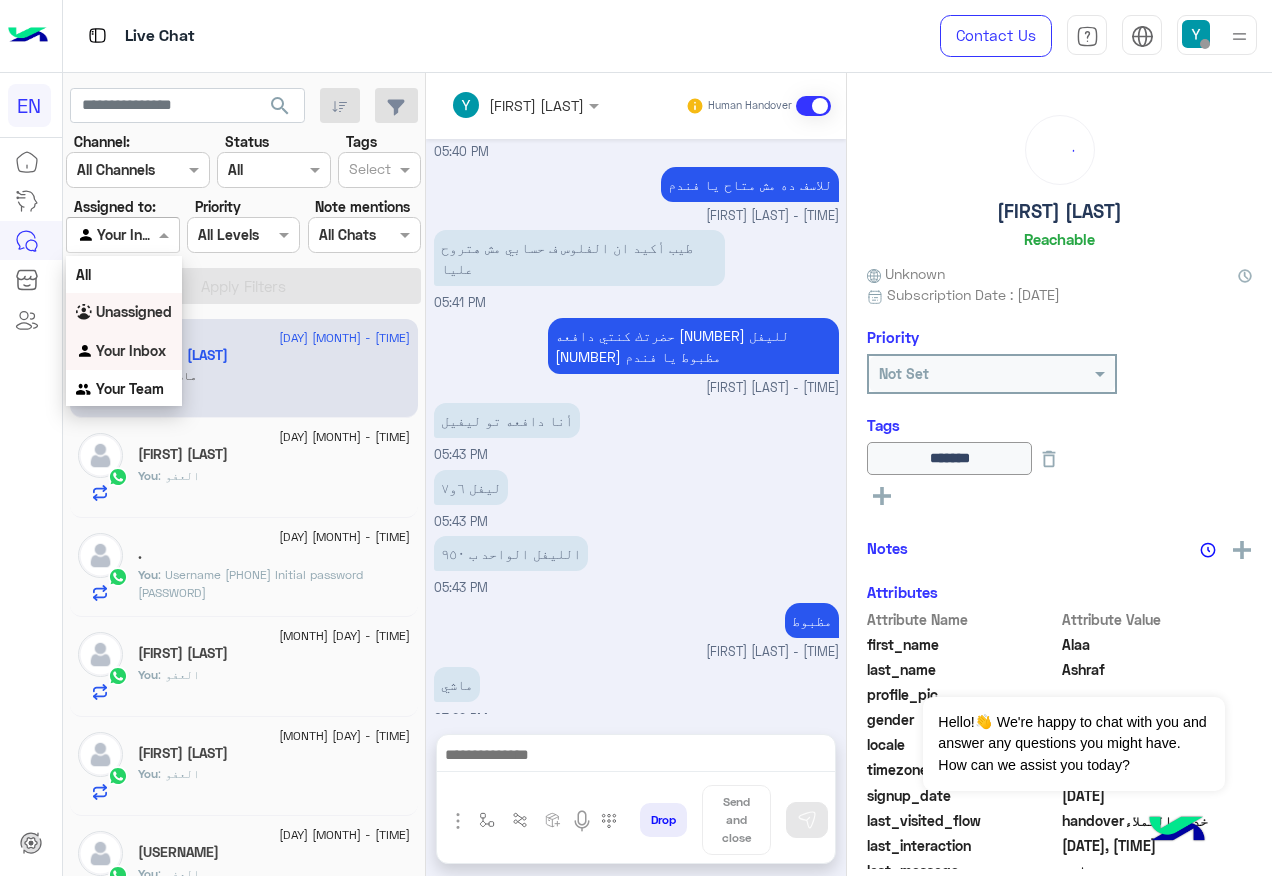 click on "Unassigned" at bounding box center (134, 311) 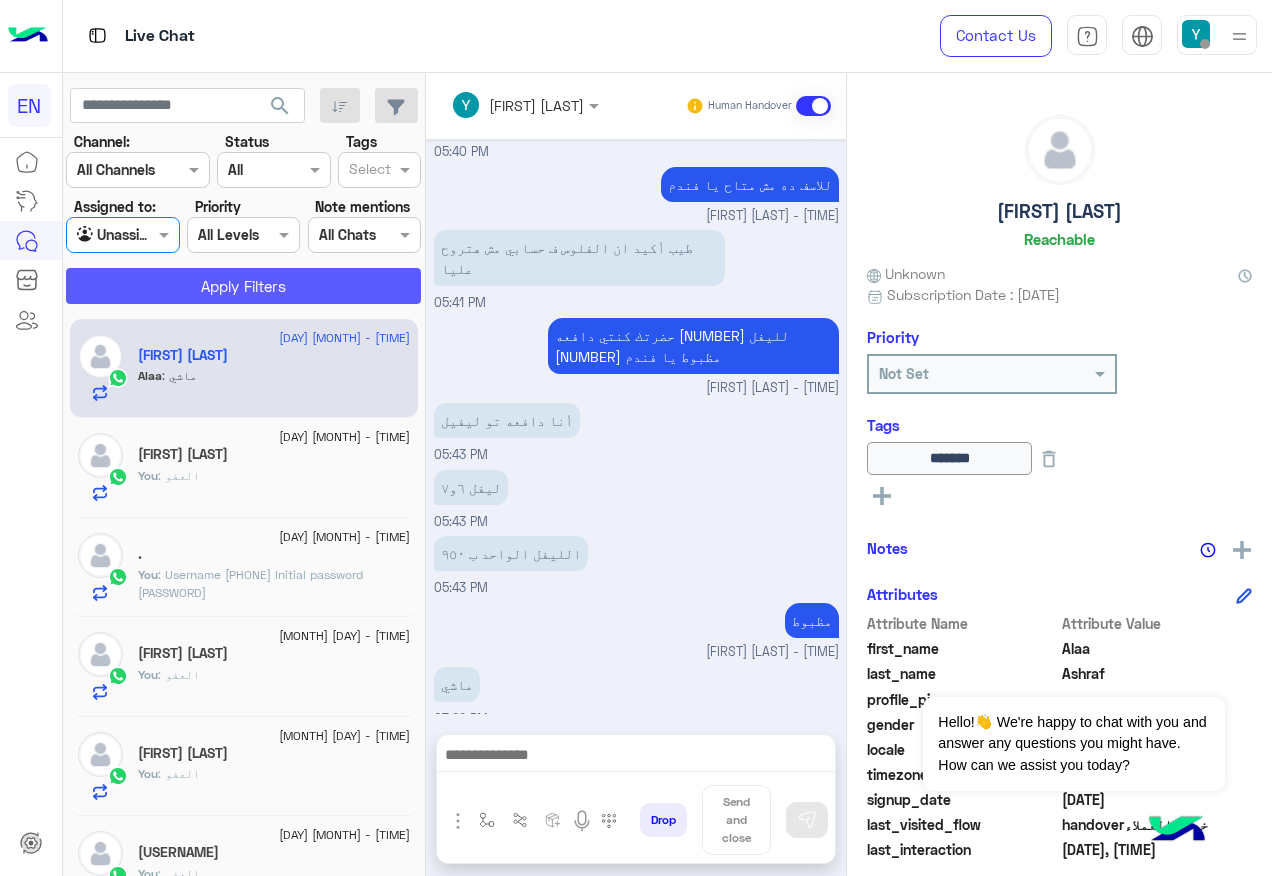 click on "Apply Filters" 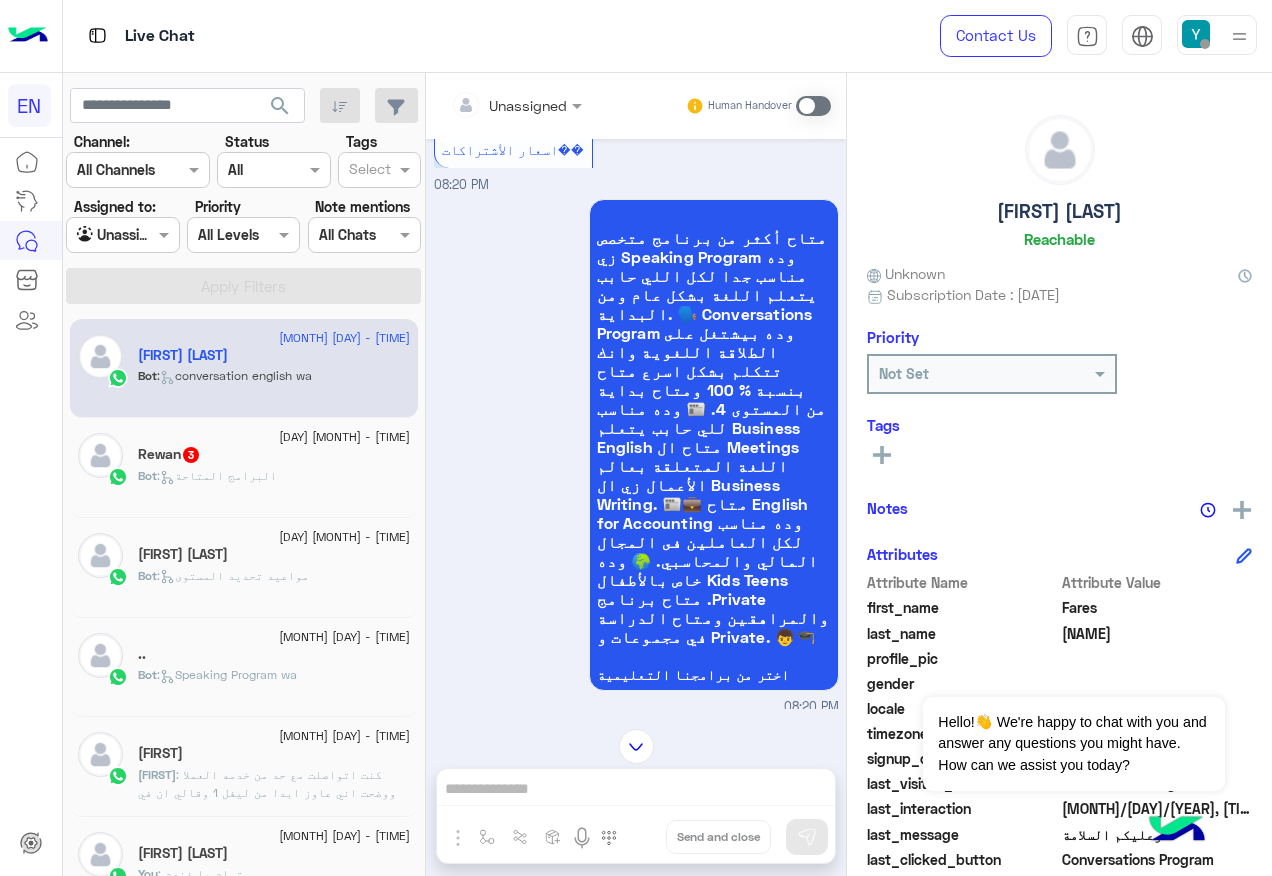 scroll, scrollTop: 1009, scrollLeft: 0, axis: vertical 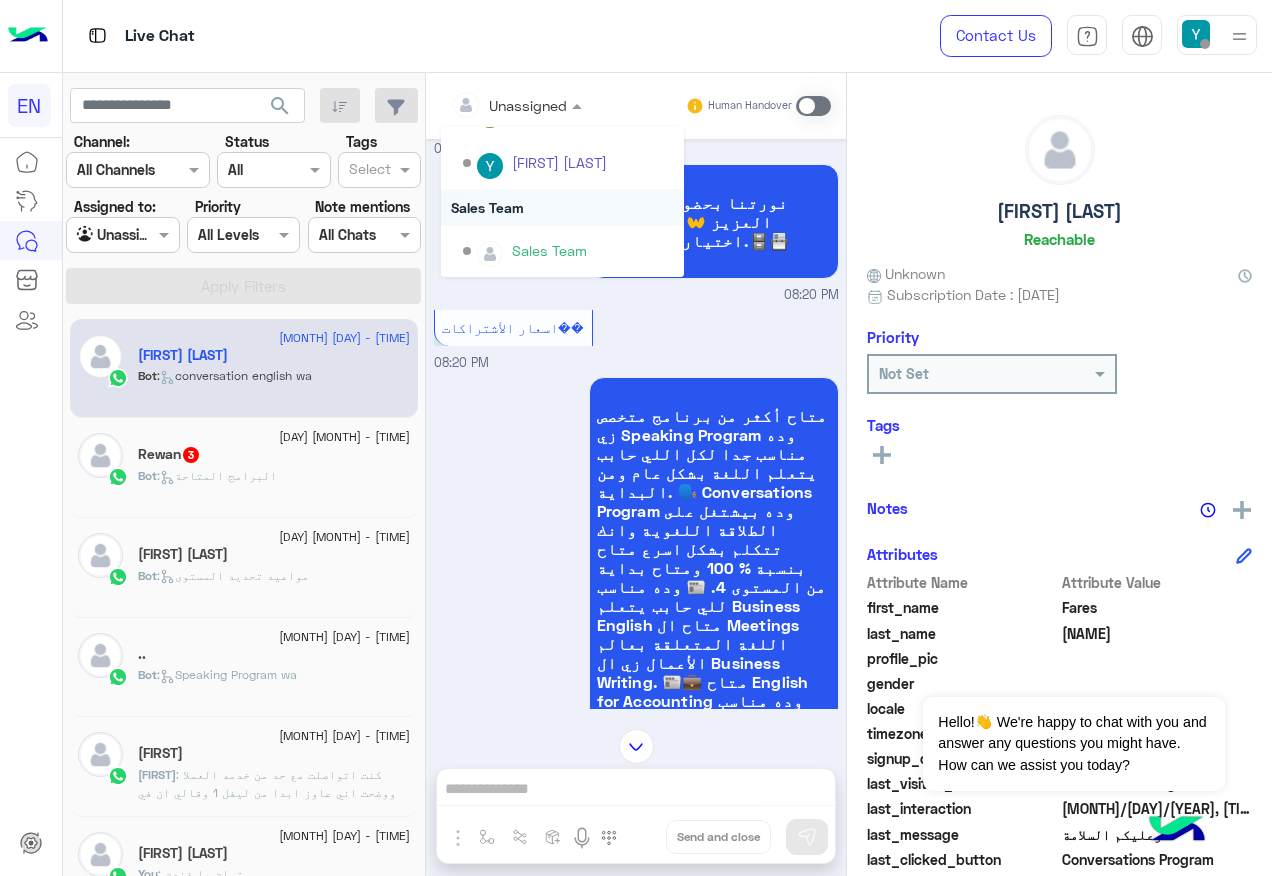 click on "Sales Team" at bounding box center [562, 207] 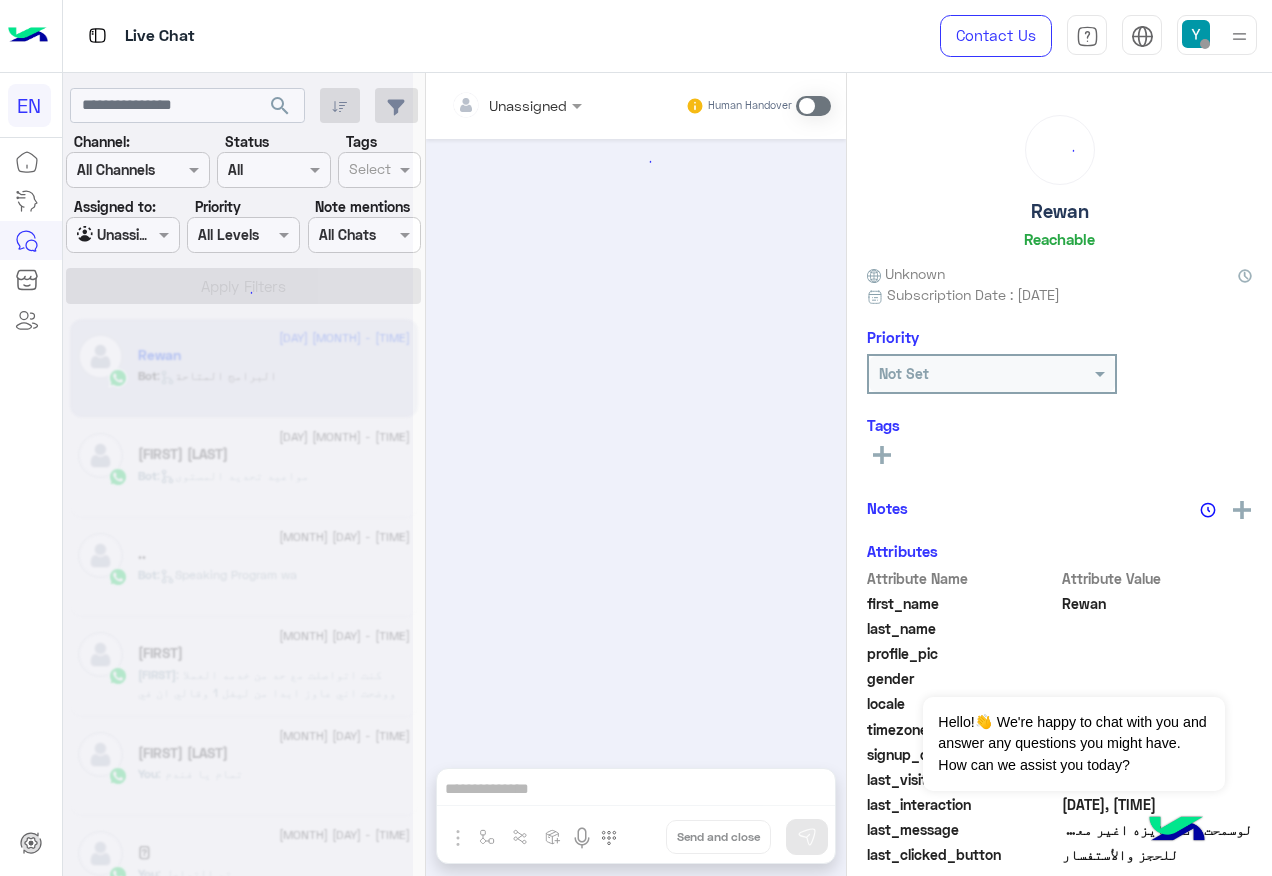 scroll, scrollTop: 2080, scrollLeft: 0, axis: vertical 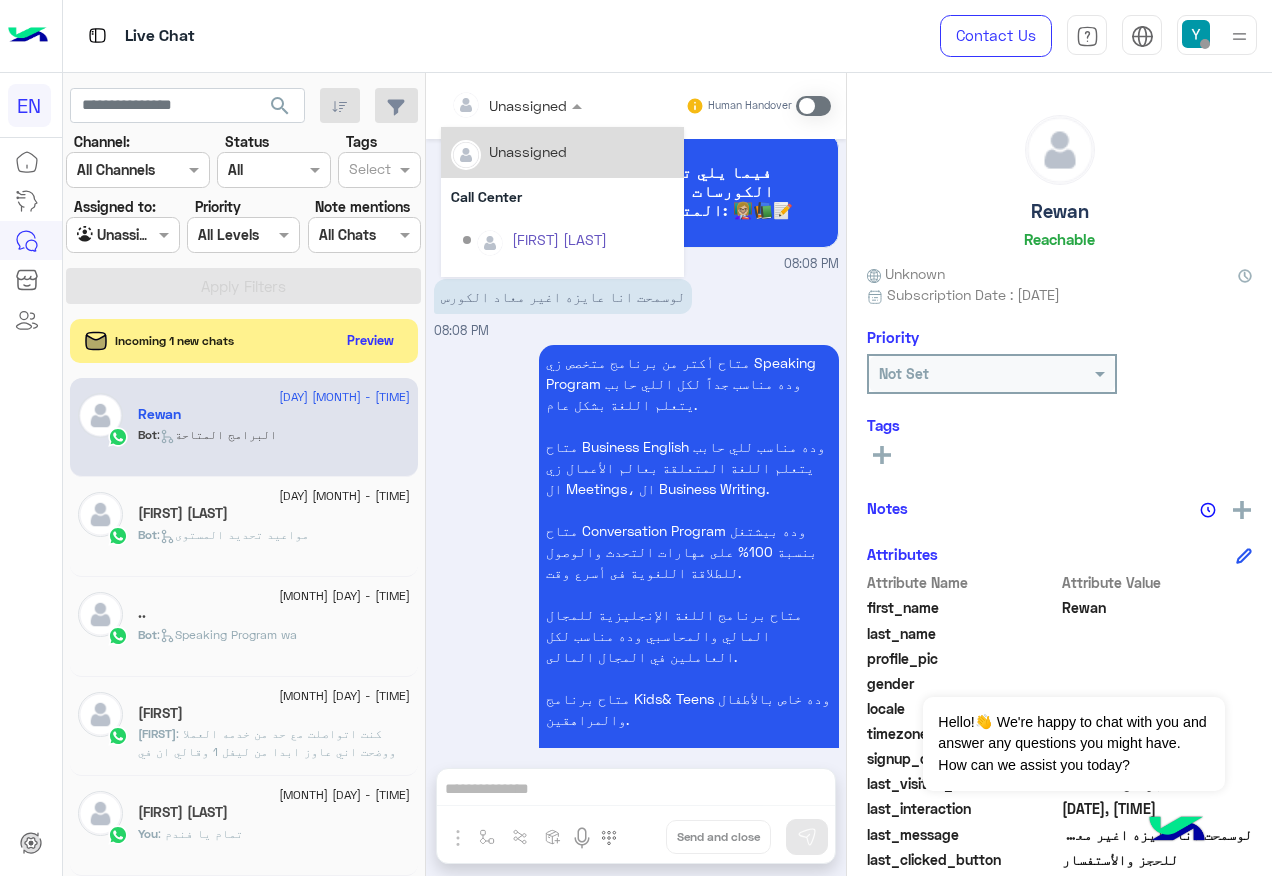 click at bounding box center [491, 105] 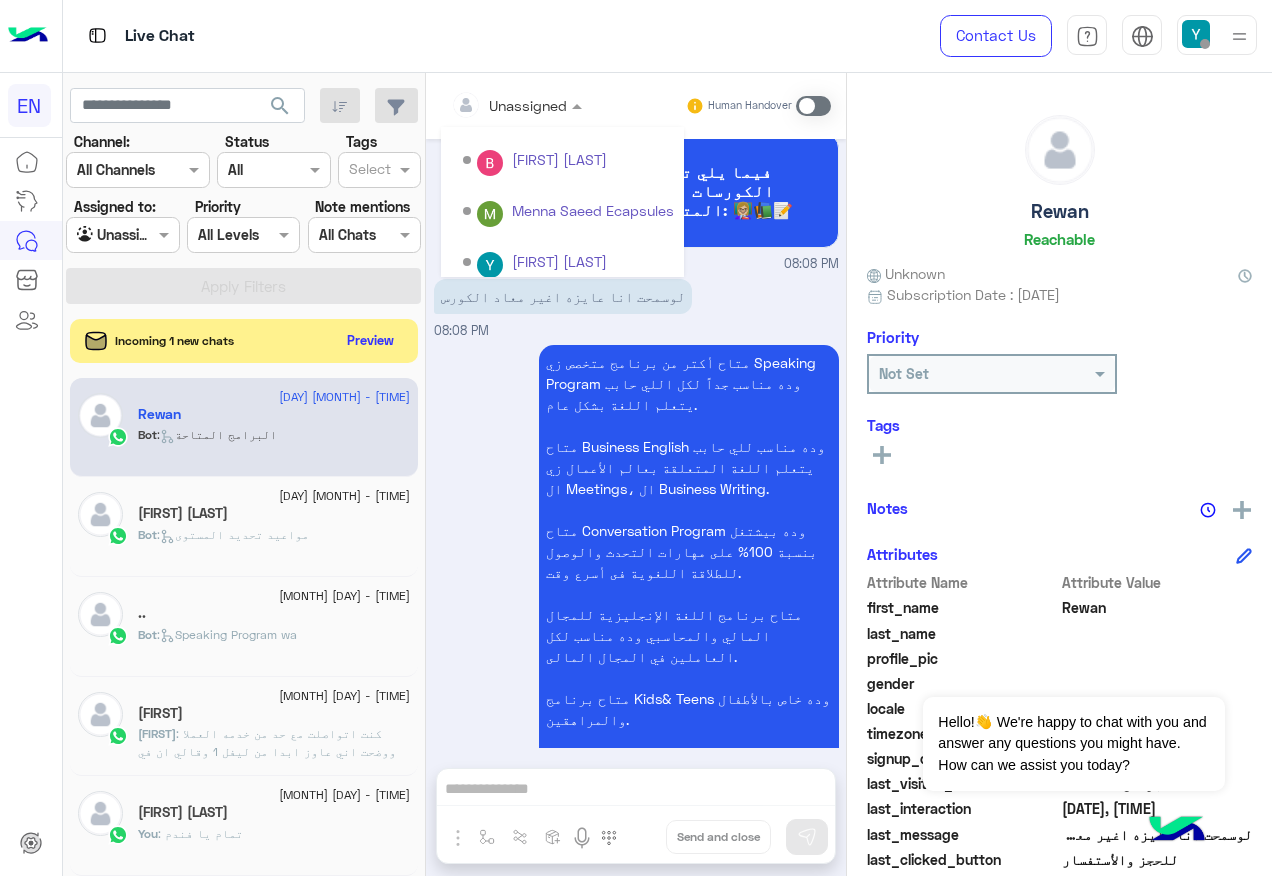 scroll, scrollTop: 332, scrollLeft: 0, axis: vertical 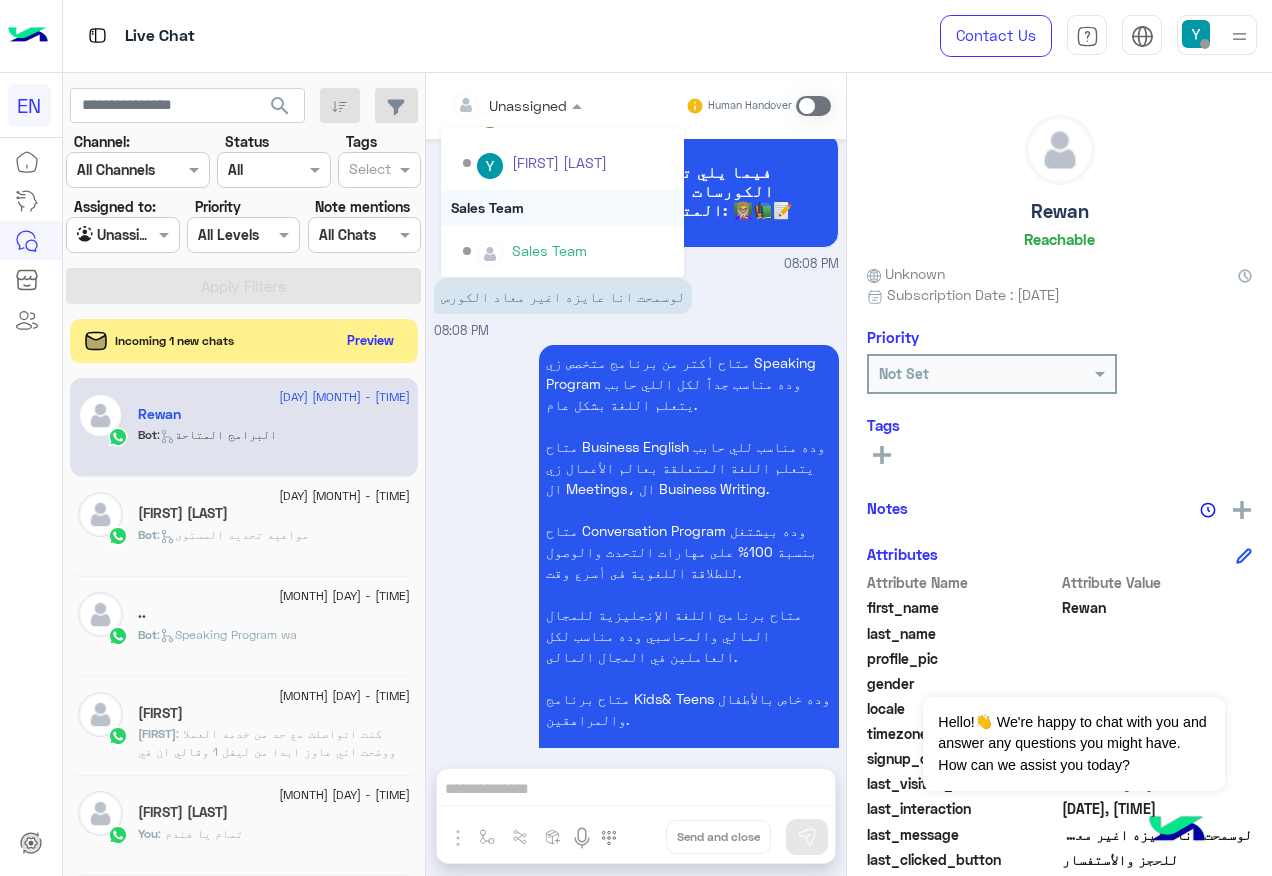 click on "Sales Team" at bounding box center [562, 207] 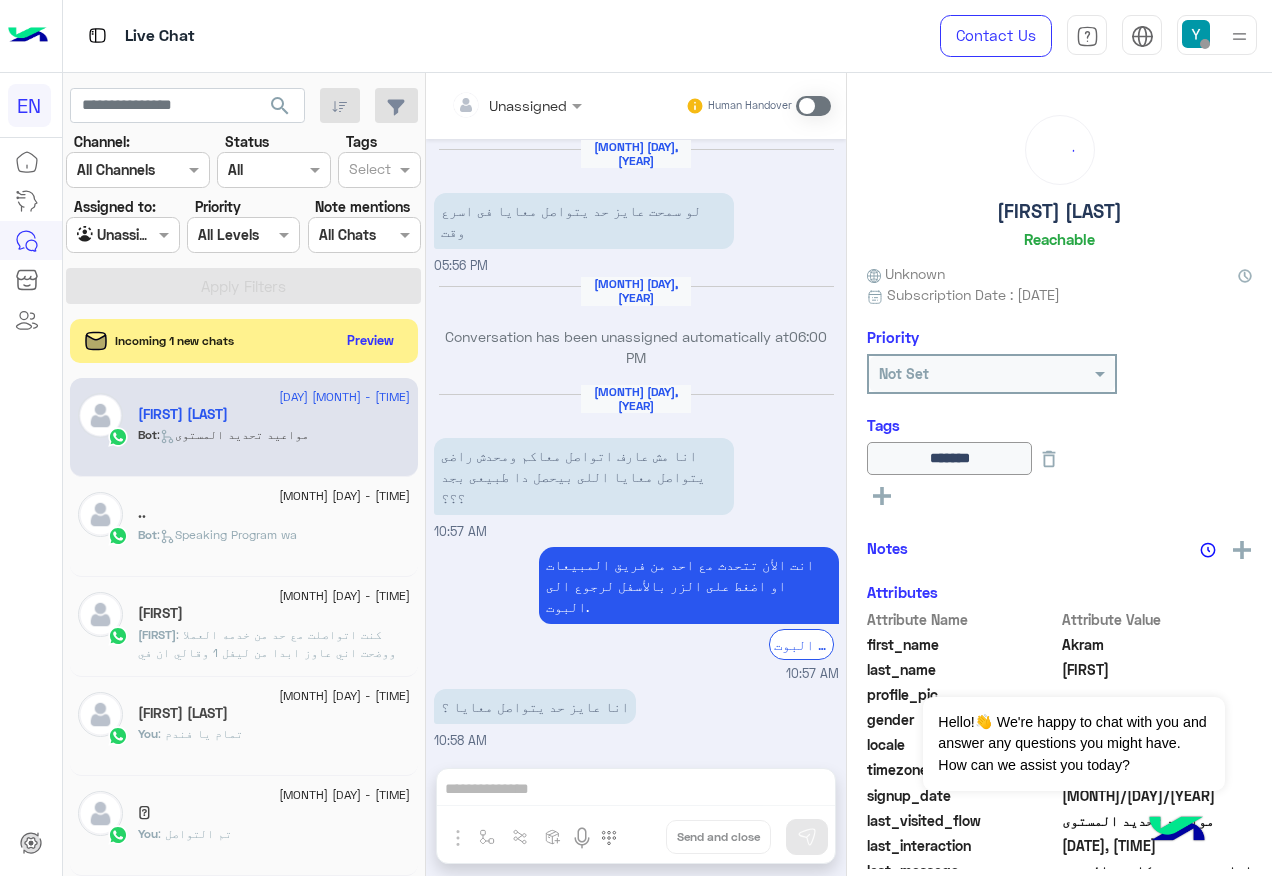 scroll, scrollTop: 1757, scrollLeft: 0, axis: vertical 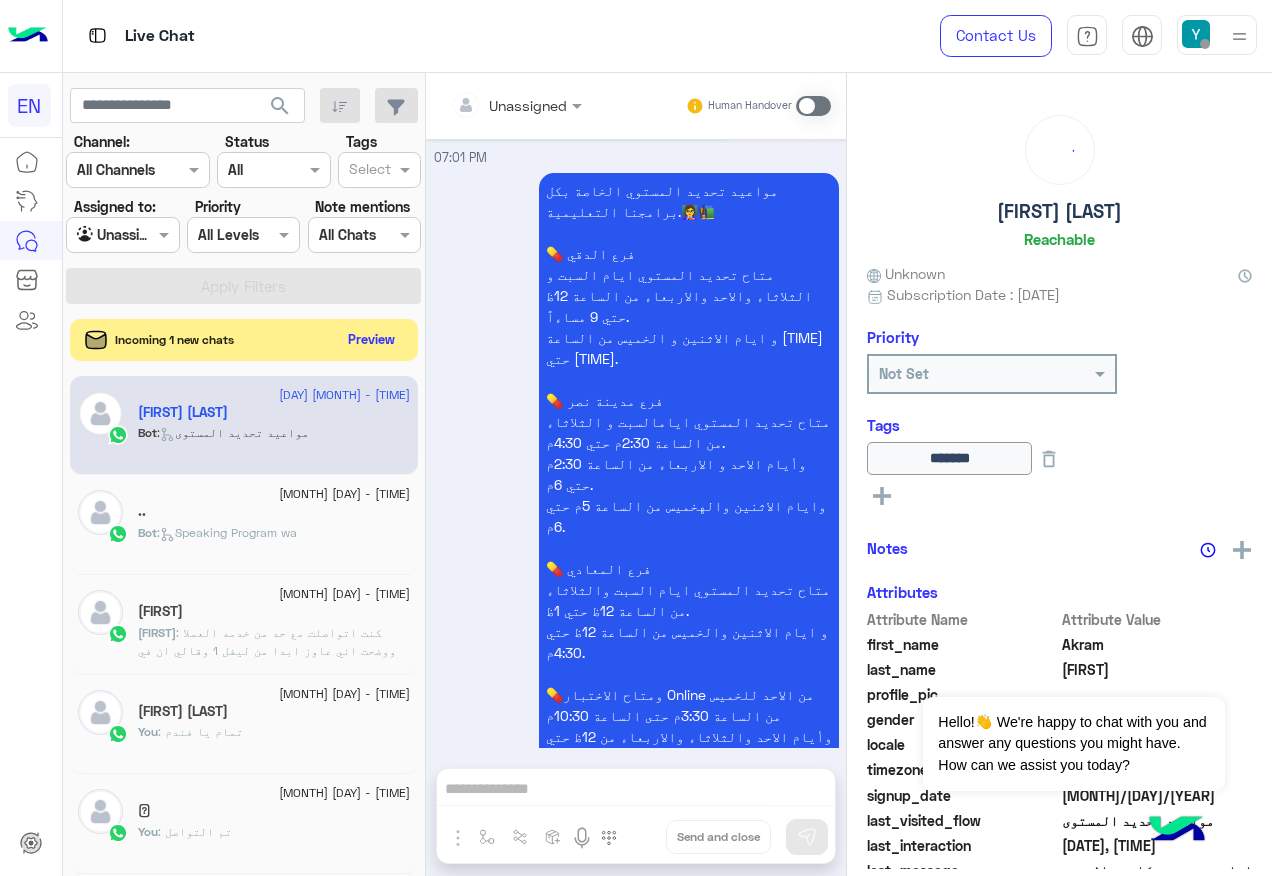 click on "Preview" 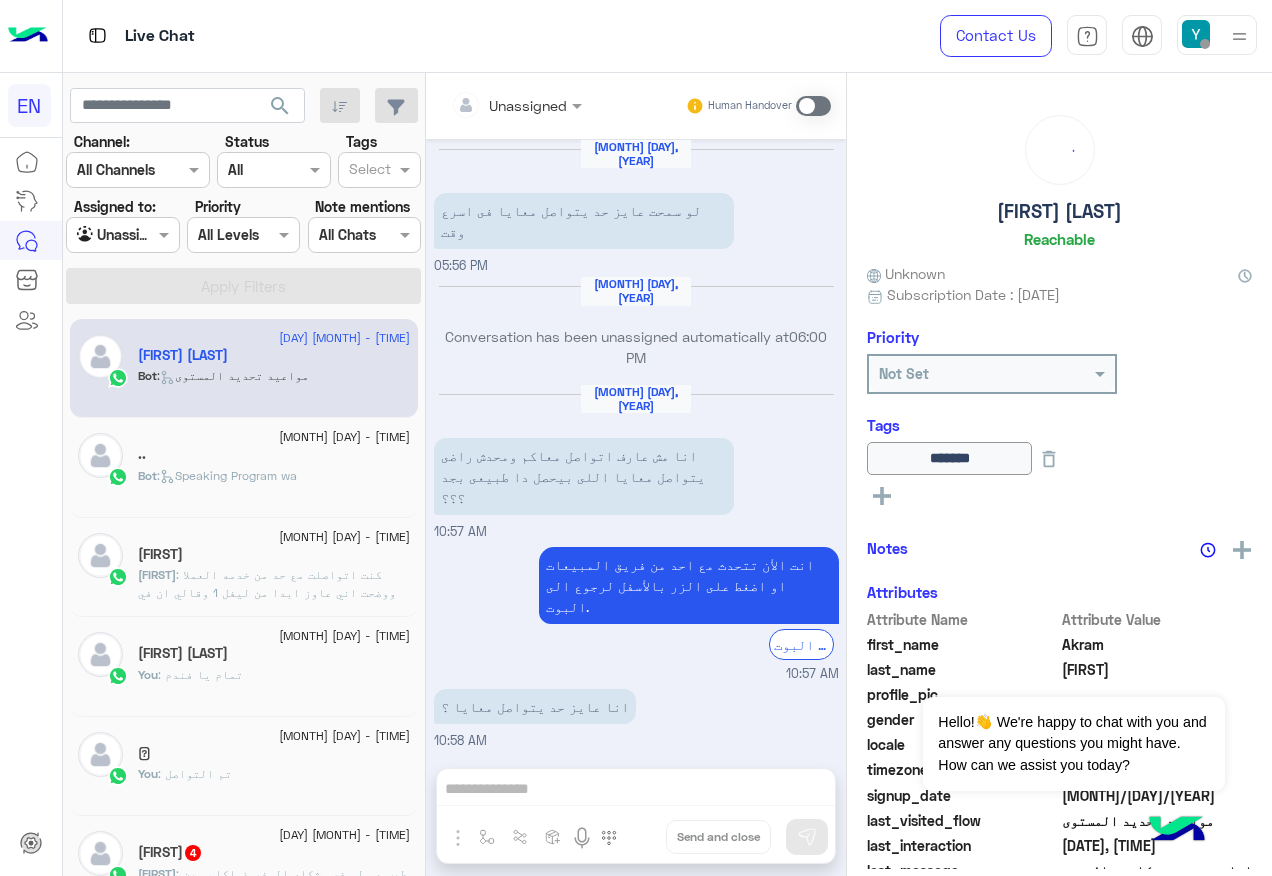 scroll, scrollTop: 1757, scrollLeft: 0, axis: vertical 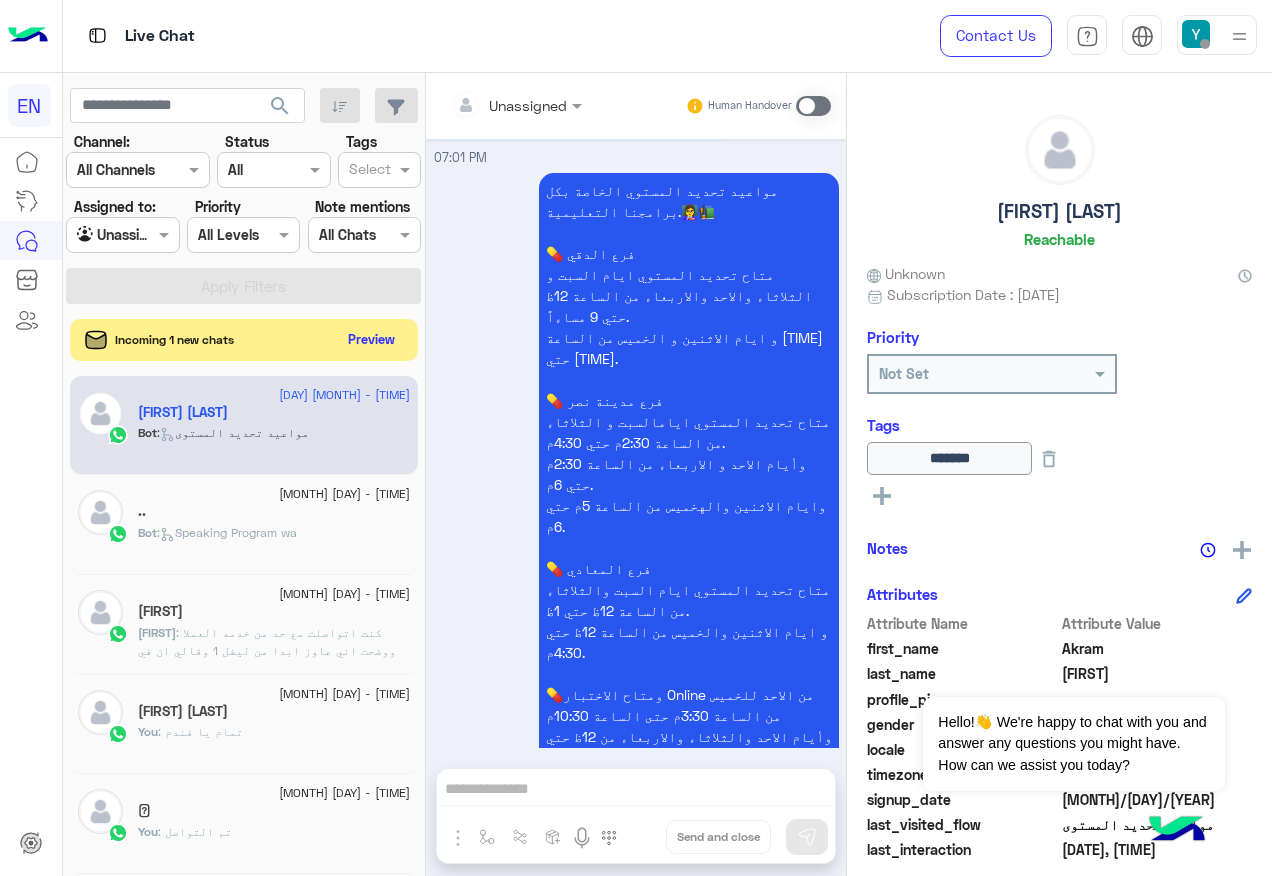 click on "Preview" 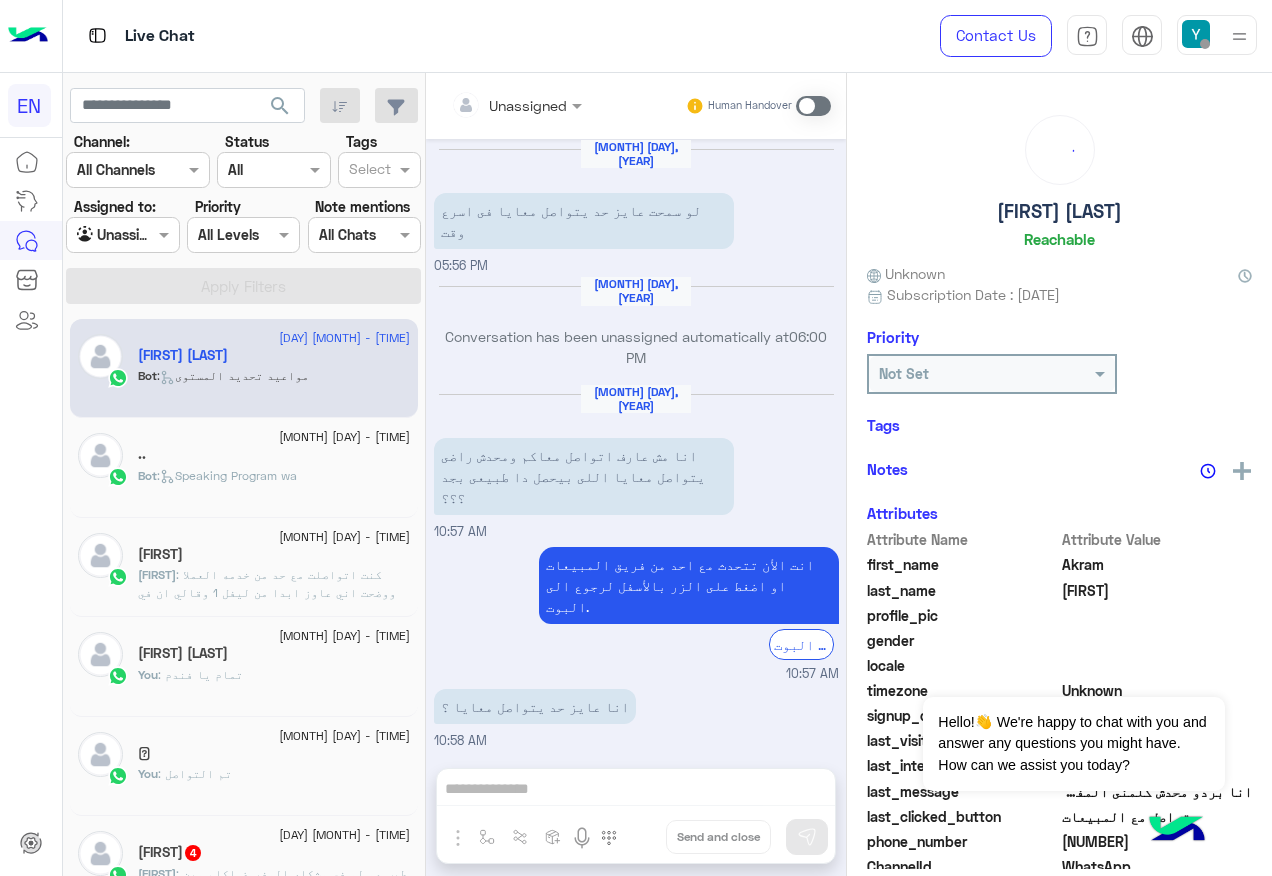 scroll, scrollTop: 1757, scrollLeft: 0, axis: vertical 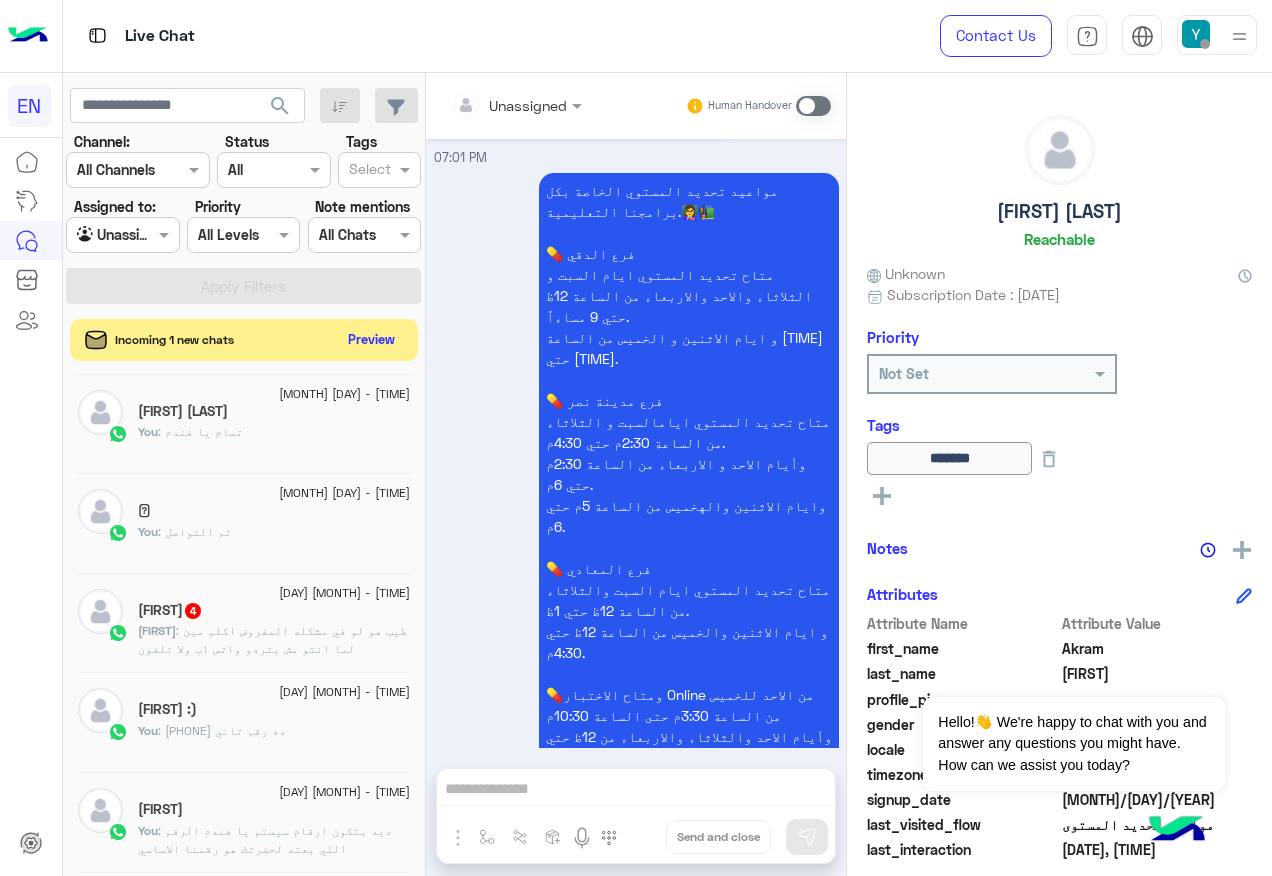 click on "Preview" 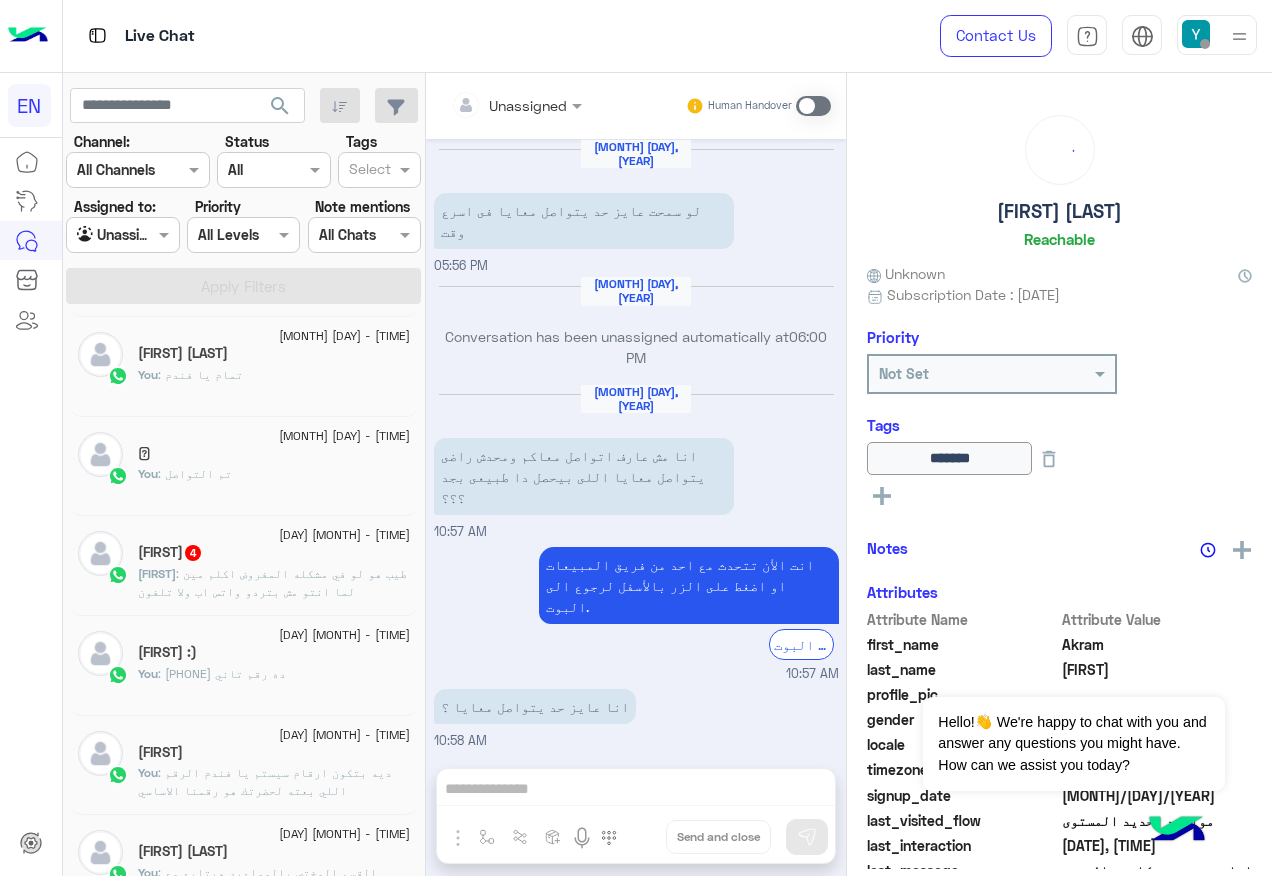scroll, scrollTop: 1757, scrollLeft: 0, axis: vertical 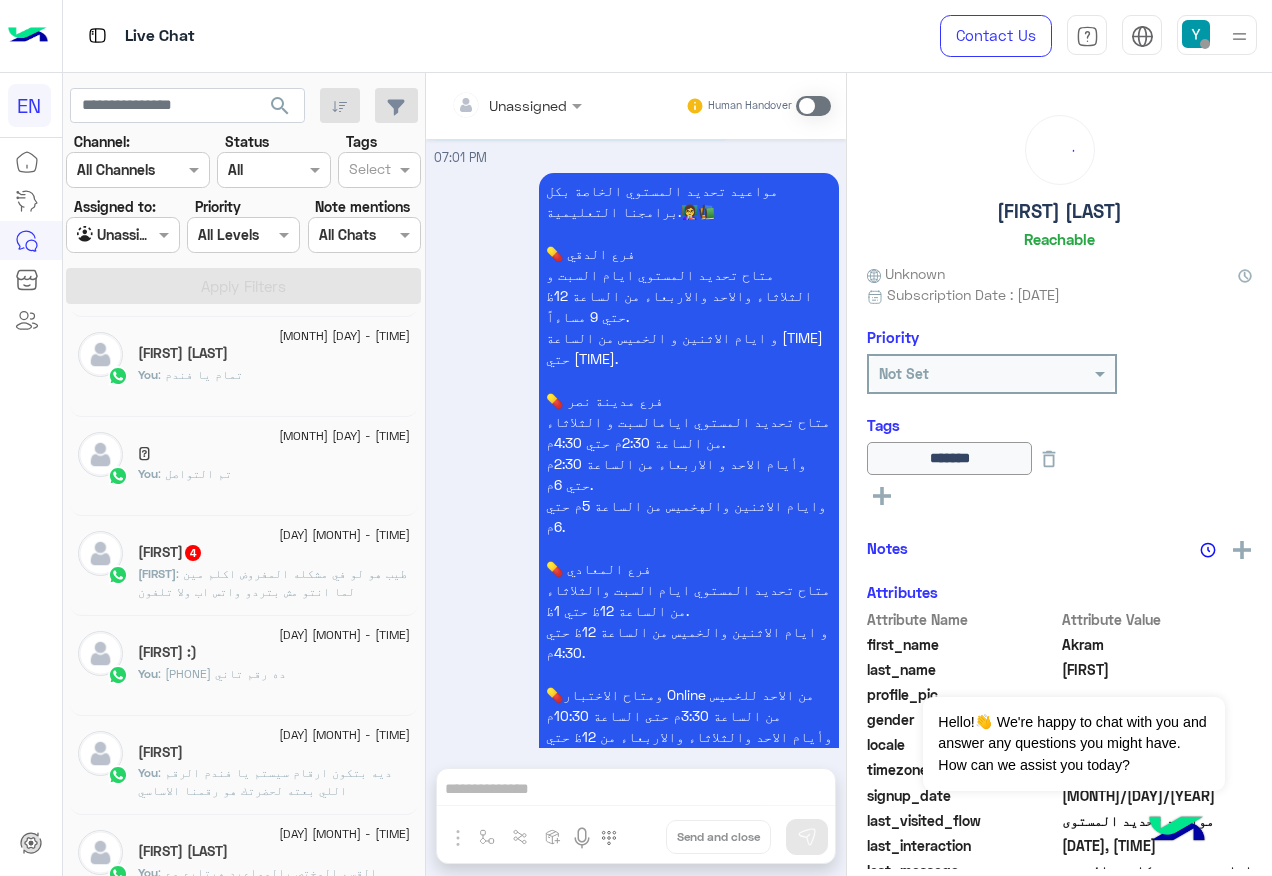 click on "[FIRST] : طيب هو لو في مشكله المفروض اكلم مين لما انتو مش بتردو واتس اب ولا تلفون" 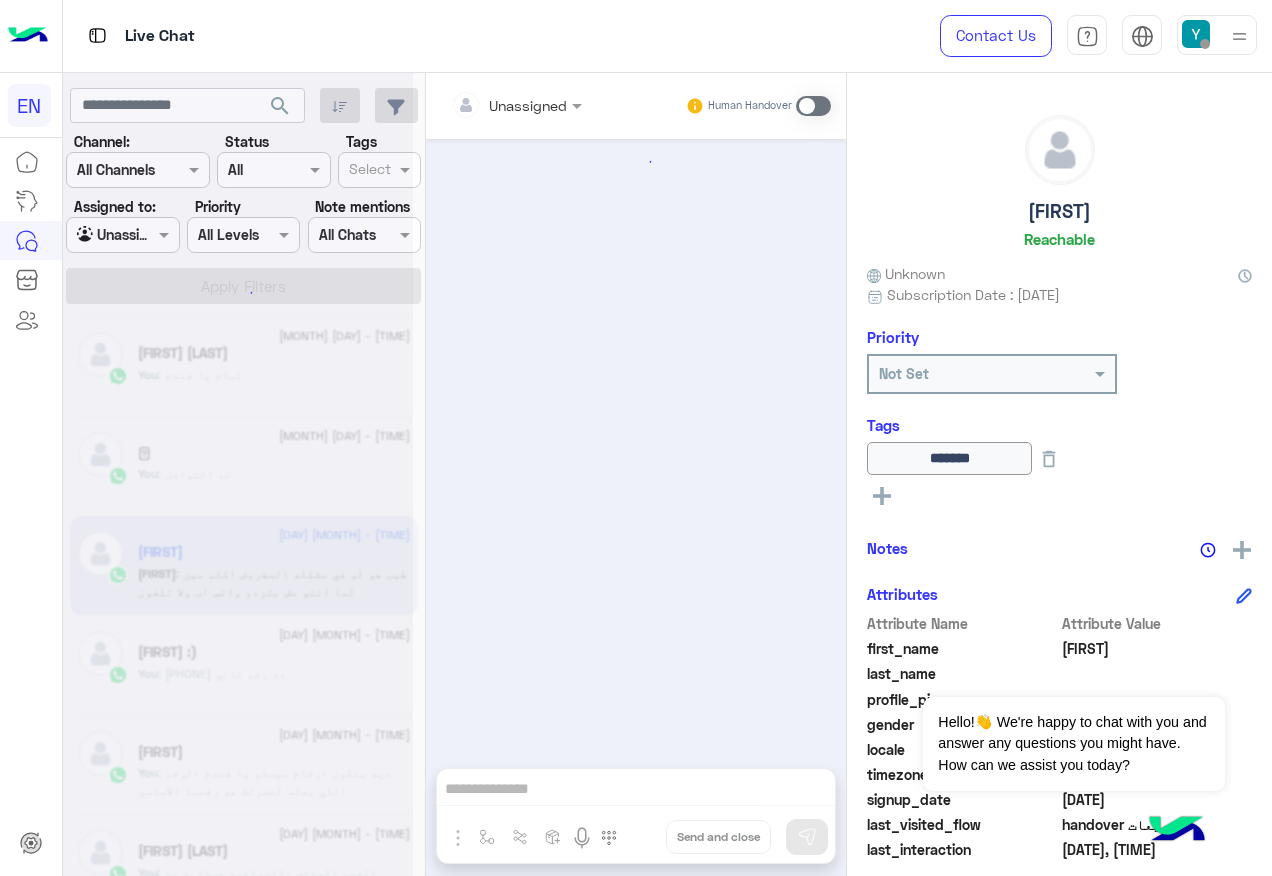 scroll, scrollTop: 1046, scrollLeft: 0, axis: vertical 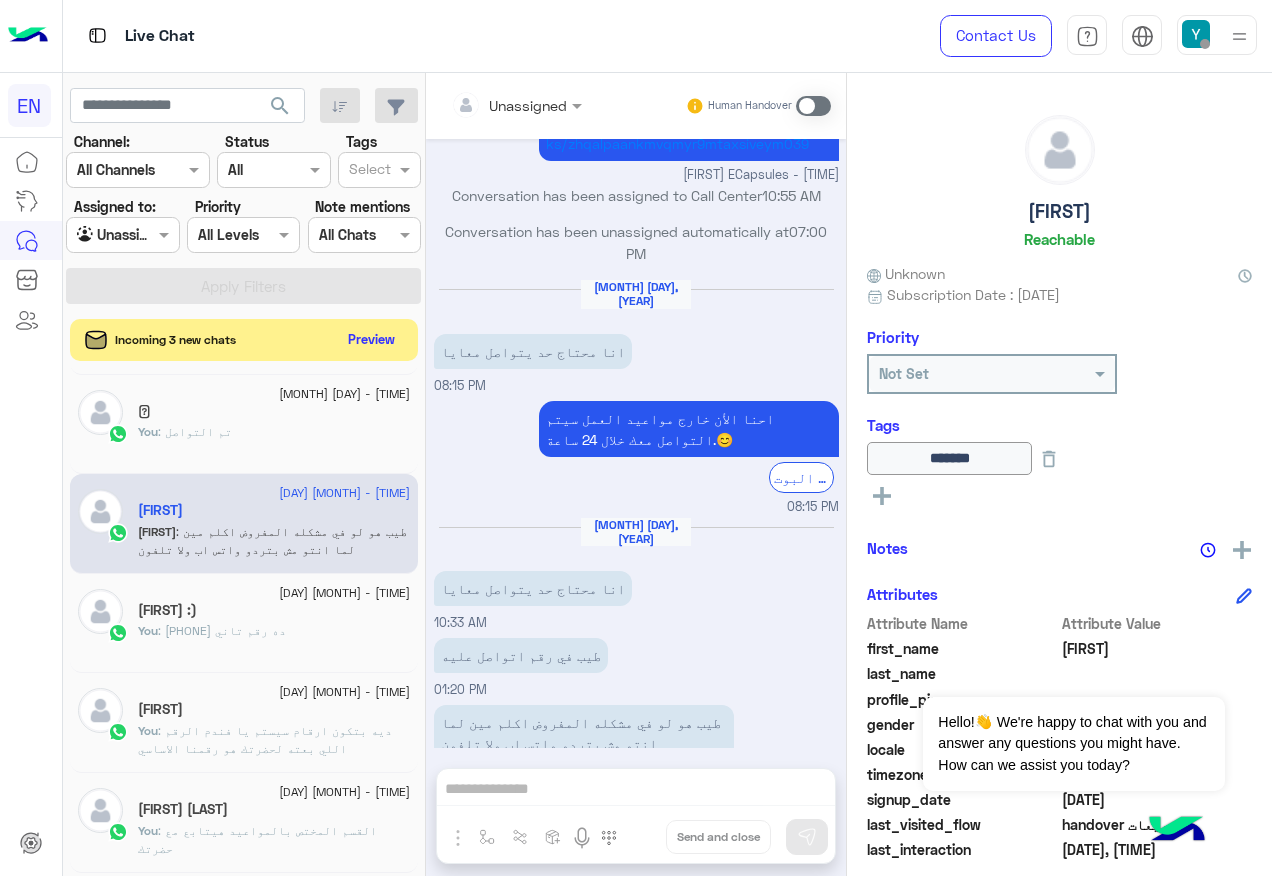 click on "Preview" 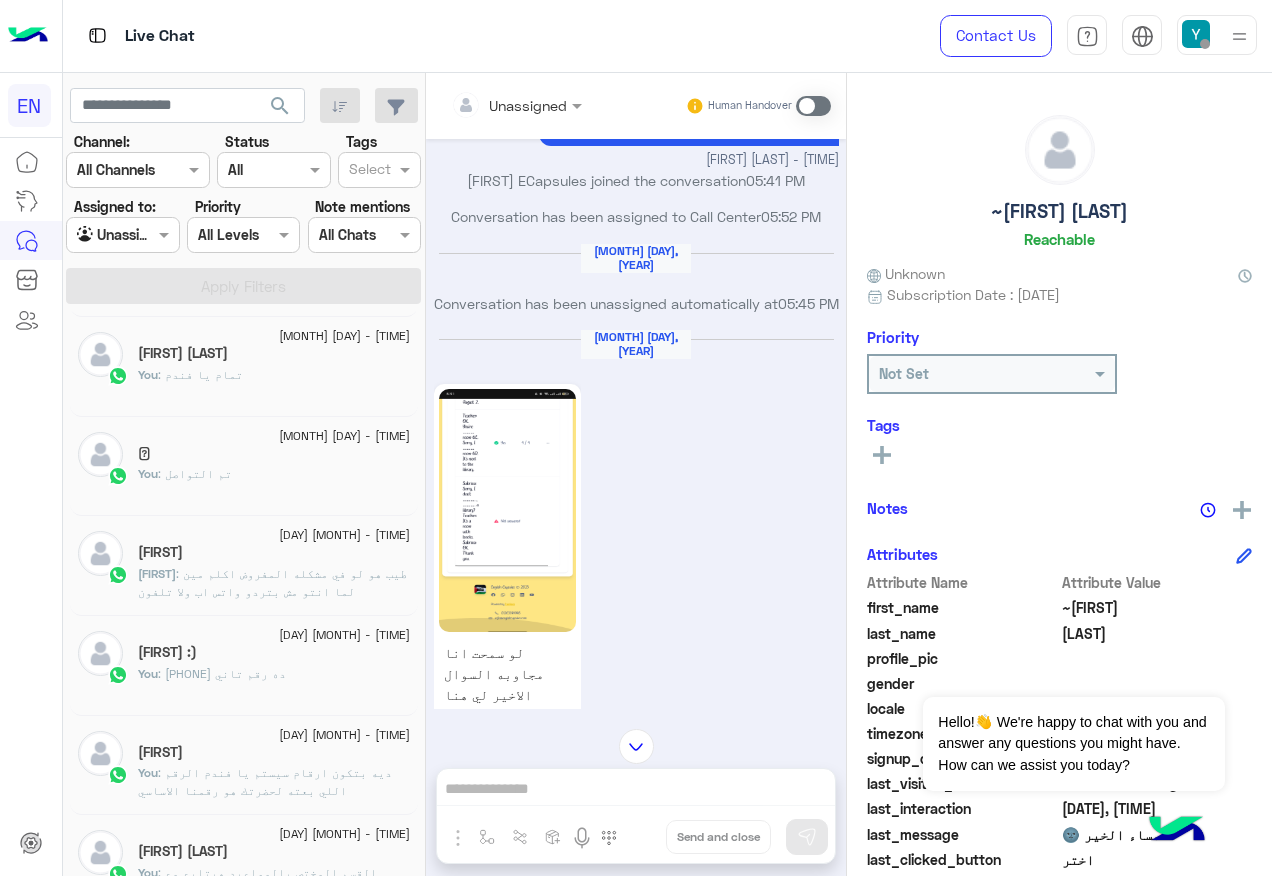 scroll, scrollTop: 951, scrollLeft: 0, axis: vertical 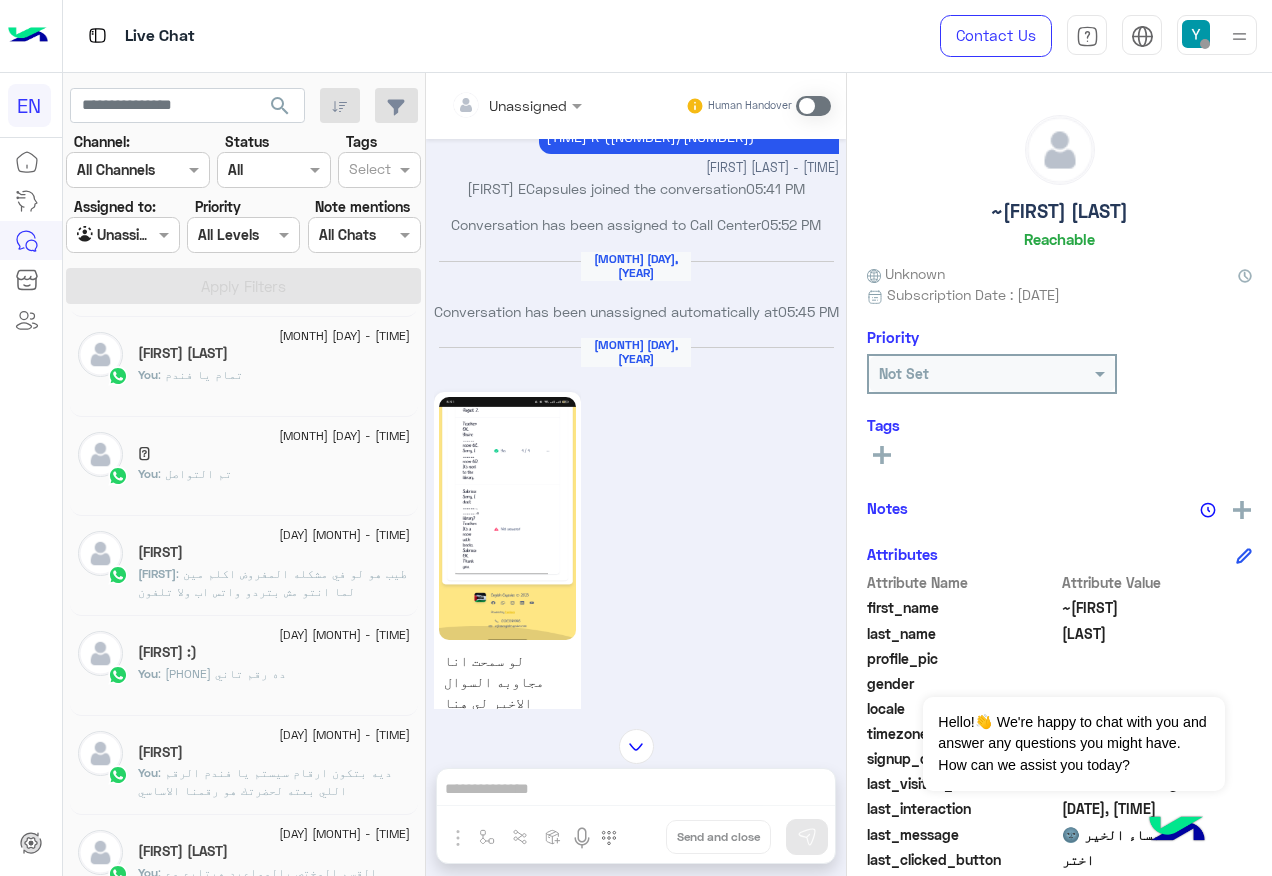 click 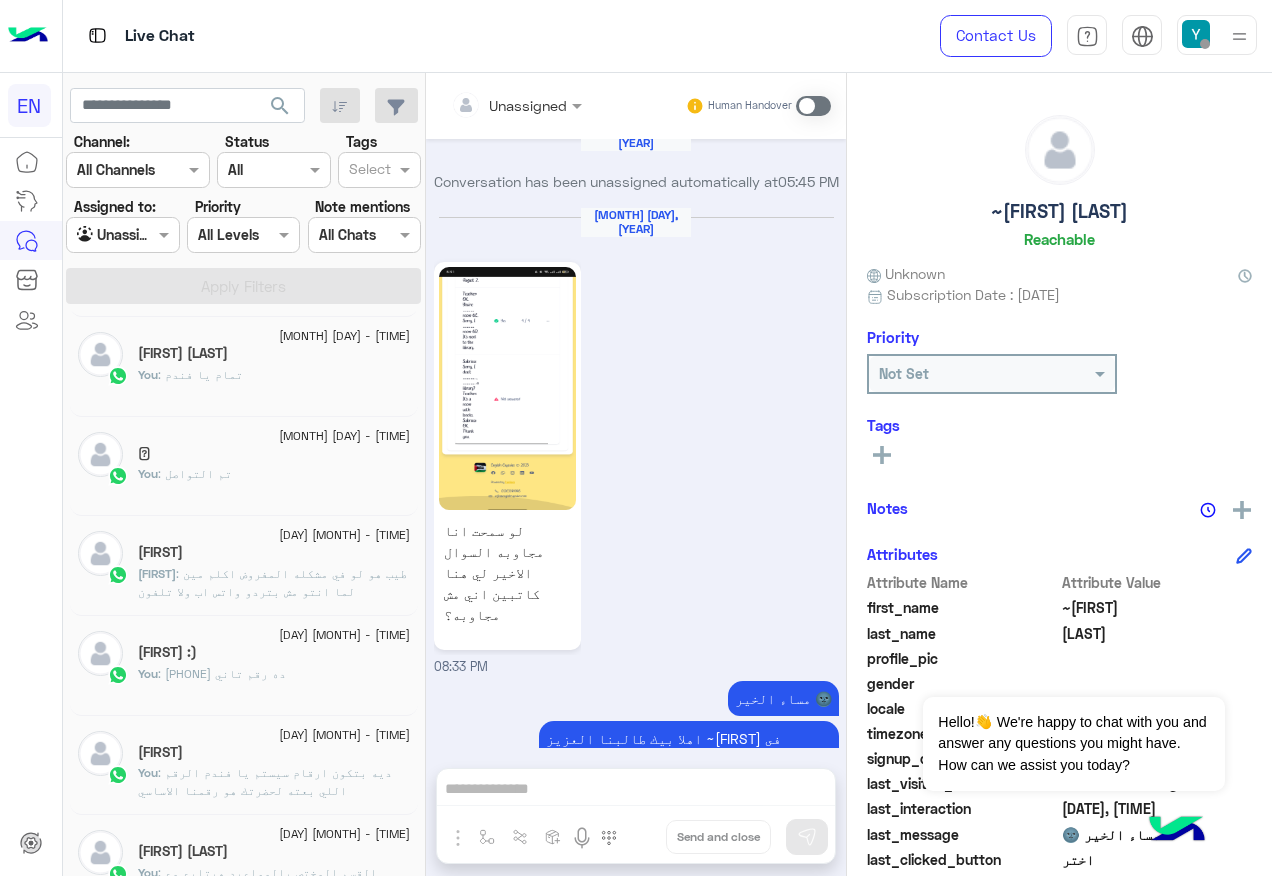 scroll, scrollTop: 1150, scrollLeft: 0, axis: vertical 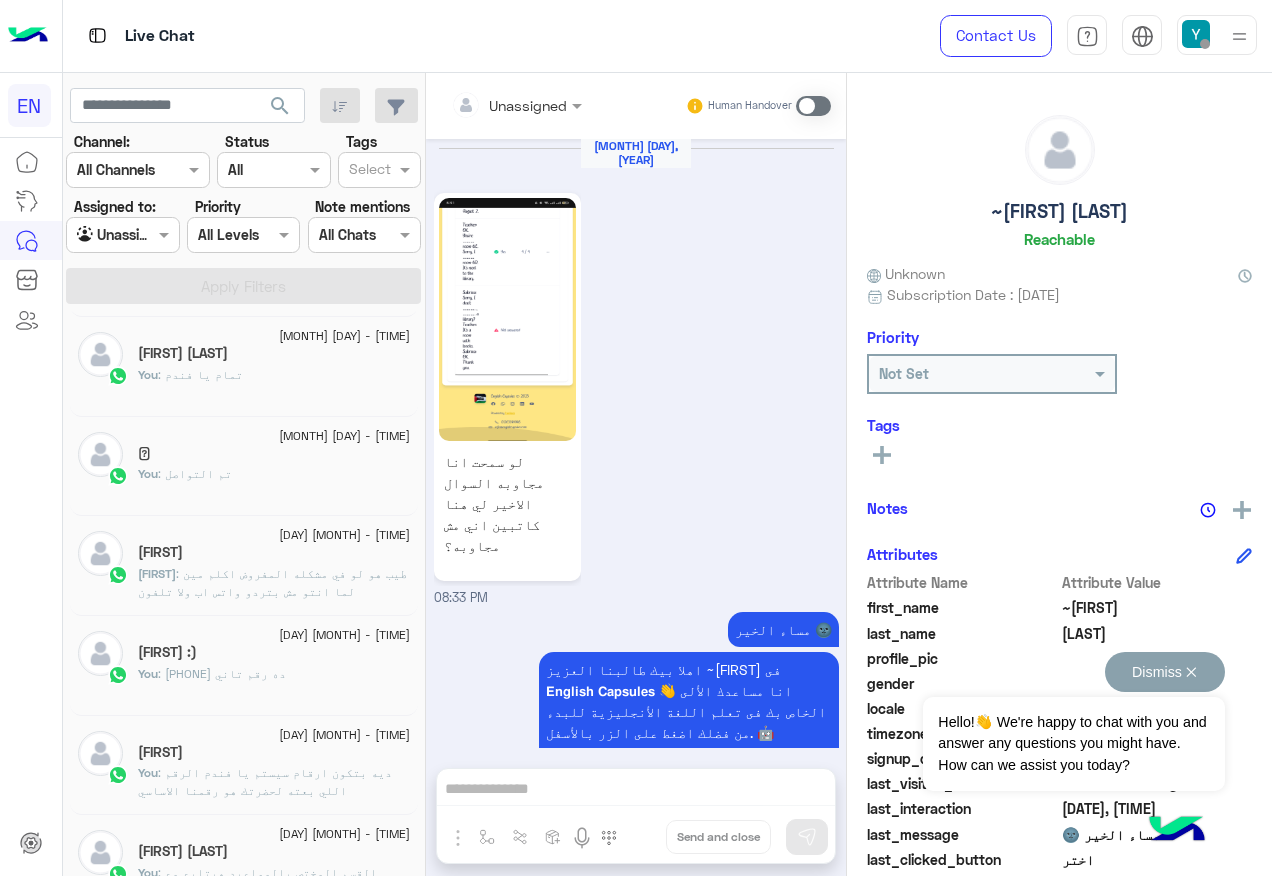click on "Dismiss ✕" at bounding box center (1165, 672) 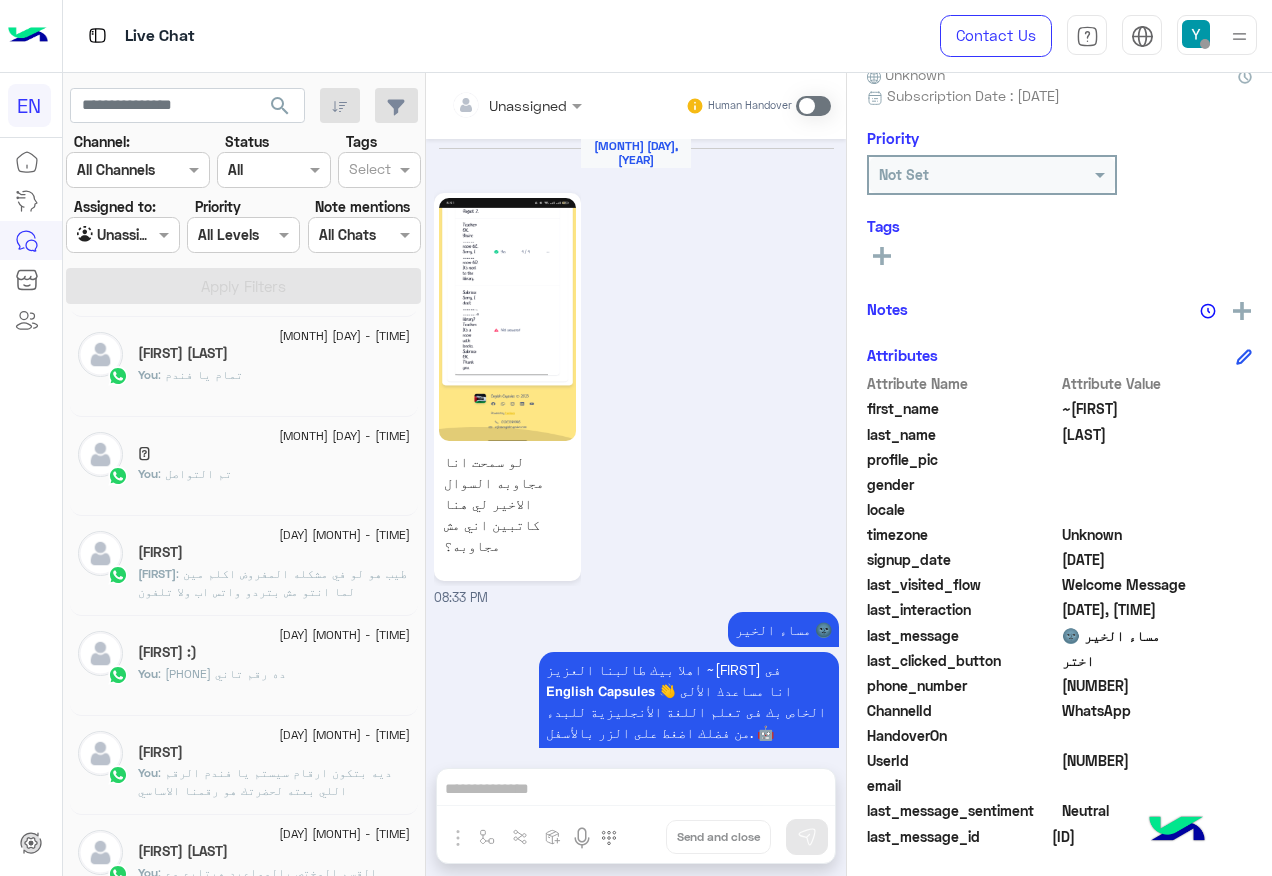 scroll, scrollTop: 201, scrollLeft: 0, axis: vertical 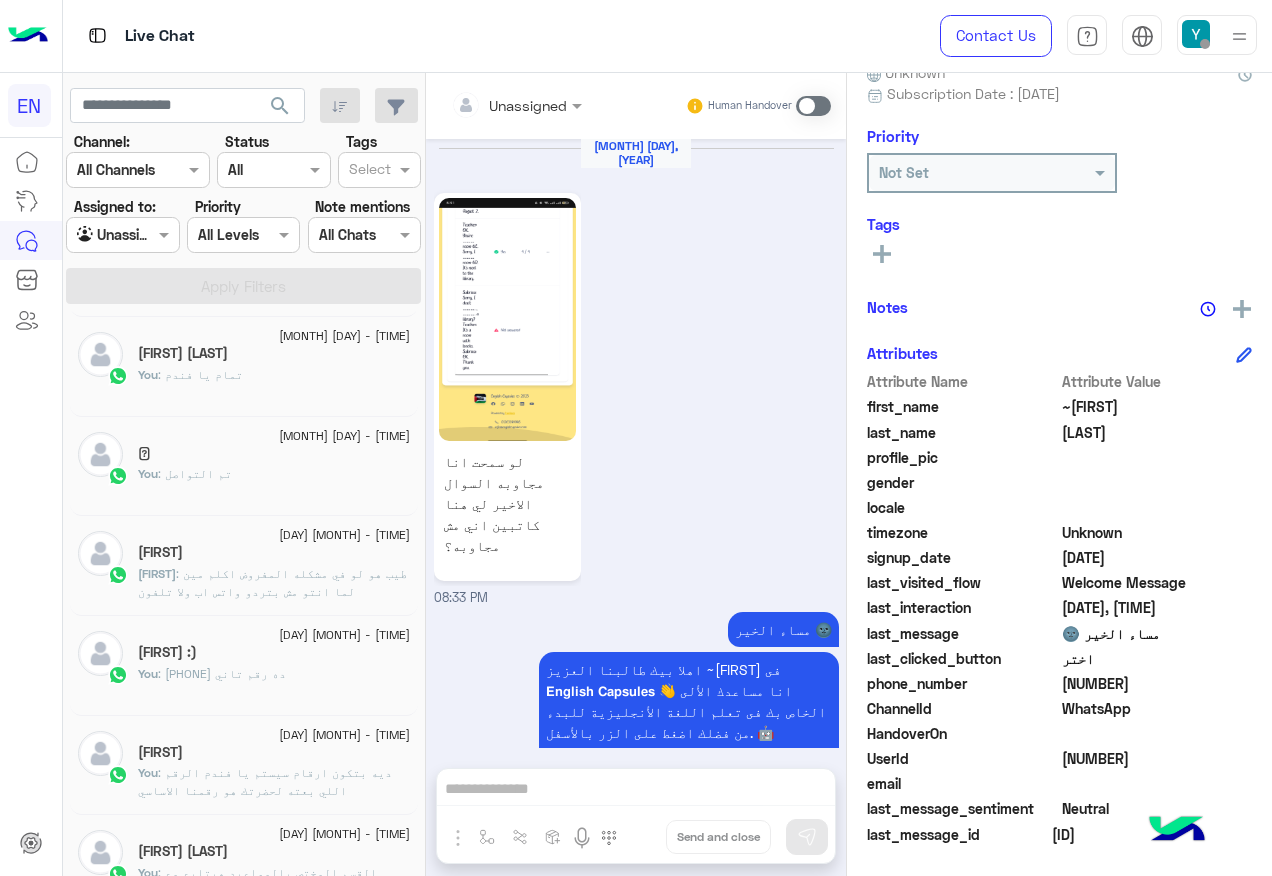 click on "[NUMBER]" 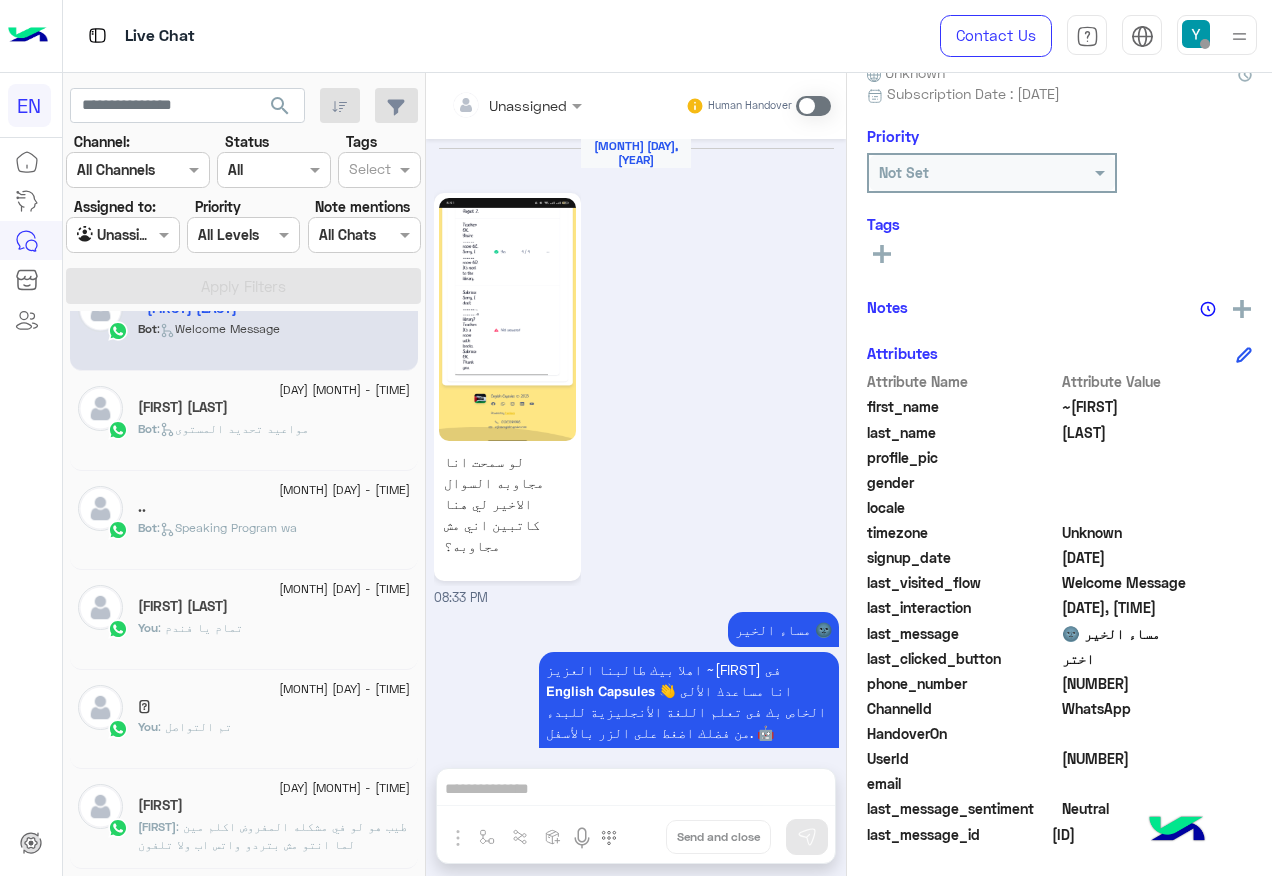 scroll, scrollTop: 0, scrollLeft: 0, axis: both 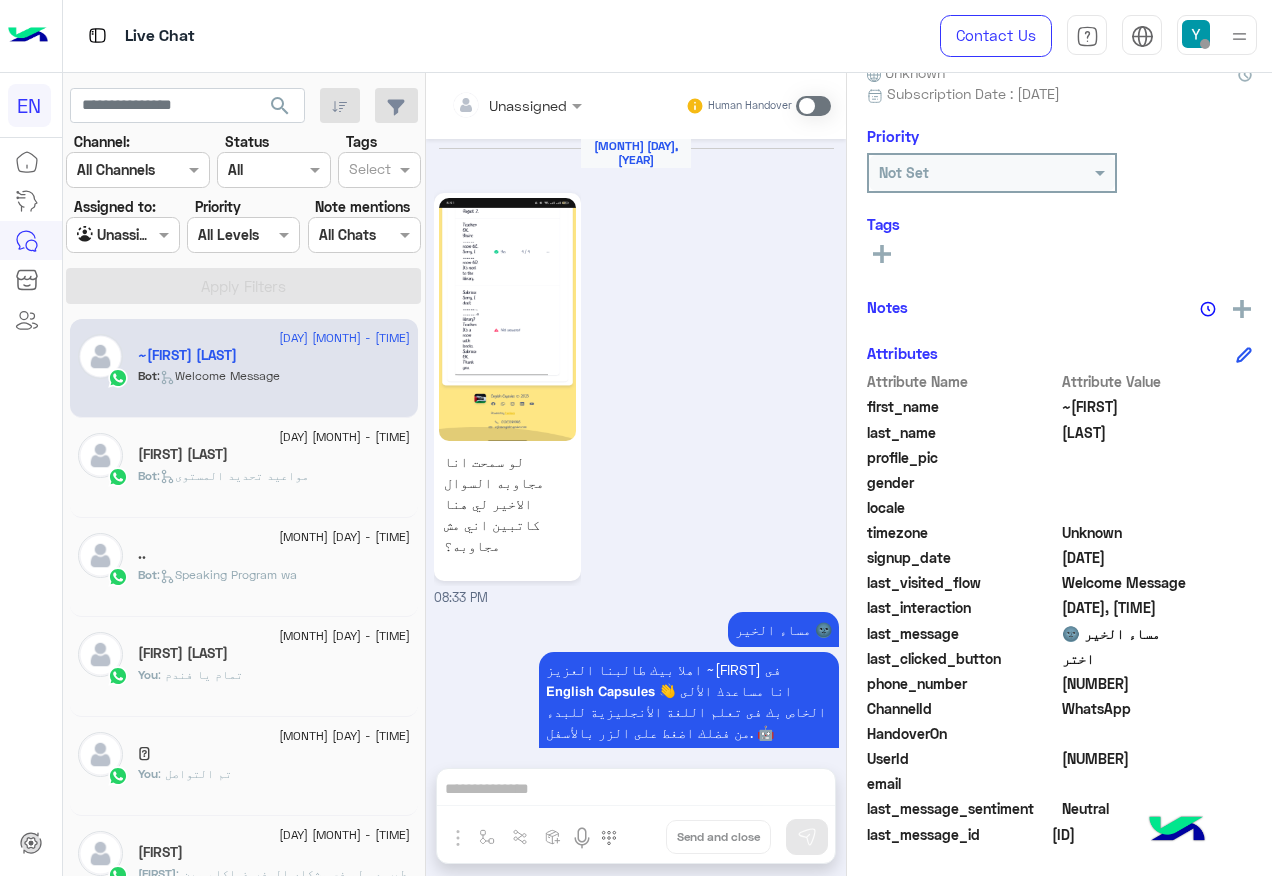 click at bounding box center (122, 234) 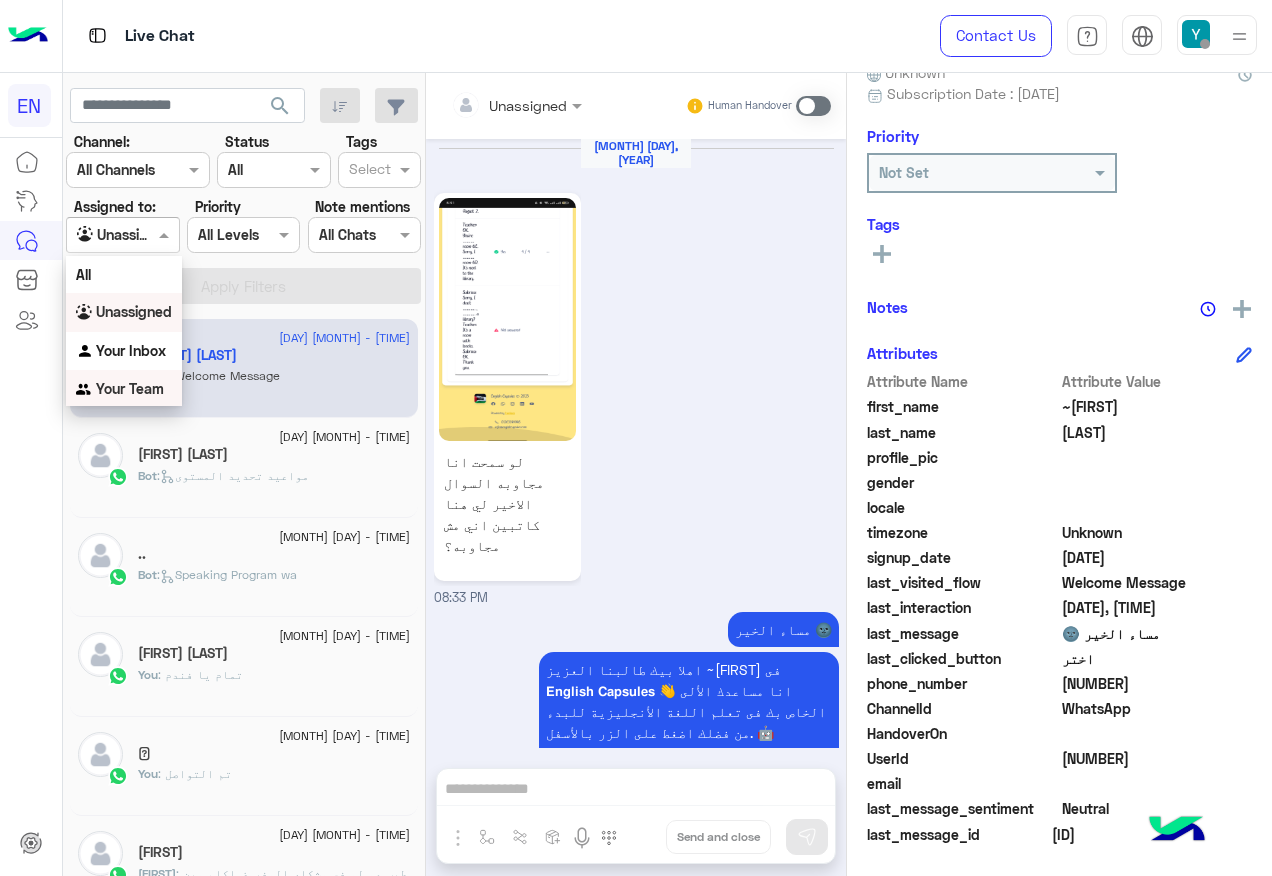 click on "Your Team" at bounding box center (130, 388) 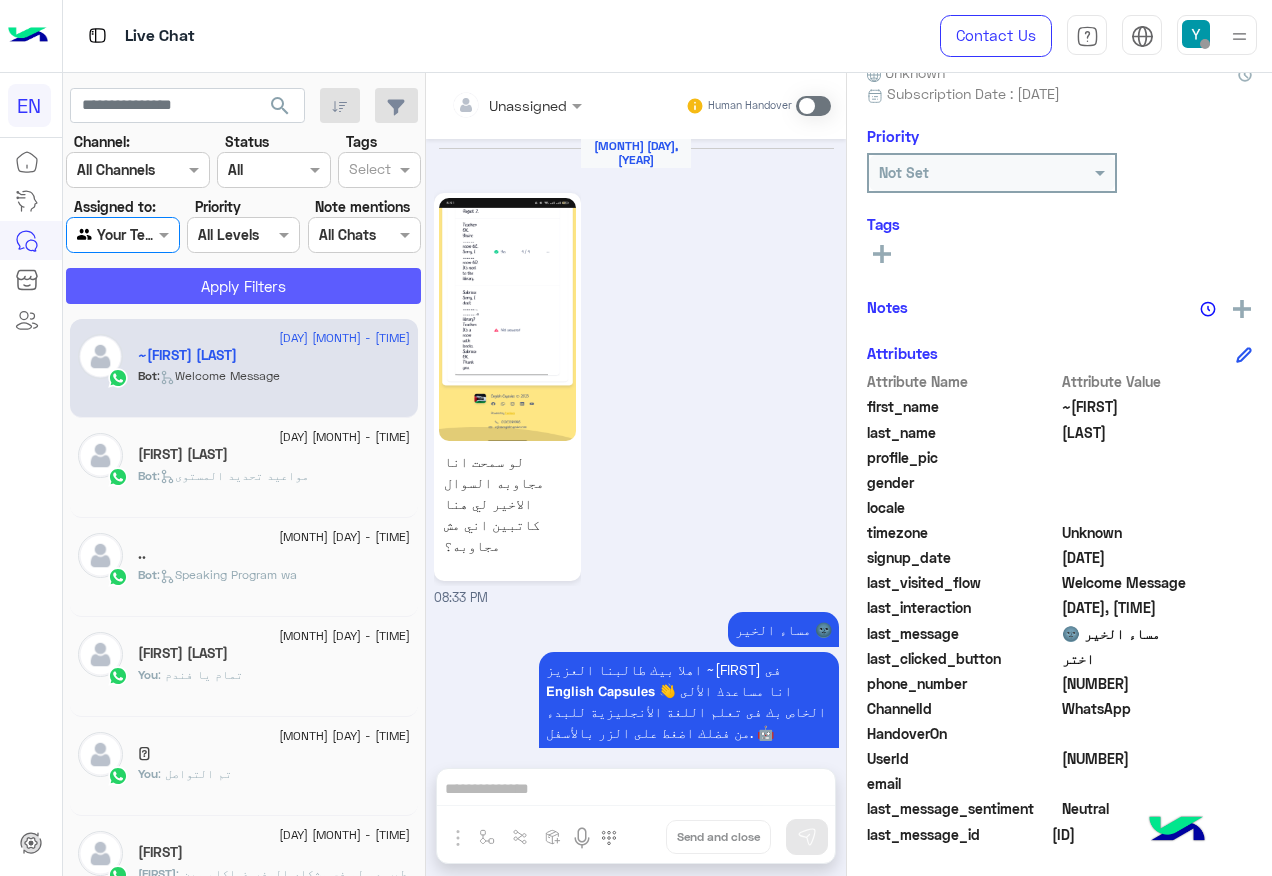 click on "Apply Filters" 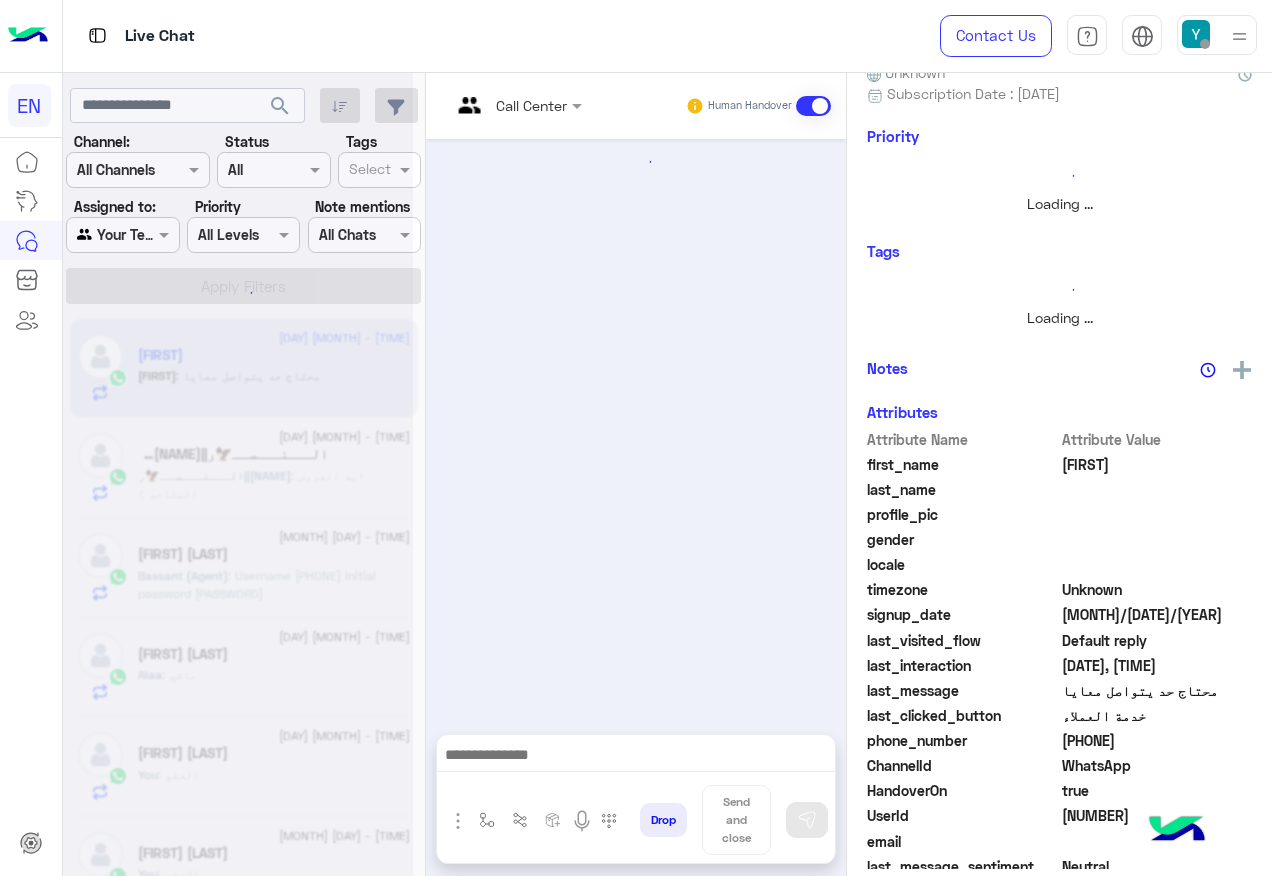 scroll, scrollTop: 0, scrollLeft: 0, axis: both 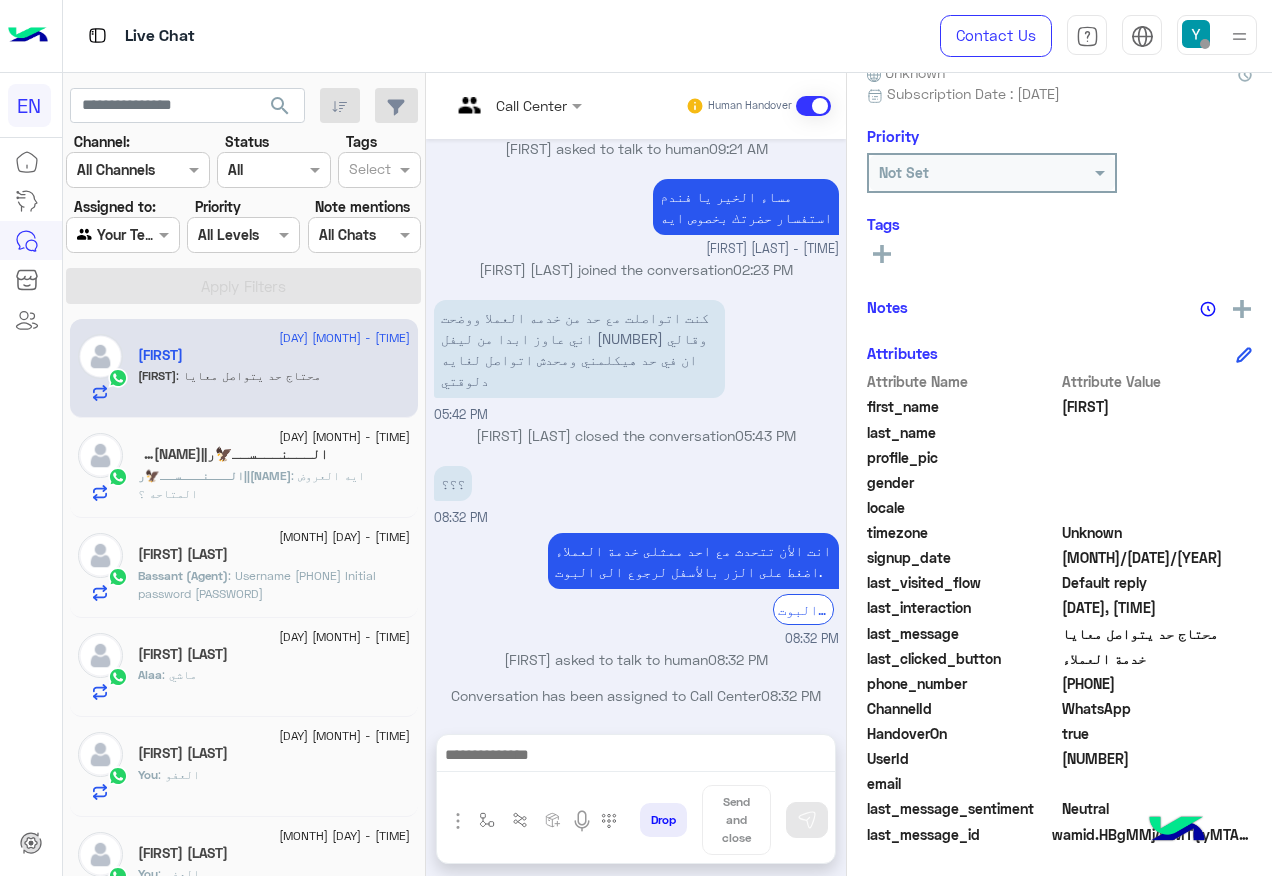 click on "[PHONE]" 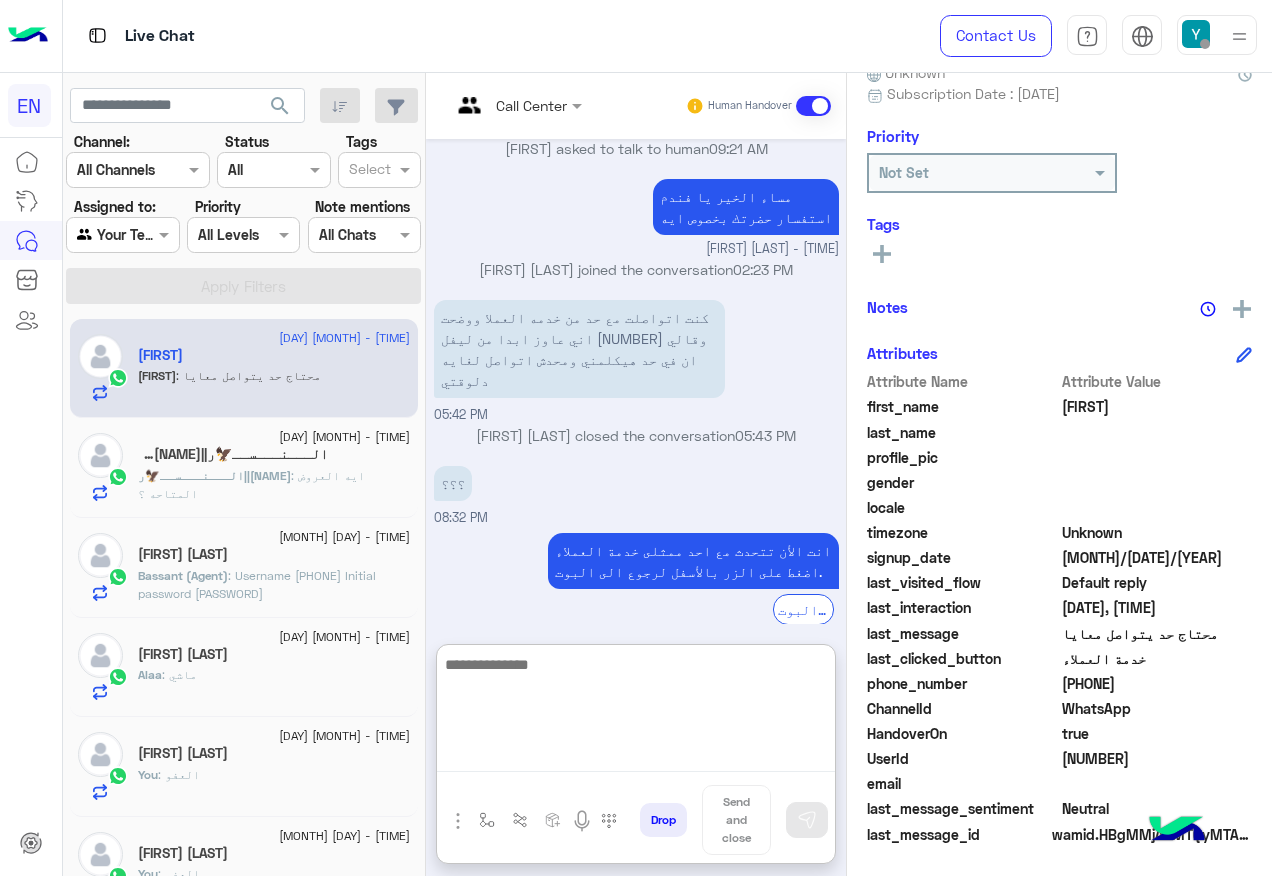 click at bounding box center [636, 712] 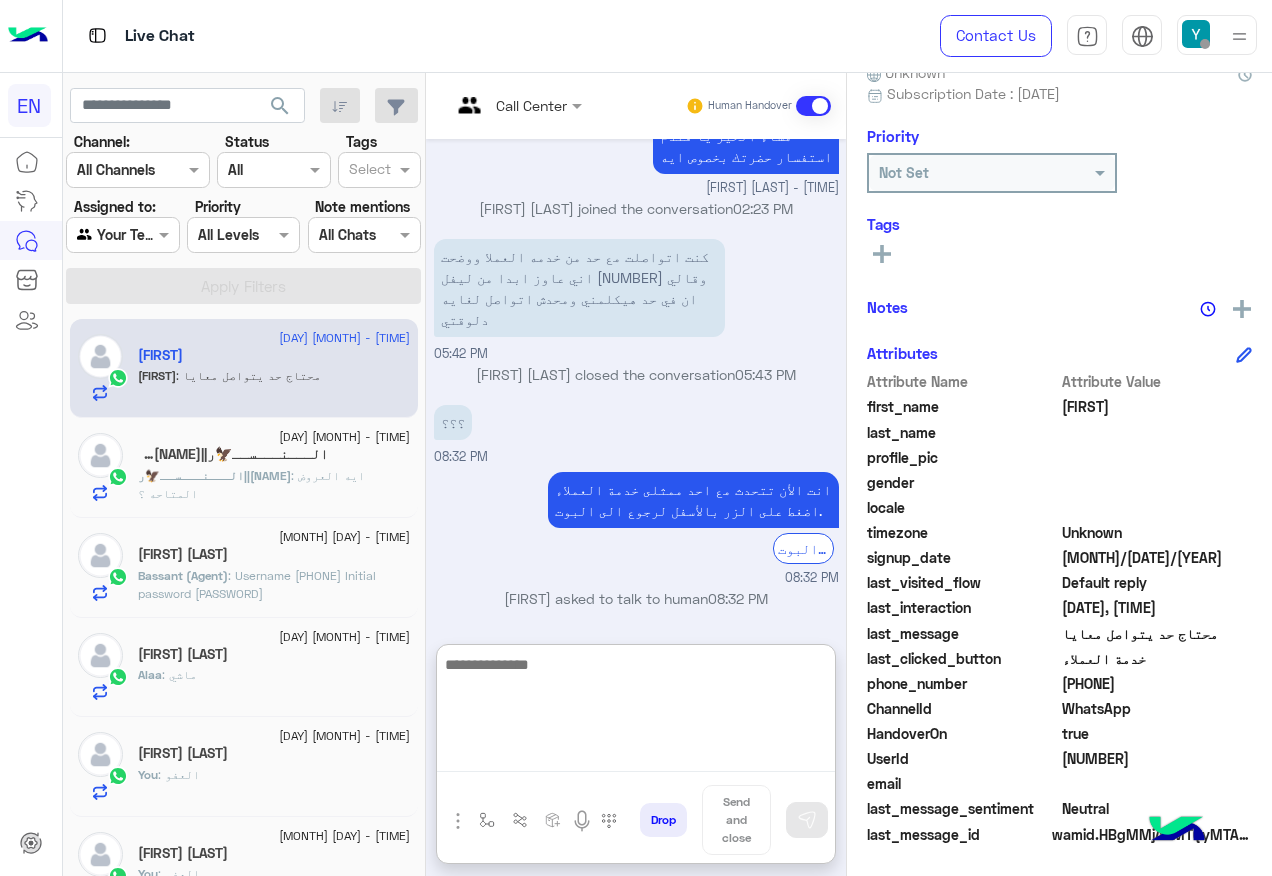 scroll, scrollTop: 1169, scrollLeft: 0, axis: vertical 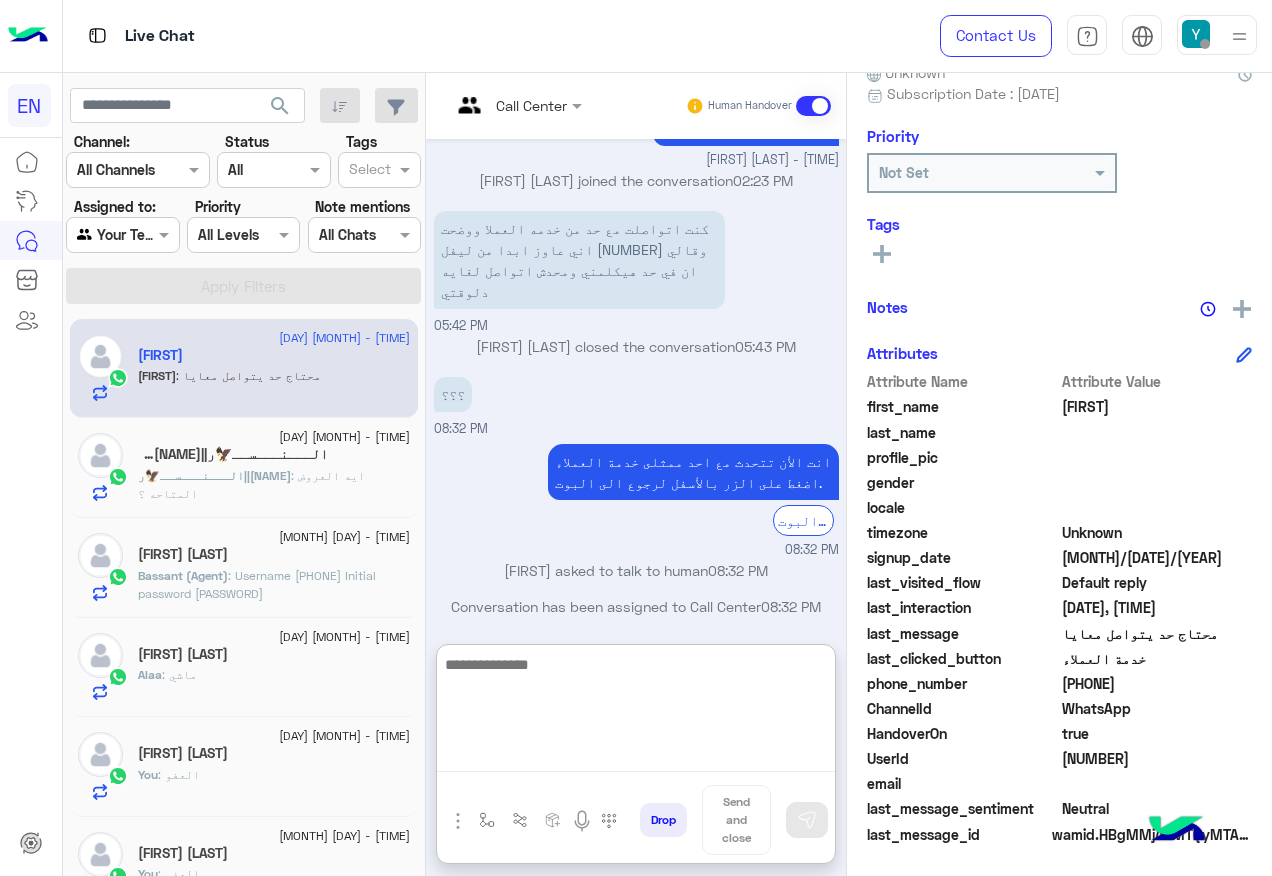 click at bounding box center (636, 712) 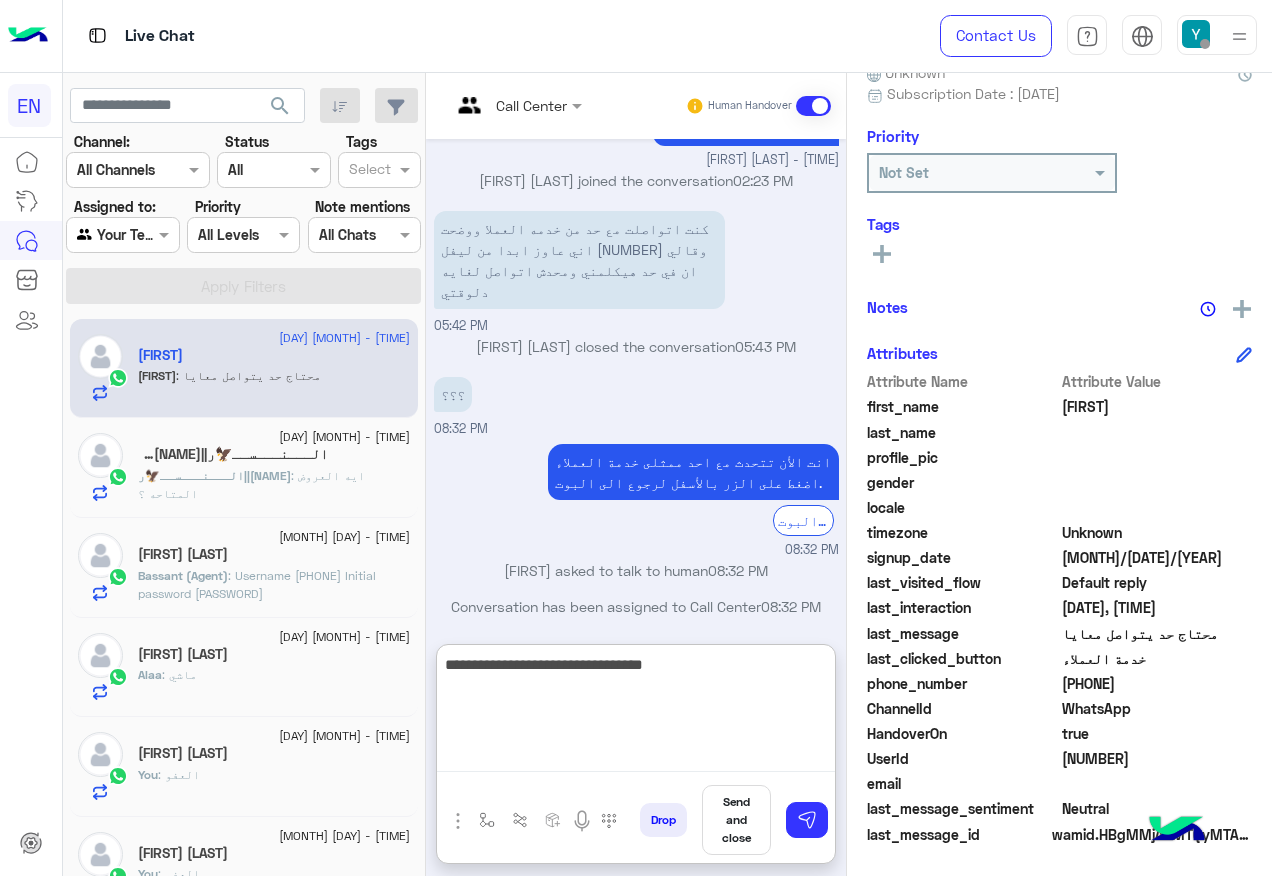 type on "**********" 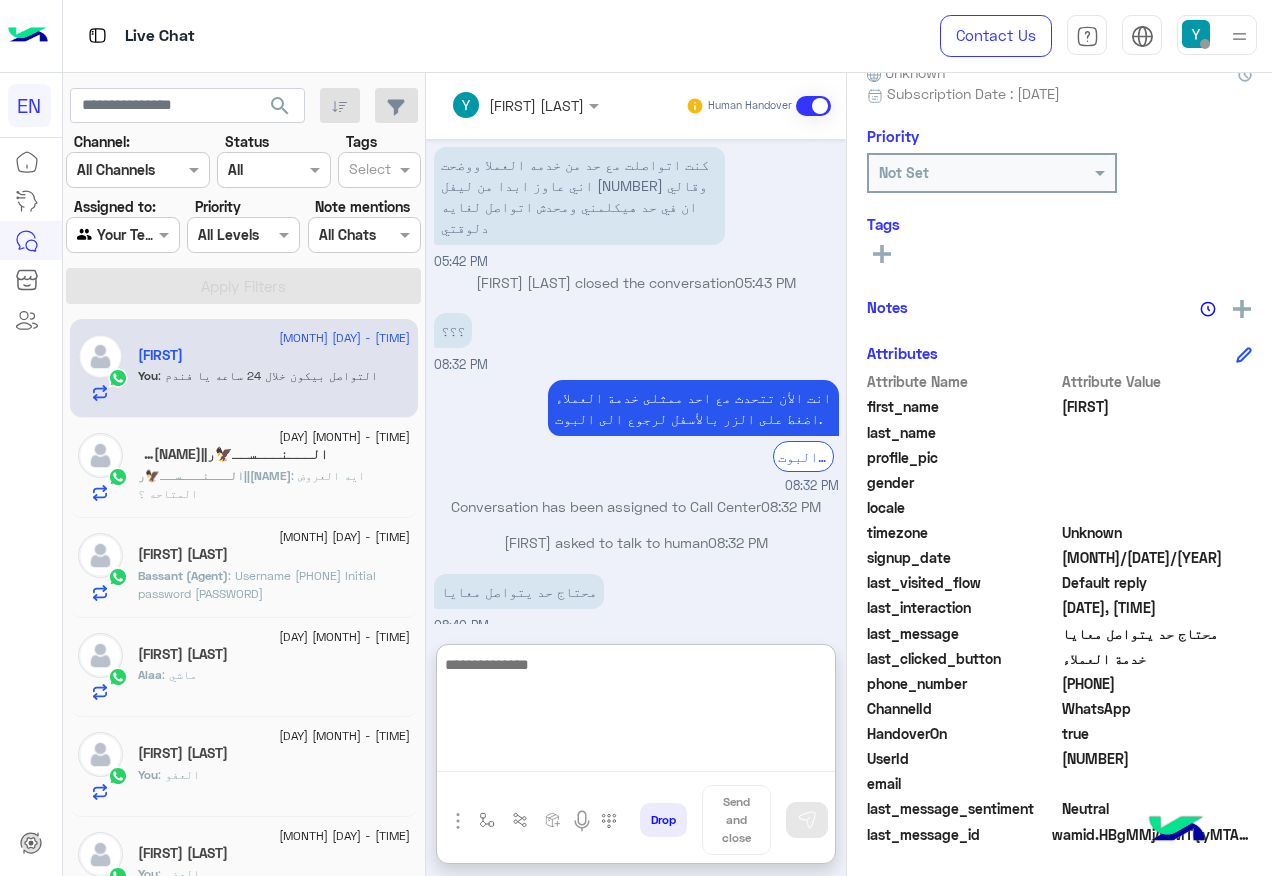 scroll, scrollTop: 1270, scrollLeft: 0, axis: vertical 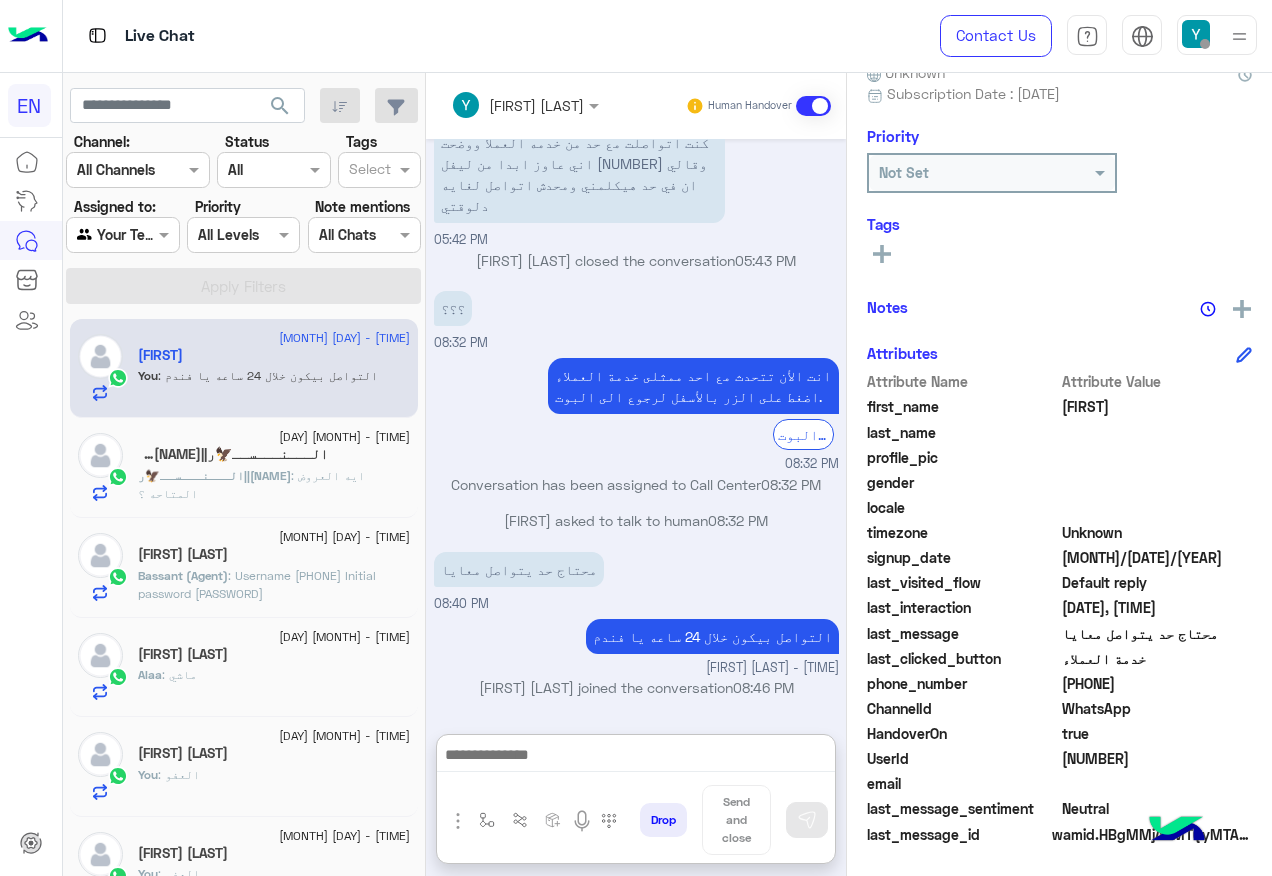 click on ": ايه العروض المتاحه ؟" 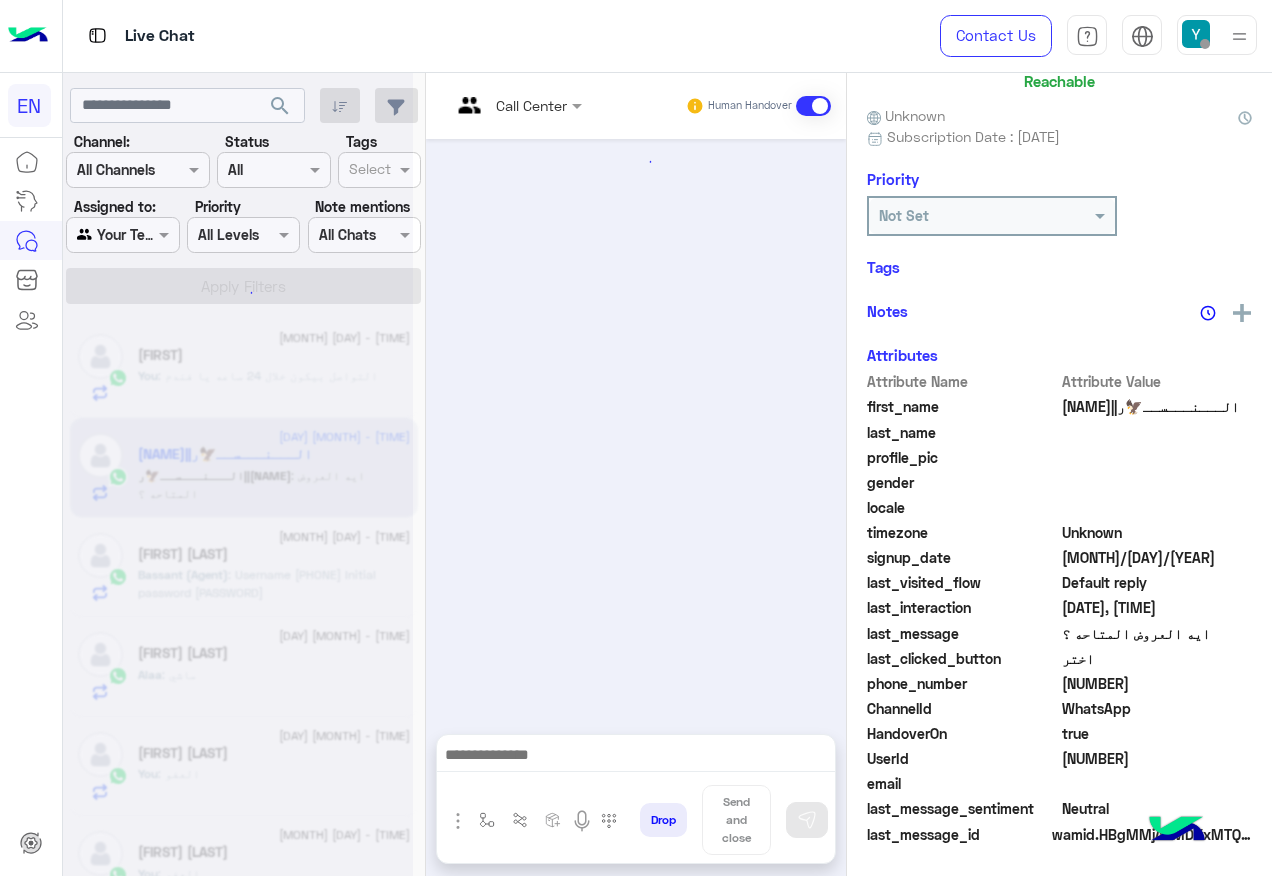 scroll, scrollTop: 158, scrollLeft: 0, axis: vertical 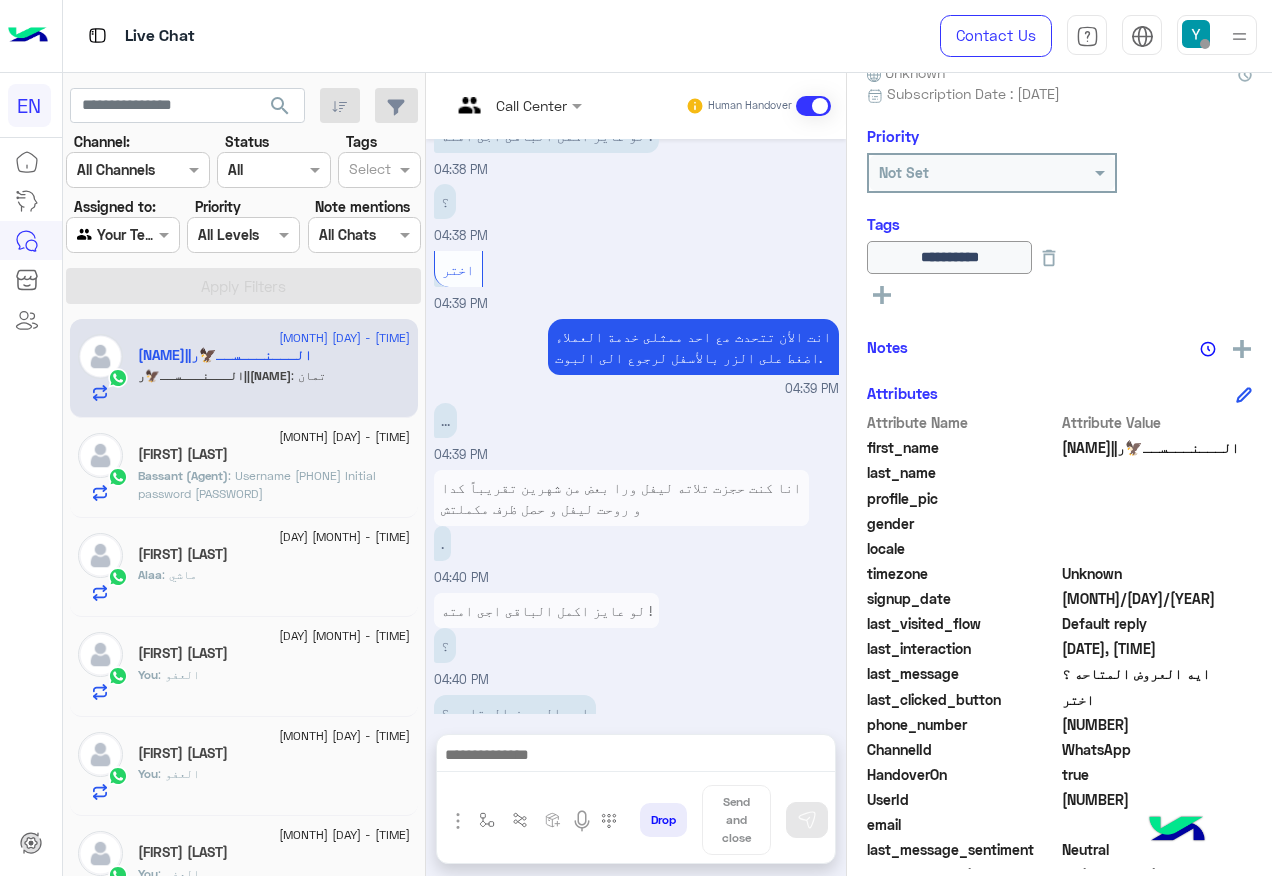 click on "[NUMBER]" 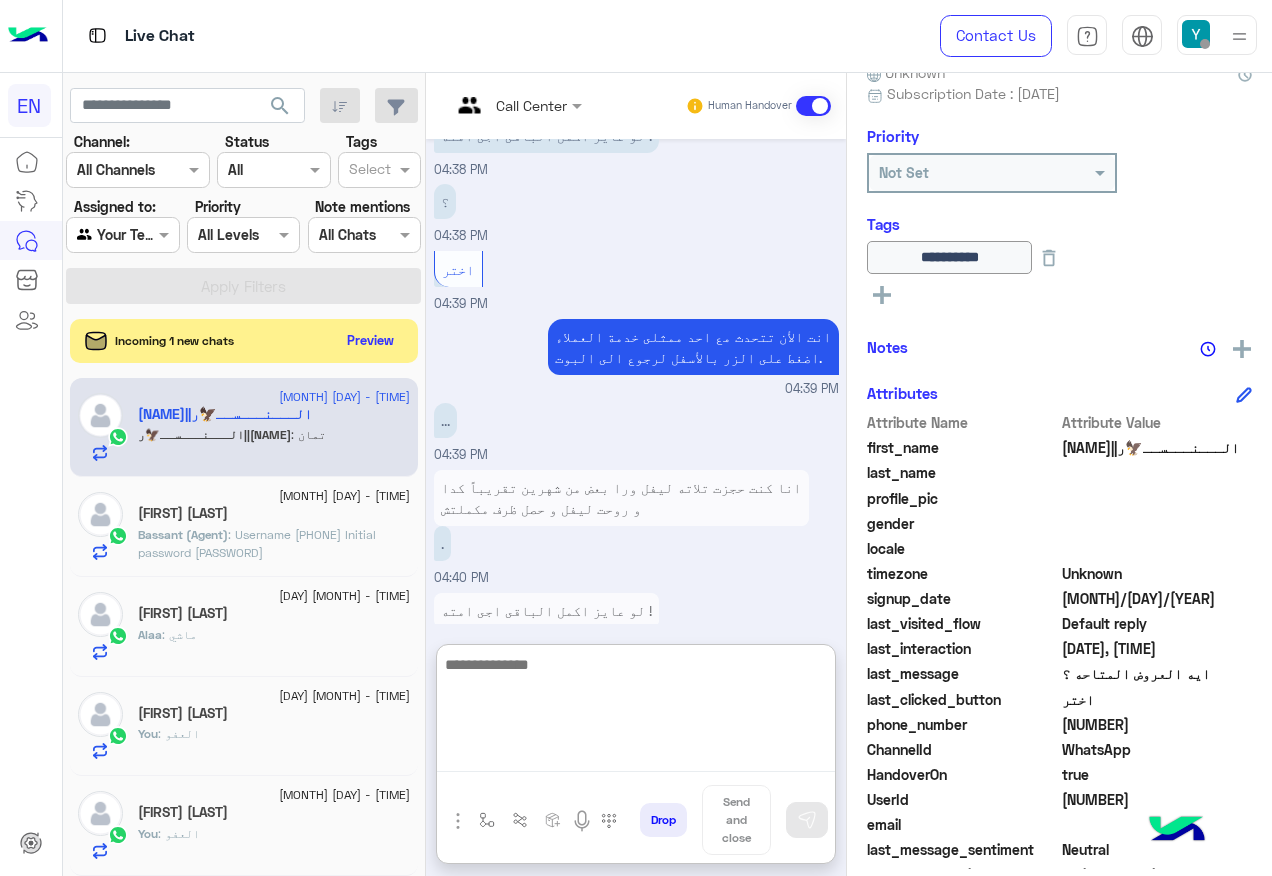click at bounding box center [636, 712] 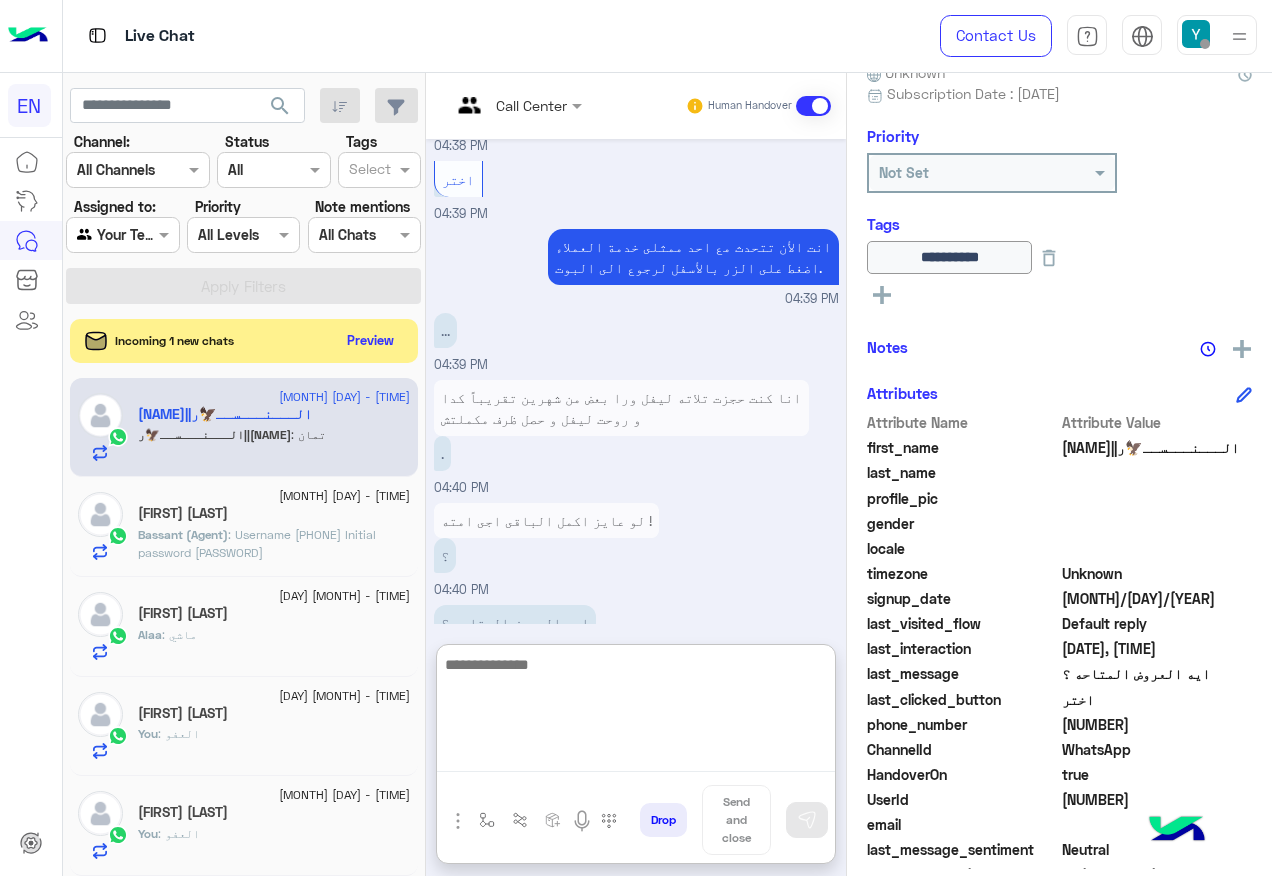 click at bounding box center (636, 712) 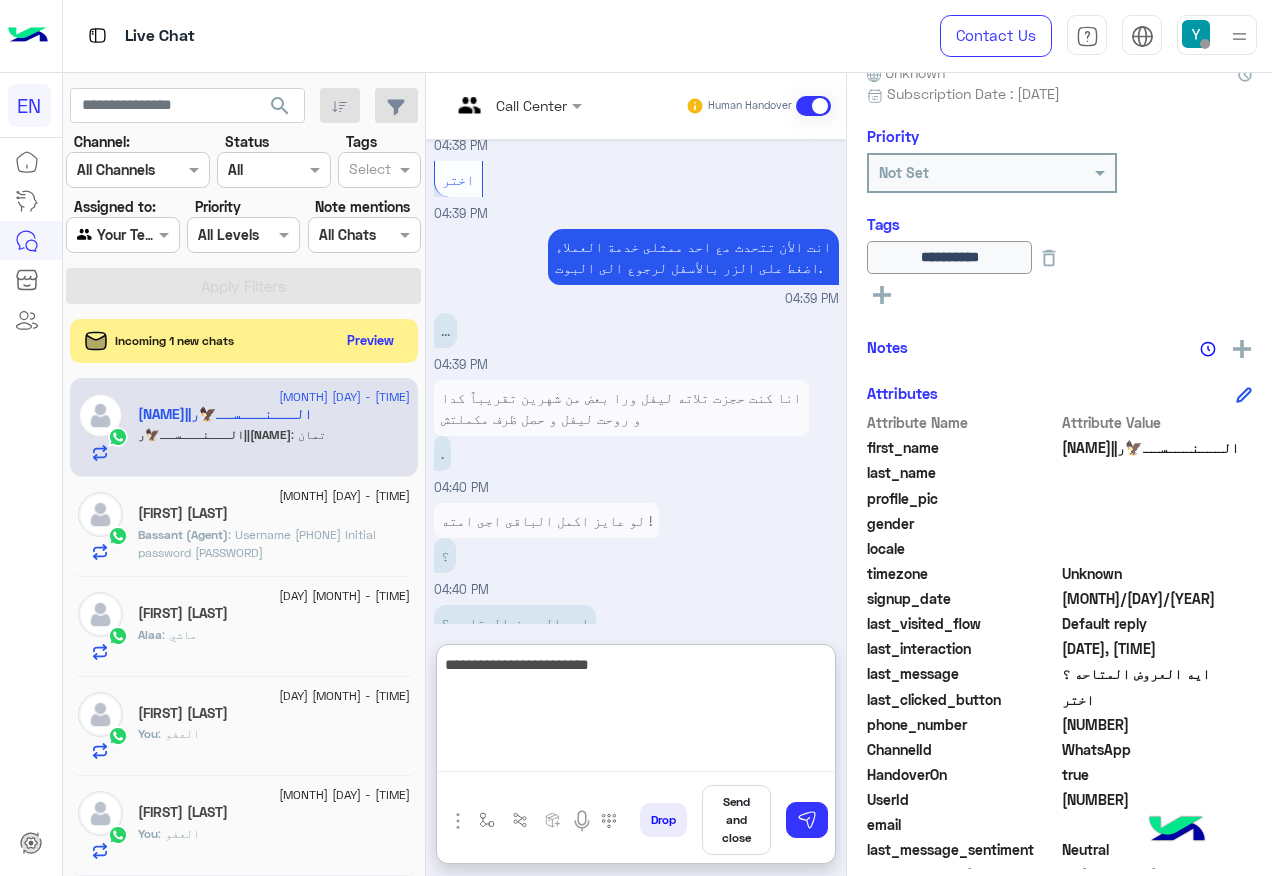 type on "**********" 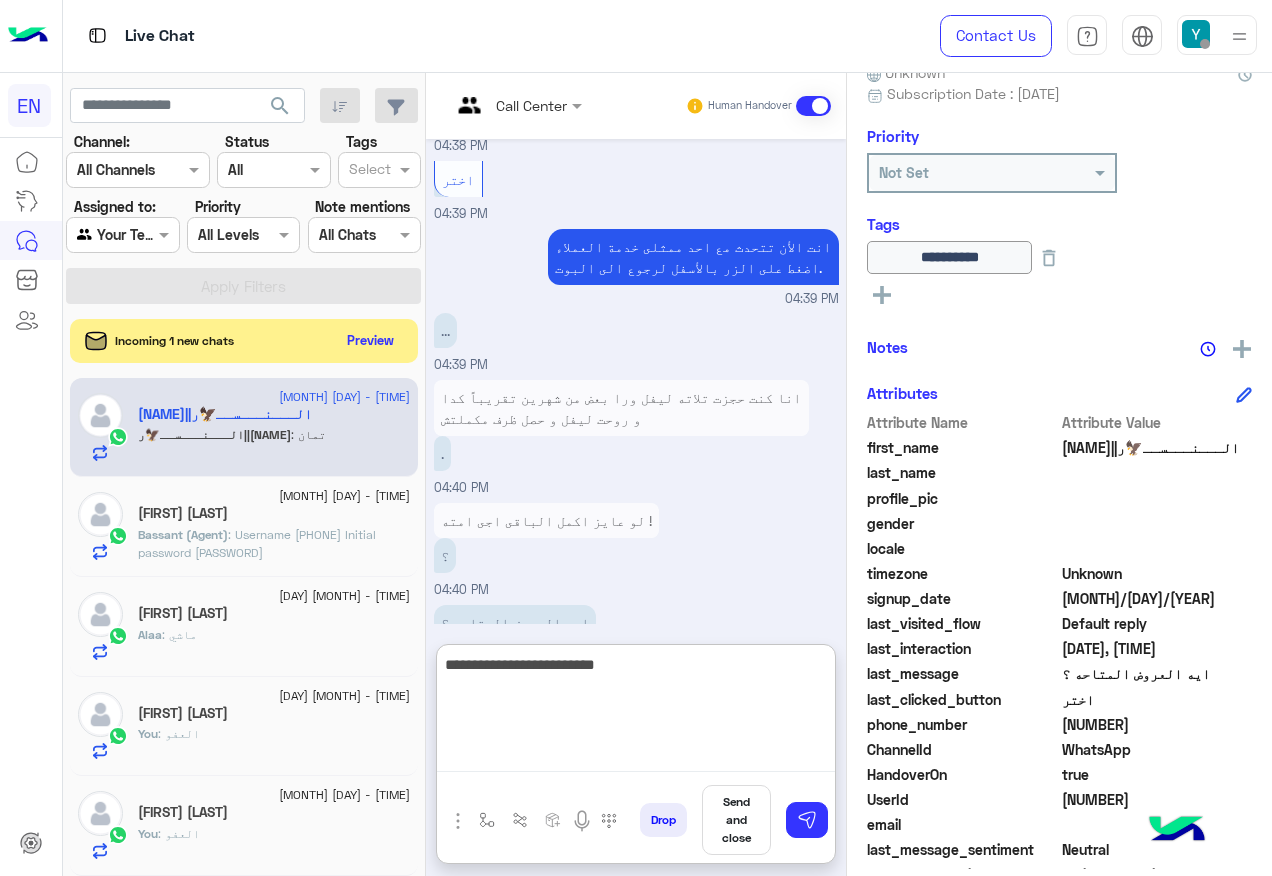type 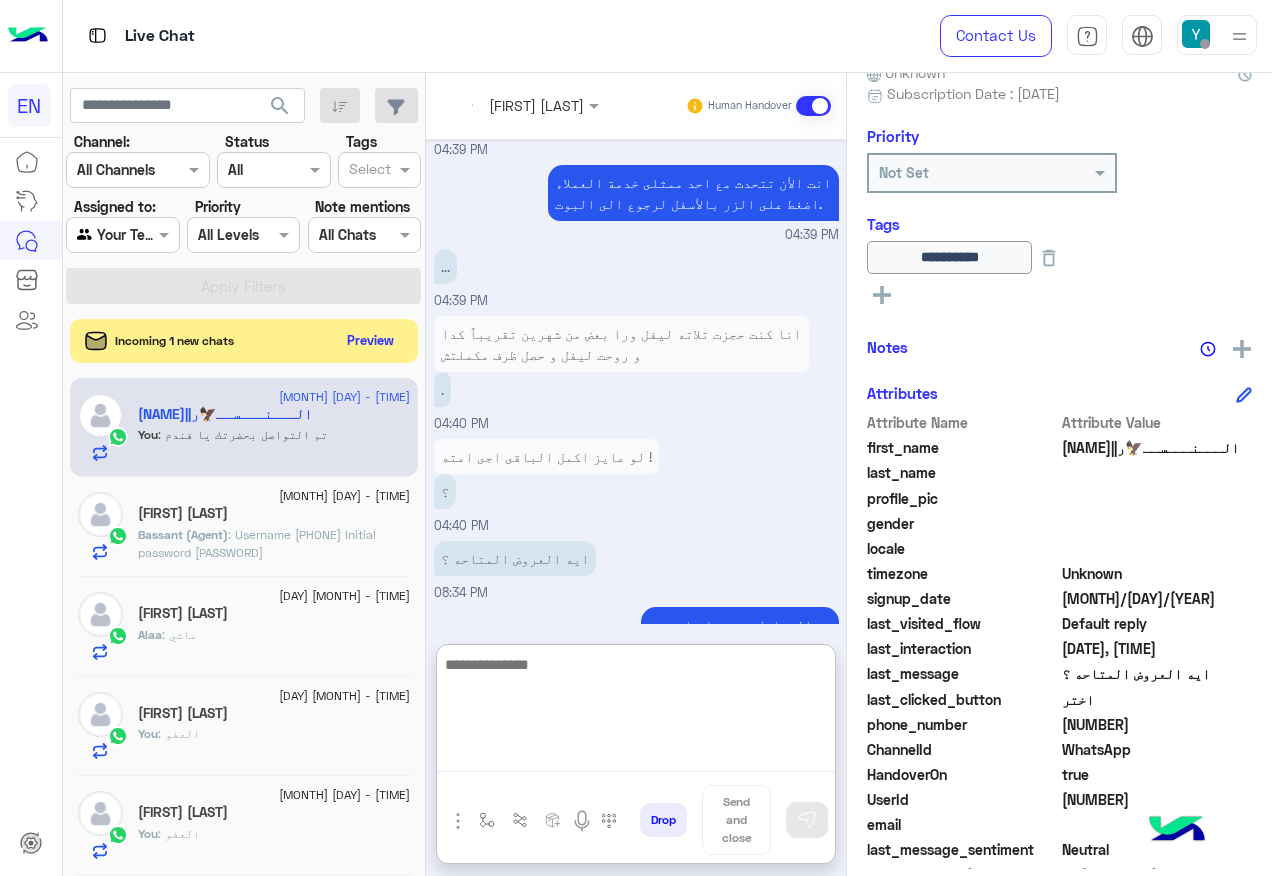 scroll, scrollTop: 1301, scrollLeft: 0, axis: vertical 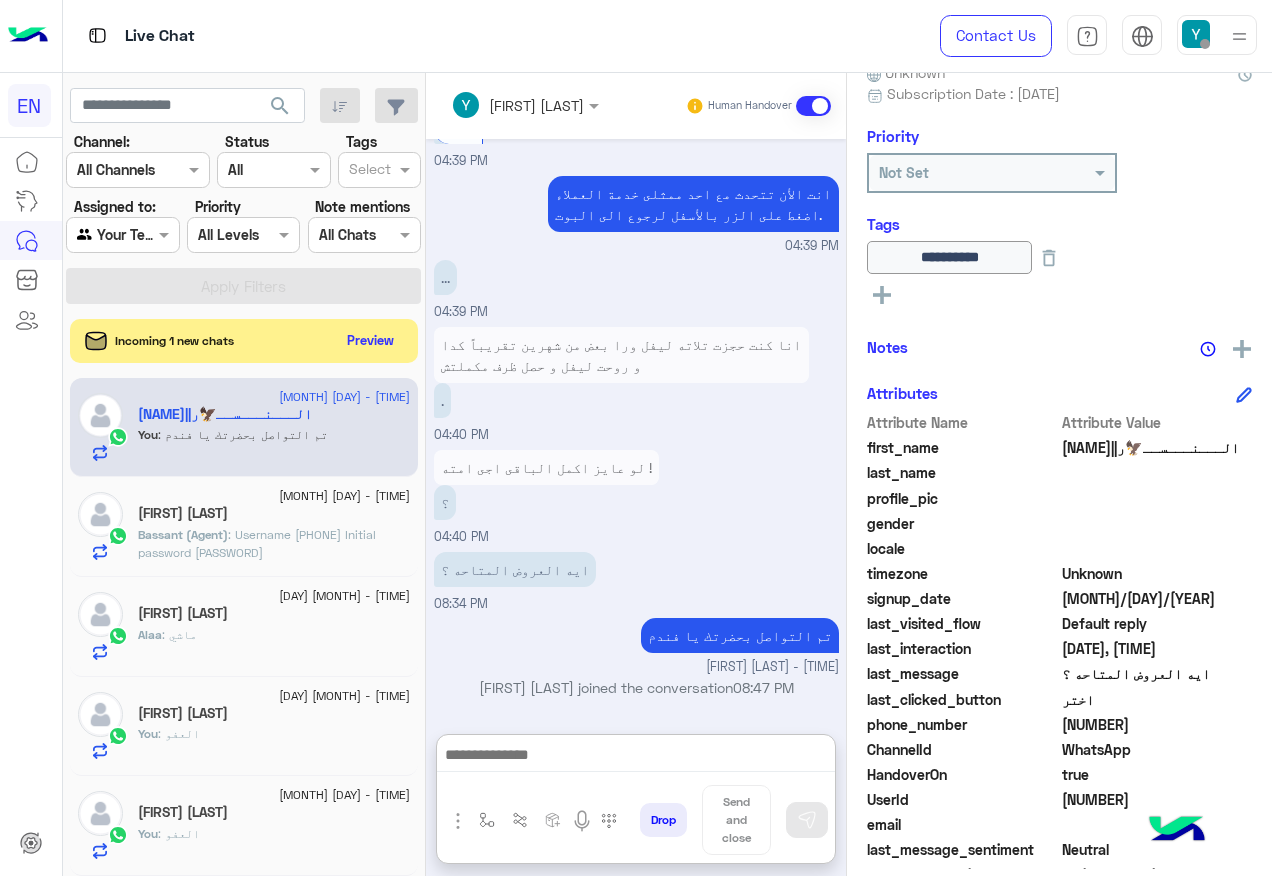 click on "Incoming 1 new chats    Preview" 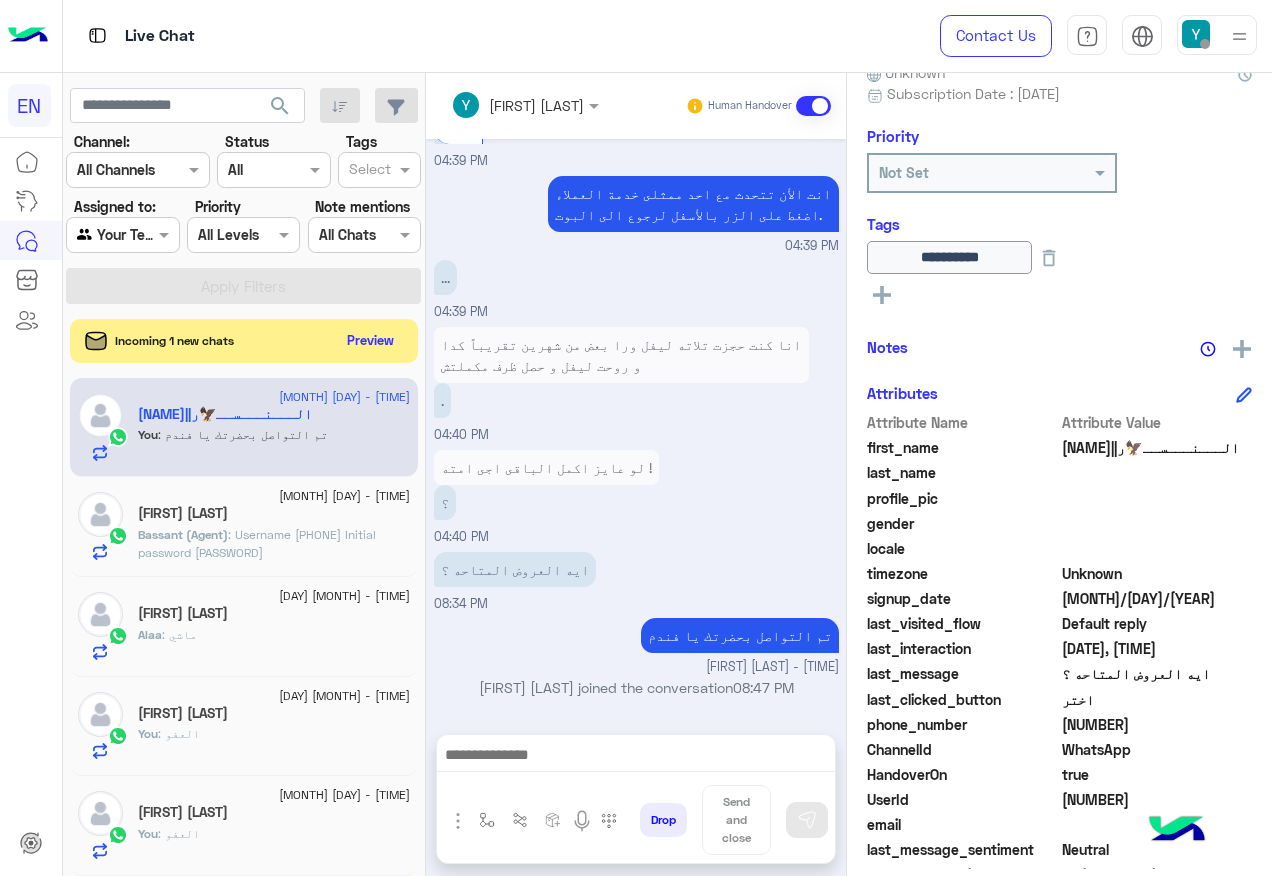 scroll, scrollTop: 1211, scrollLeft: 0, axis: vertical 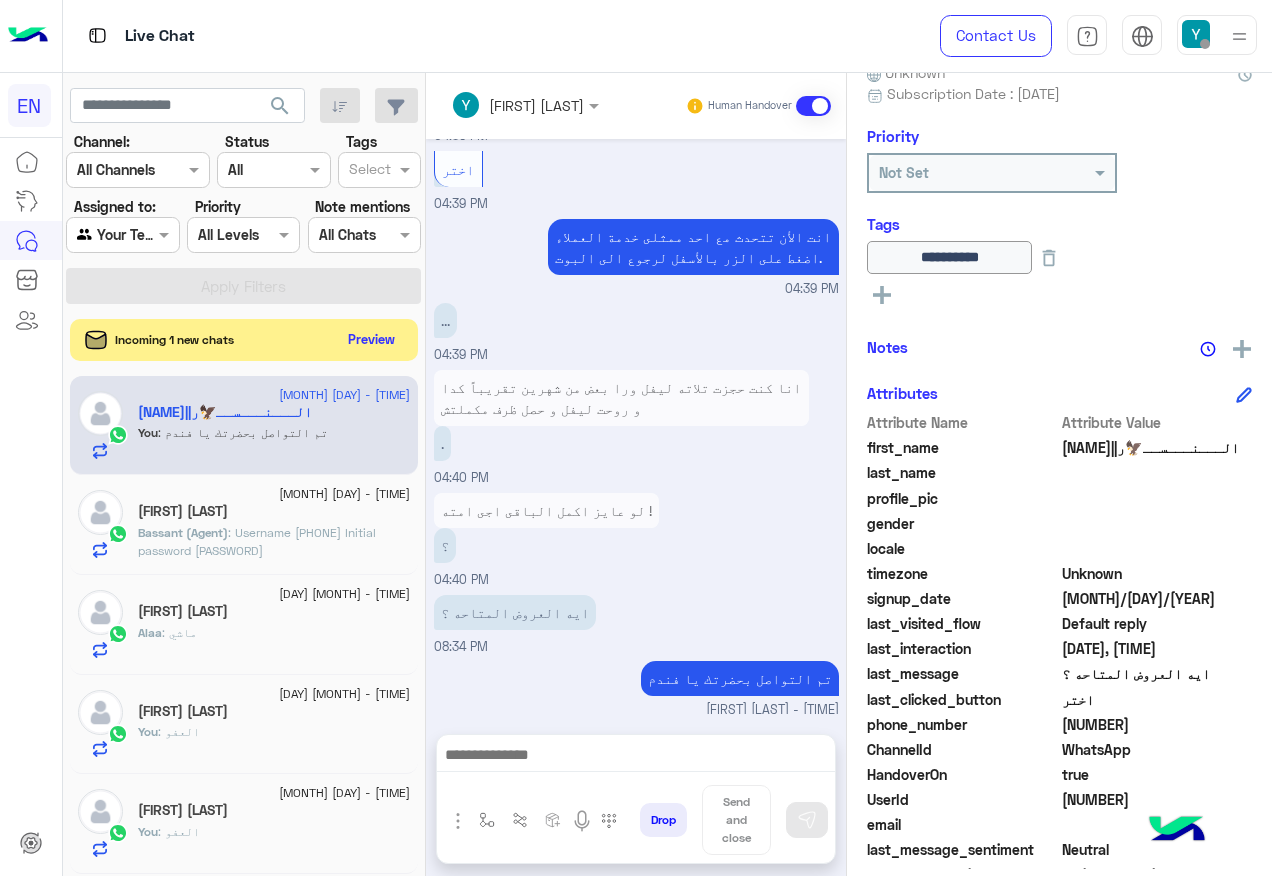 click on "Preview" 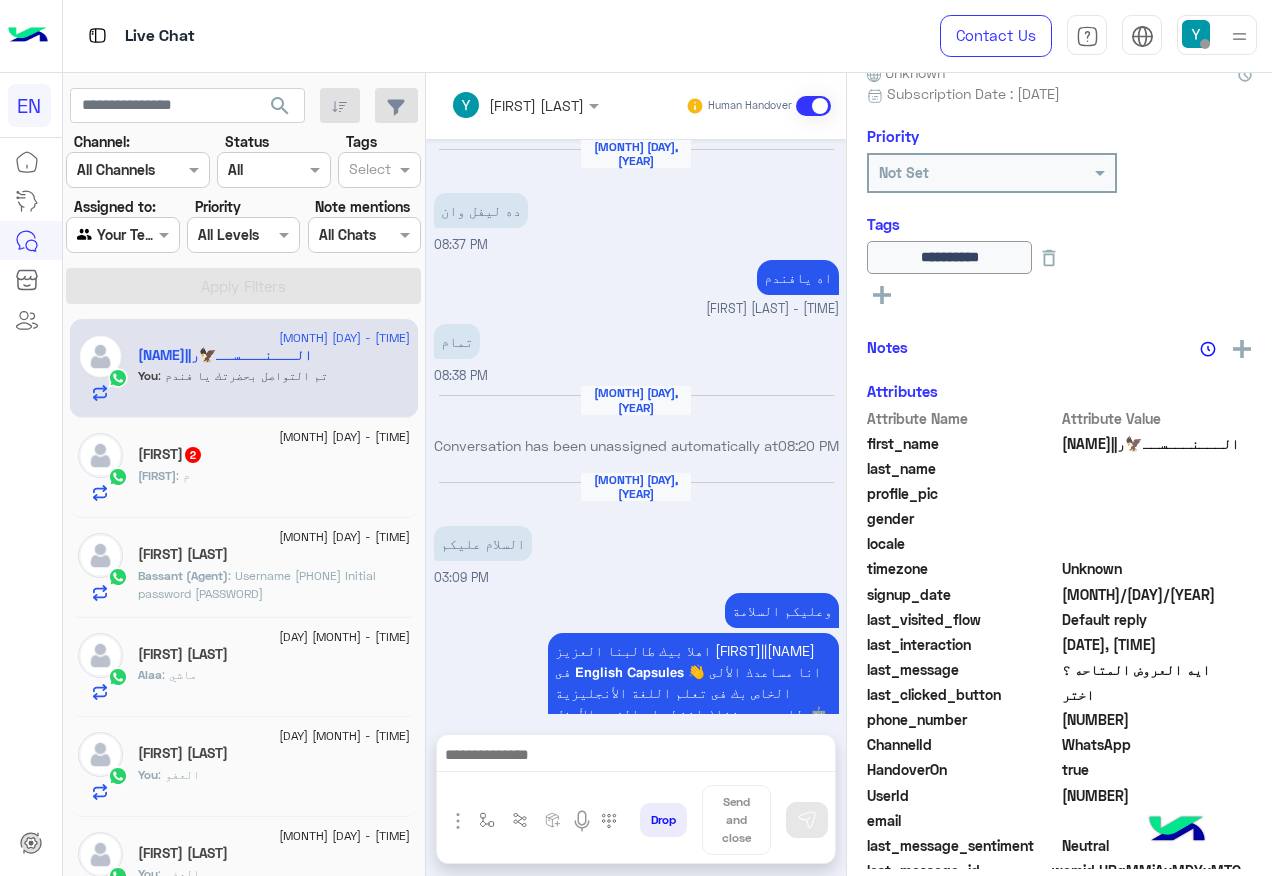 scroll, scrollTop: 1081, scrollLeft: 0, axis: vertical 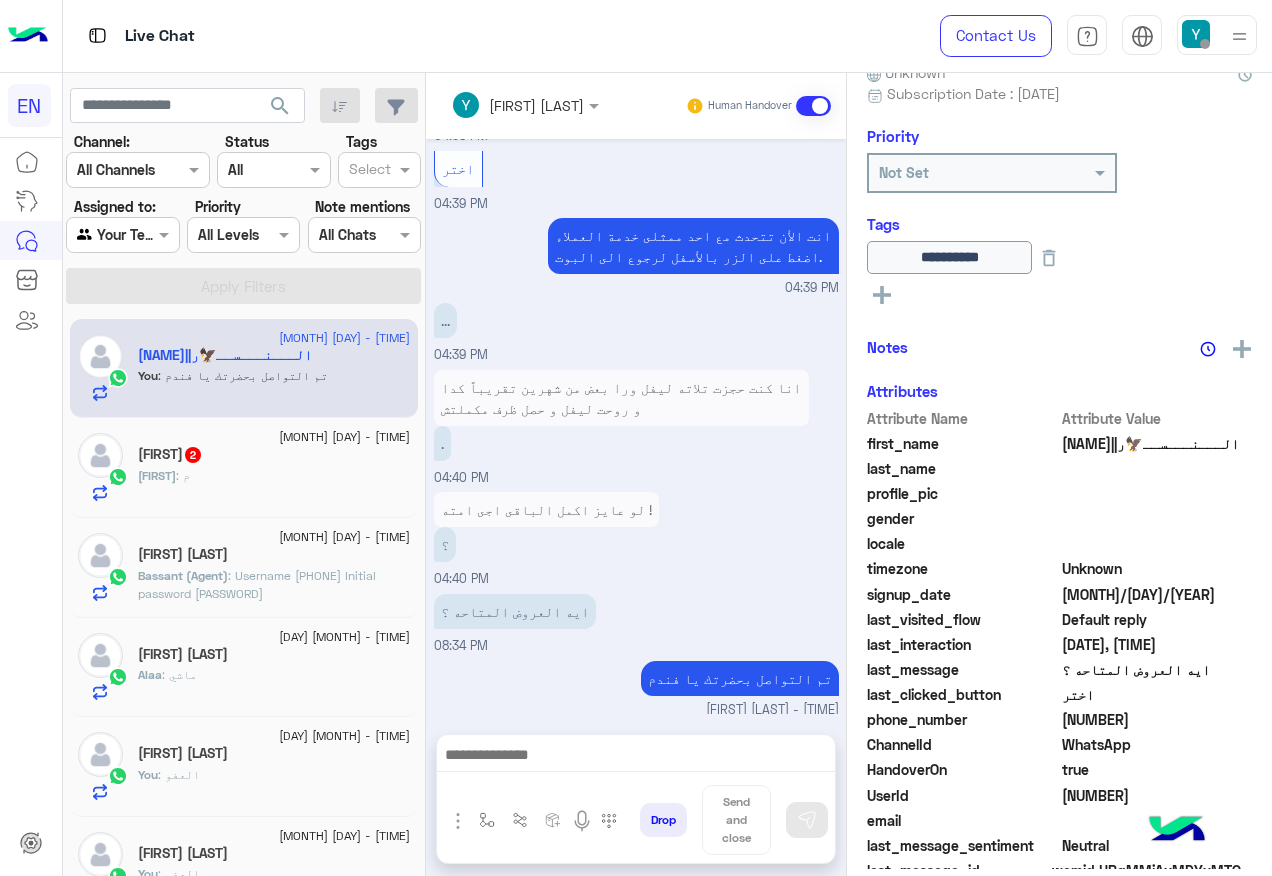 click on "[FIRST] 2" 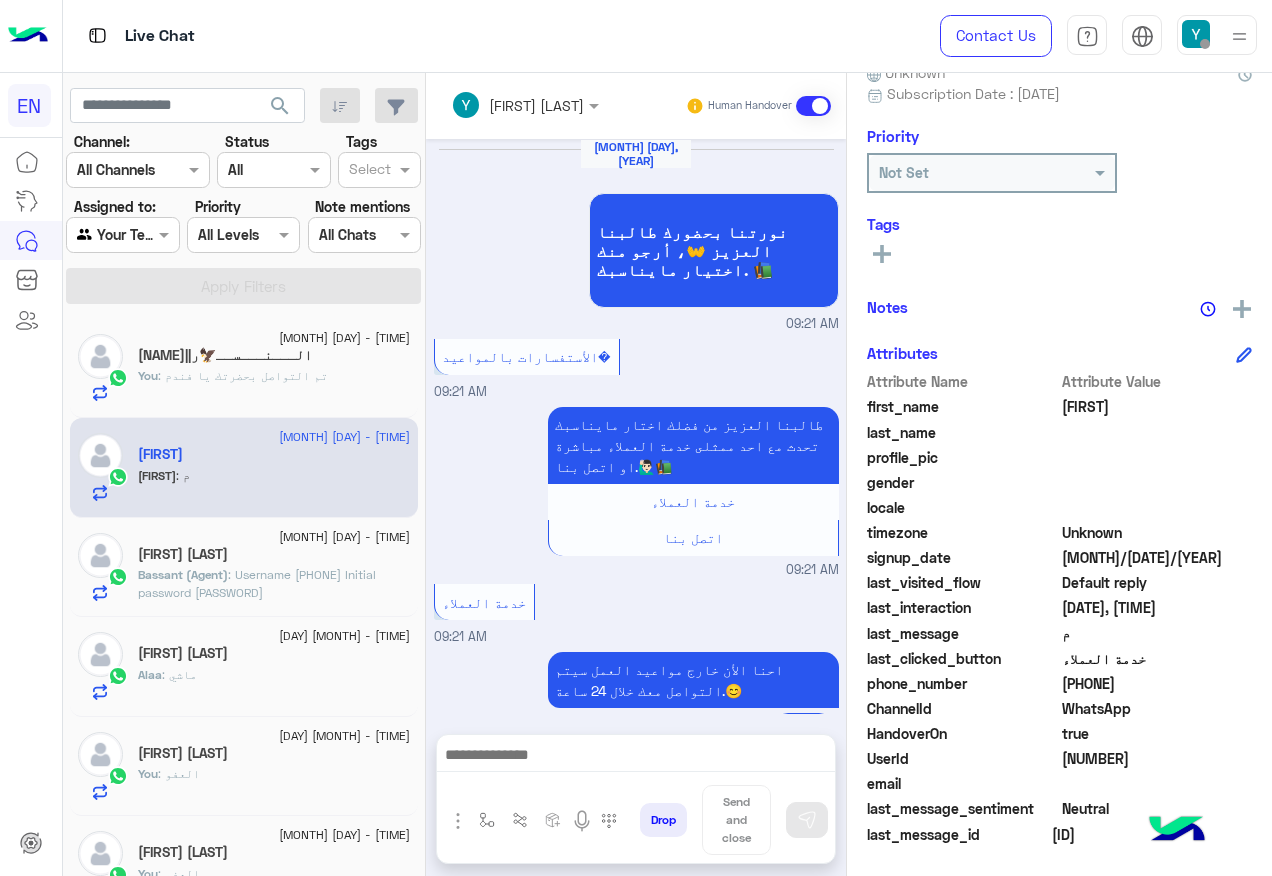 scroll, scrollTop: 201, scrollLeft: 0, axis: vertical 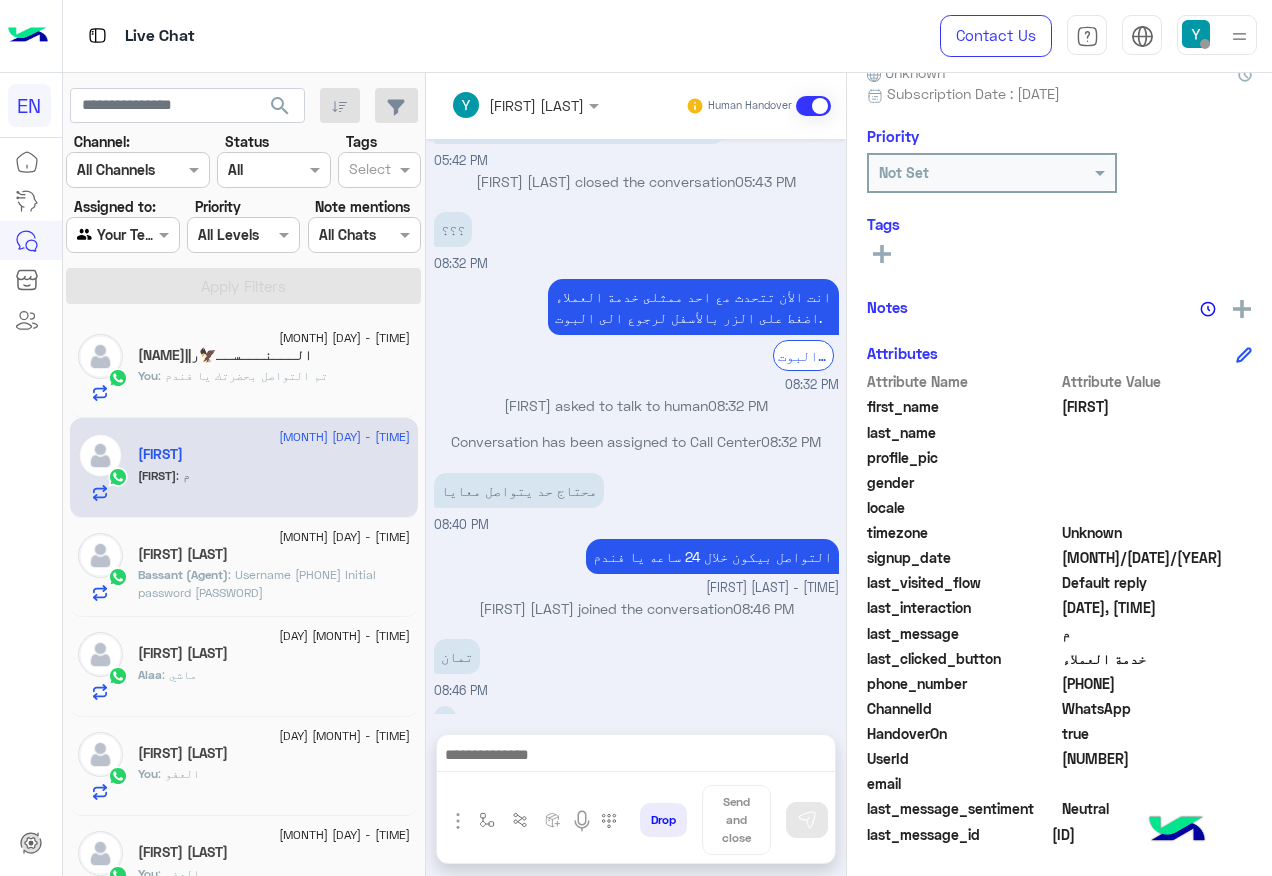 click at bounding box center (122, 234) 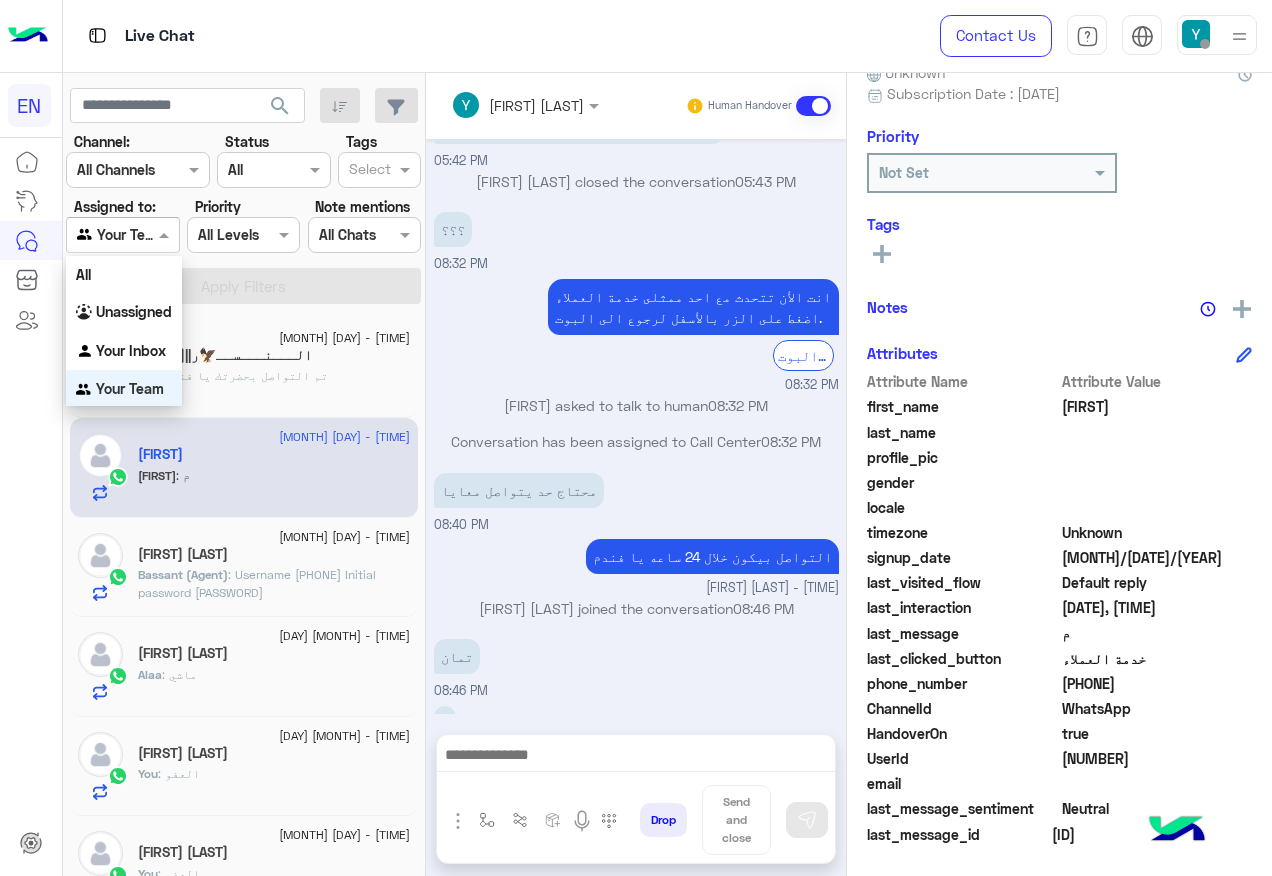 scroll, scrollTop: 1, scrollLeft: 0, axis: vertical 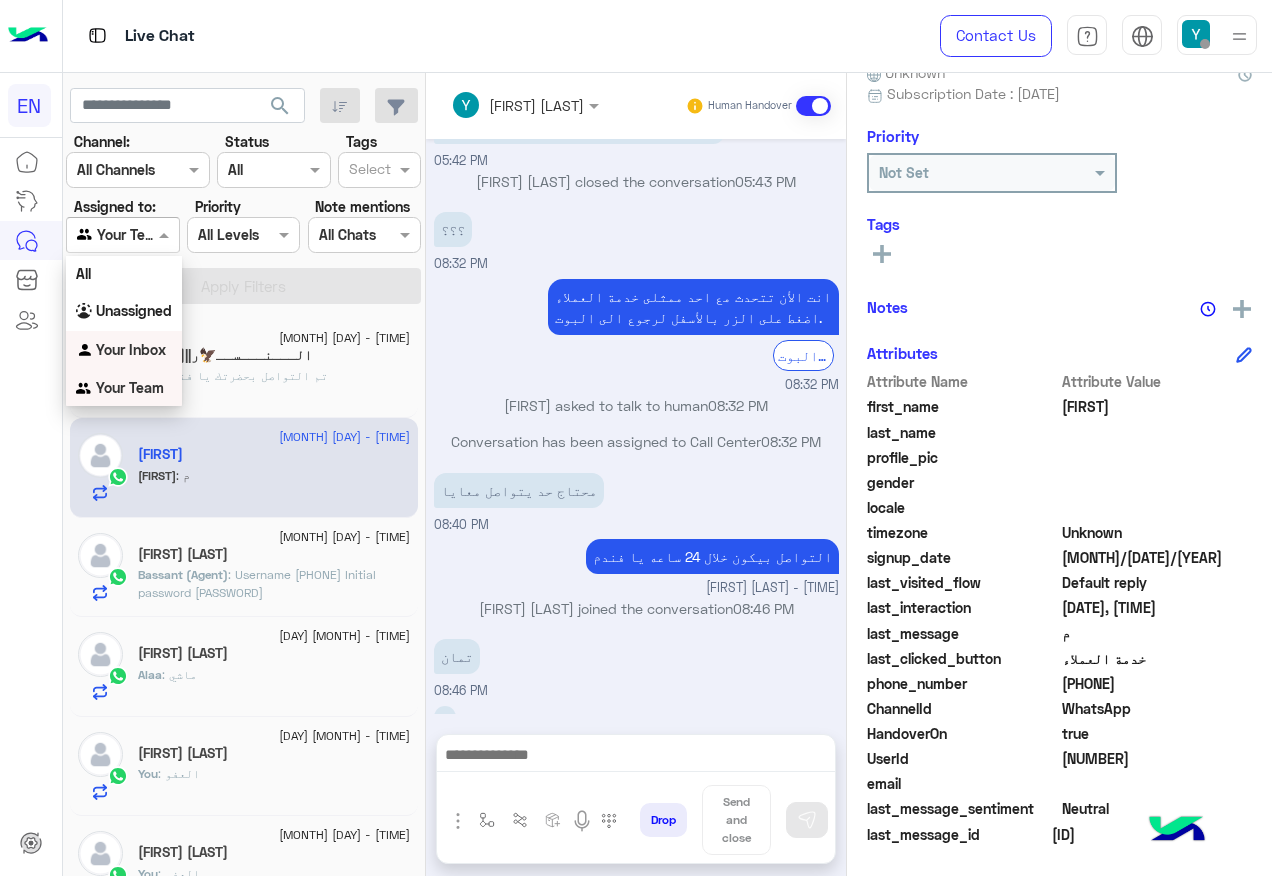 click on "Your Inbox" at bounding box center (124, 350) 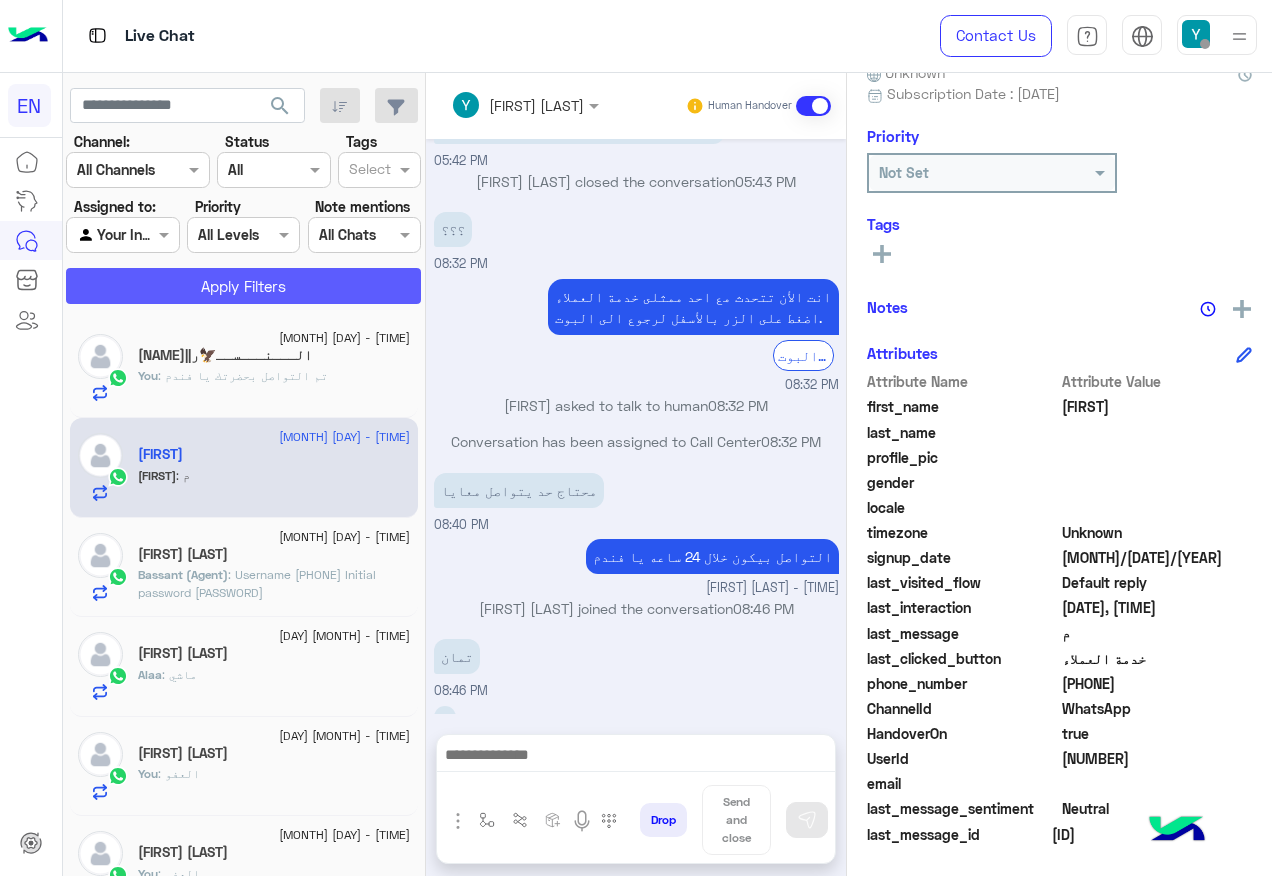 click on "Apply Filters" 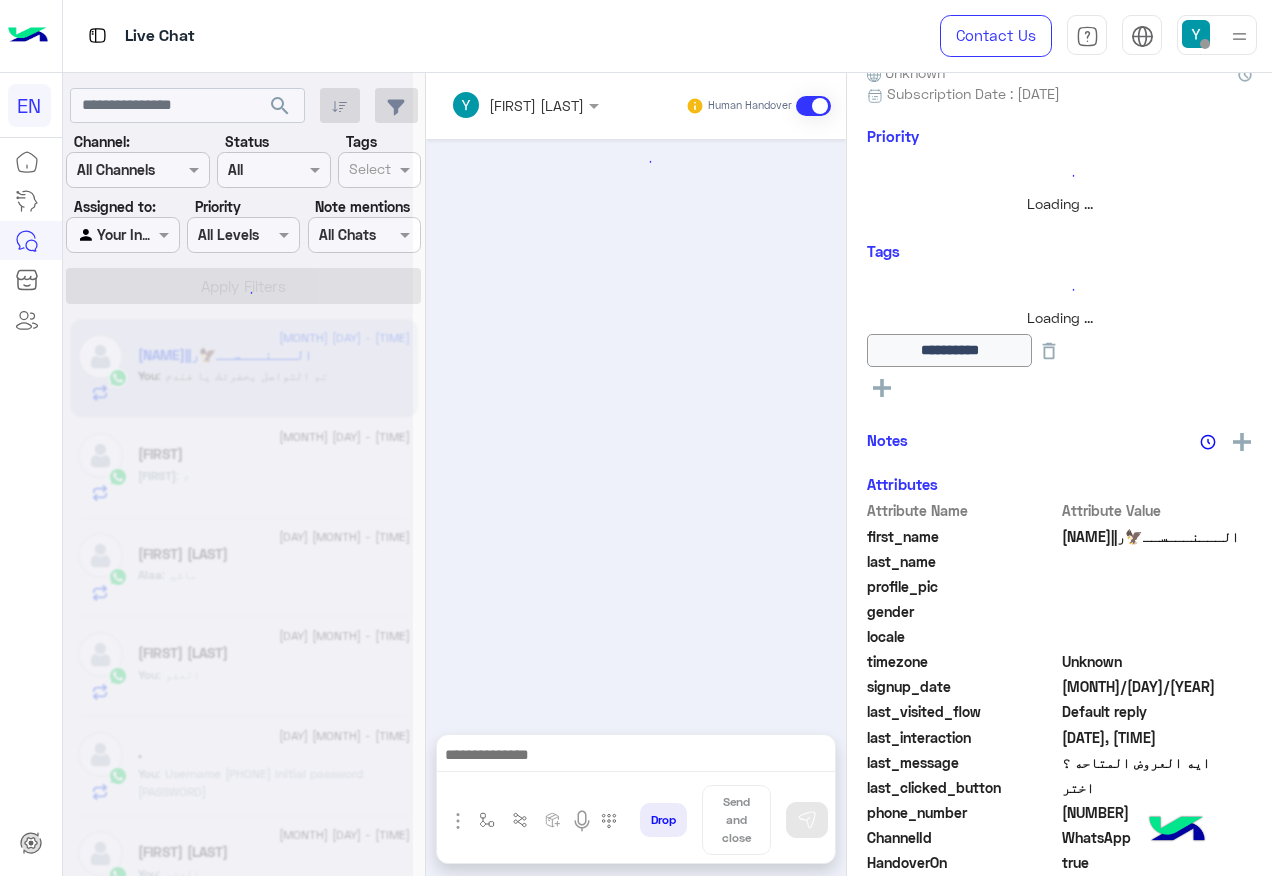scroll, scrollTop: 1081, scrollLeft: 0, axis: vertical 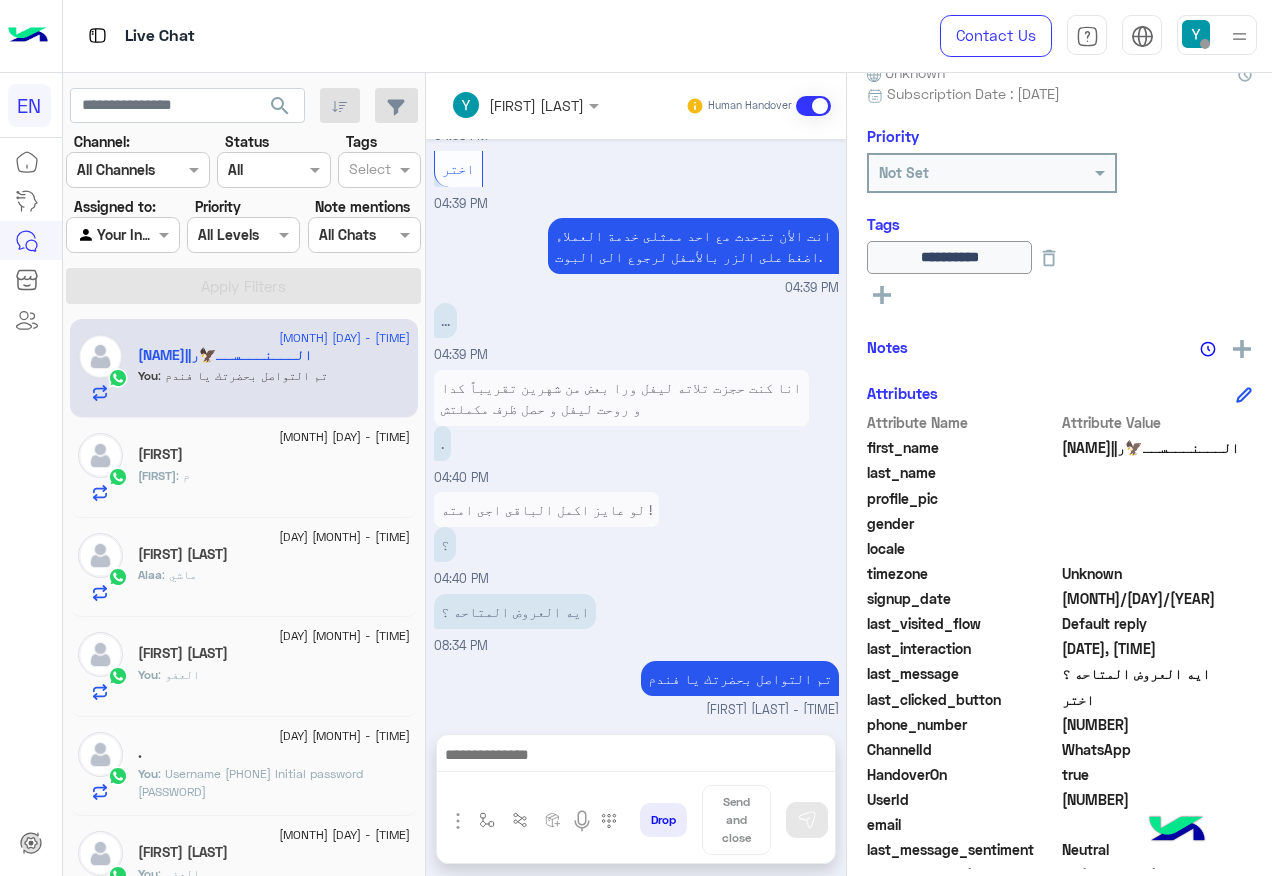 click on "Agent Filter Your Inbox" at bounding box center (122, 235) 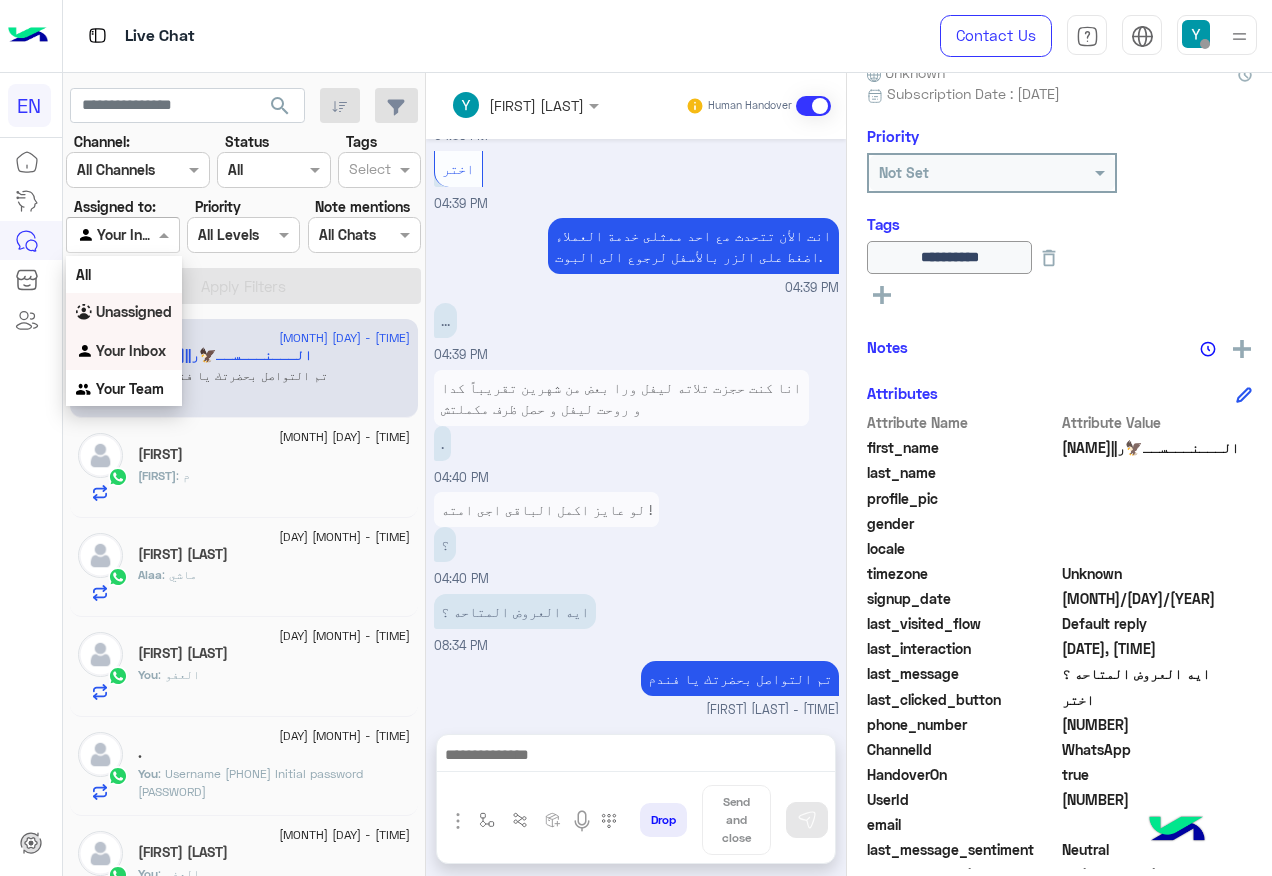 click on "Unassigned" at bounding box center (134, 311) 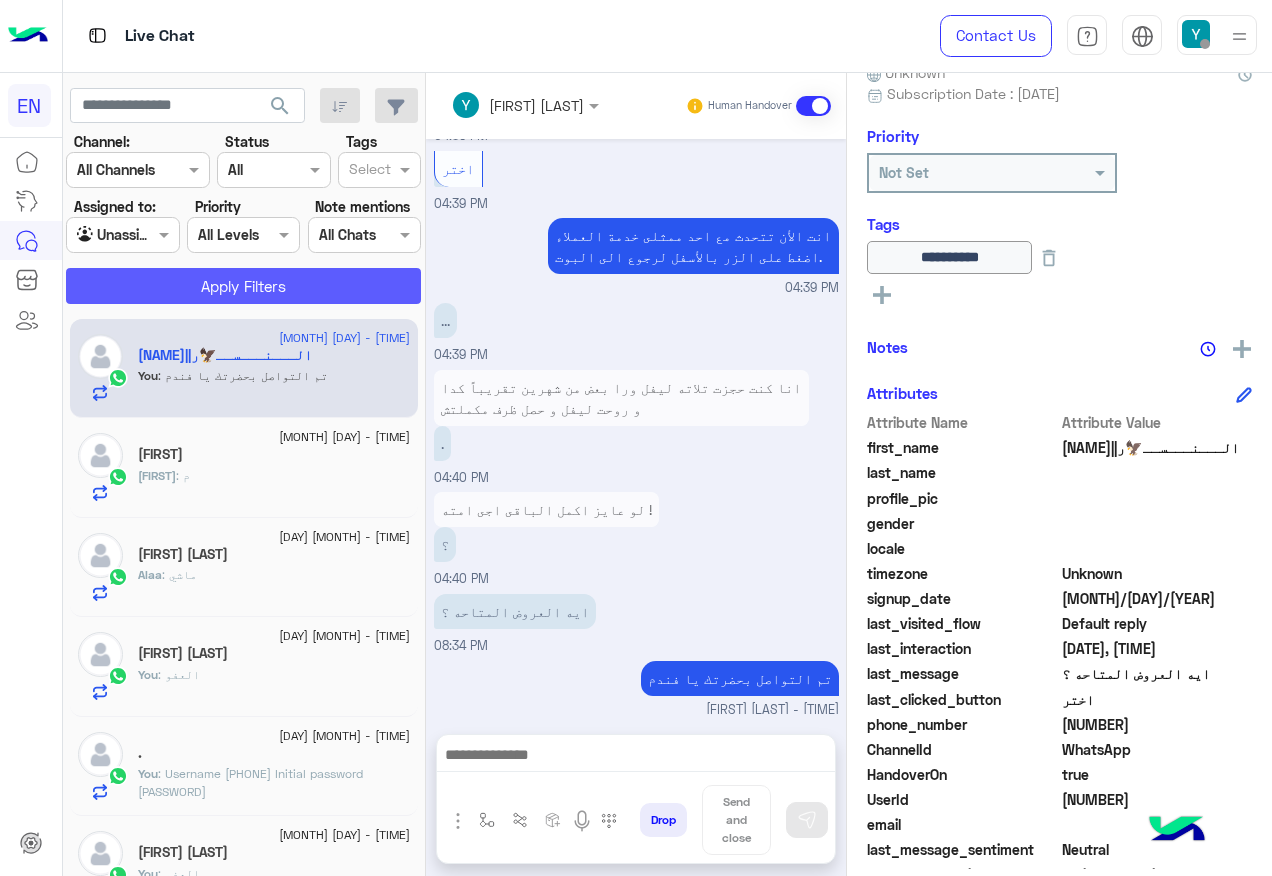 click on "Apply Filters" 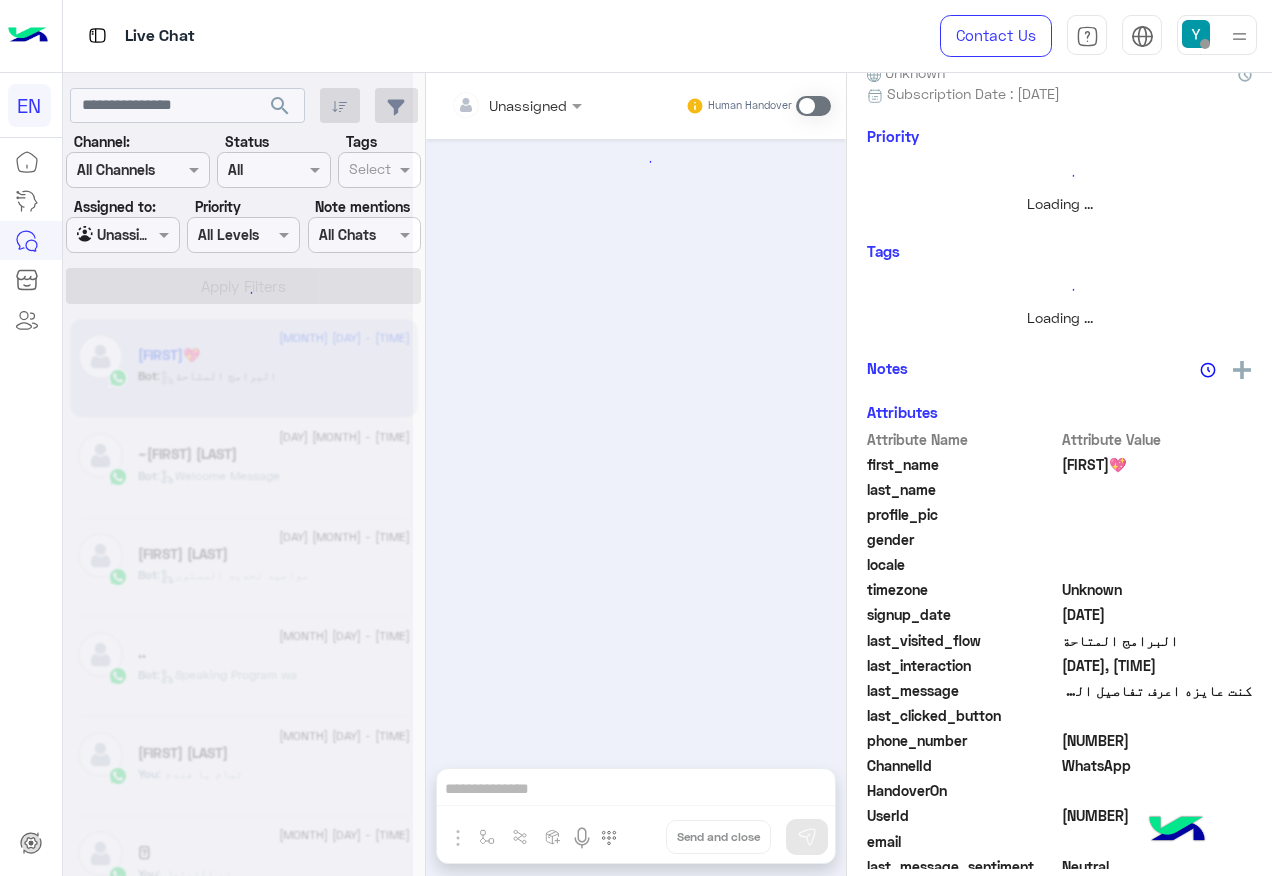scroll, scrollTop: 0, scrollLeft: 0, axis: both 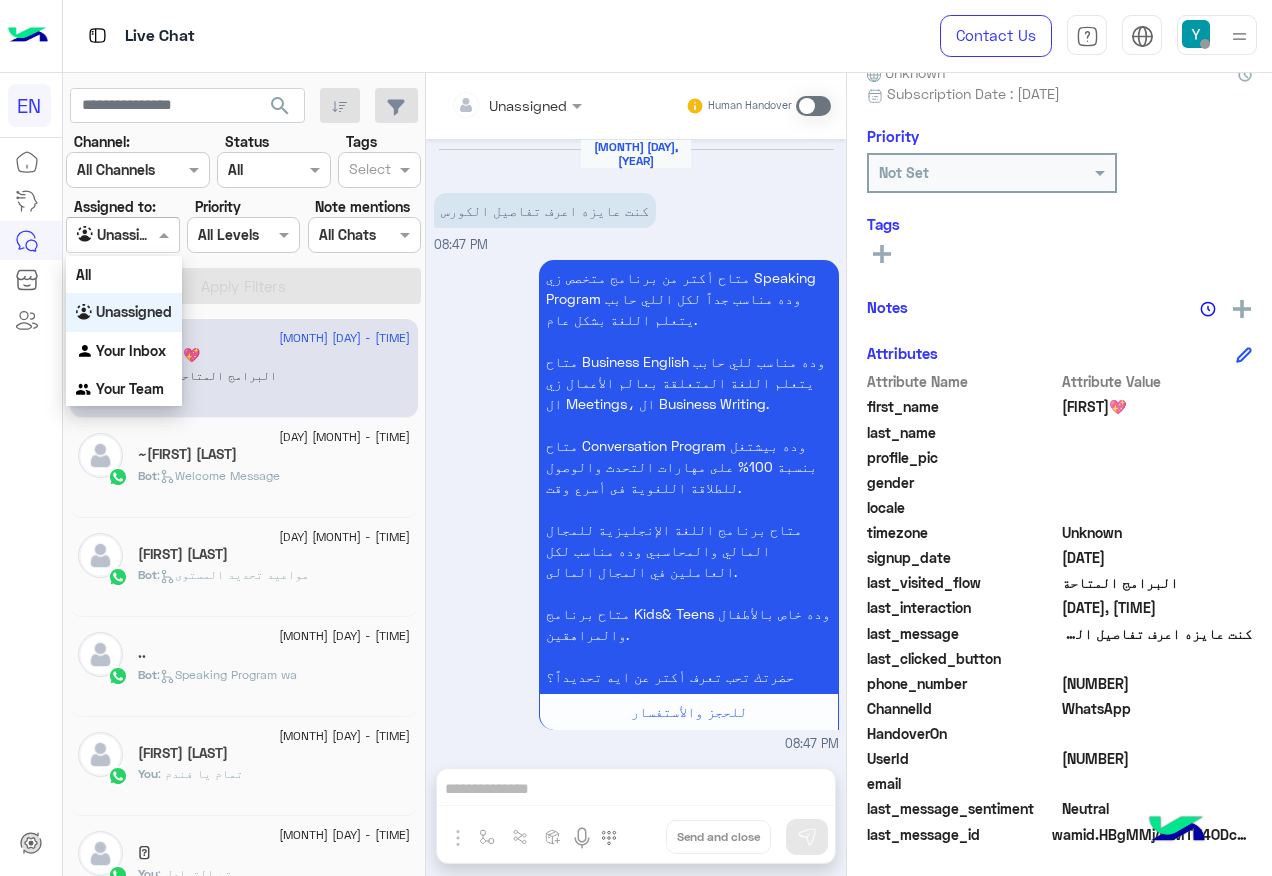 click at bounding box center [166, 234] 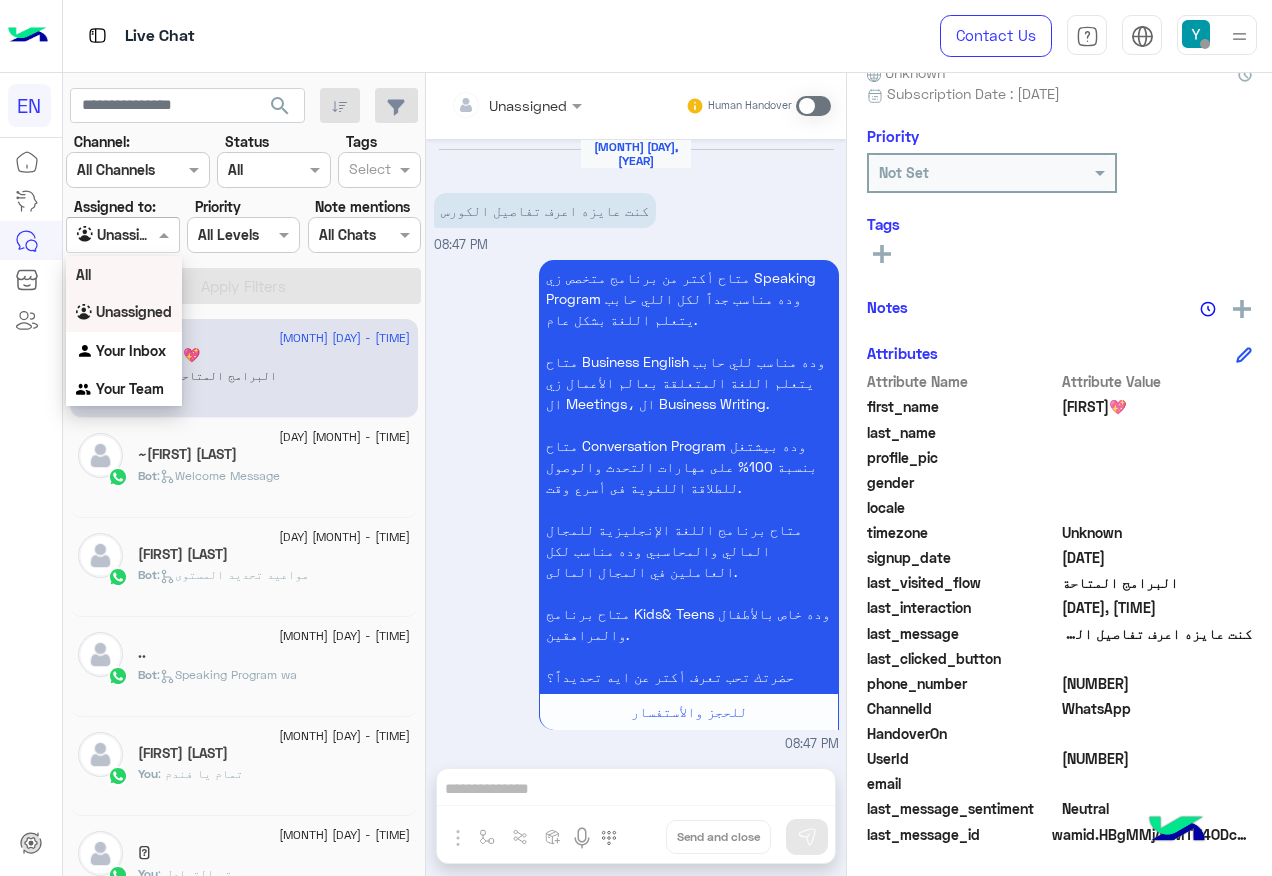 click on "All" at bounding box center (124, 274) 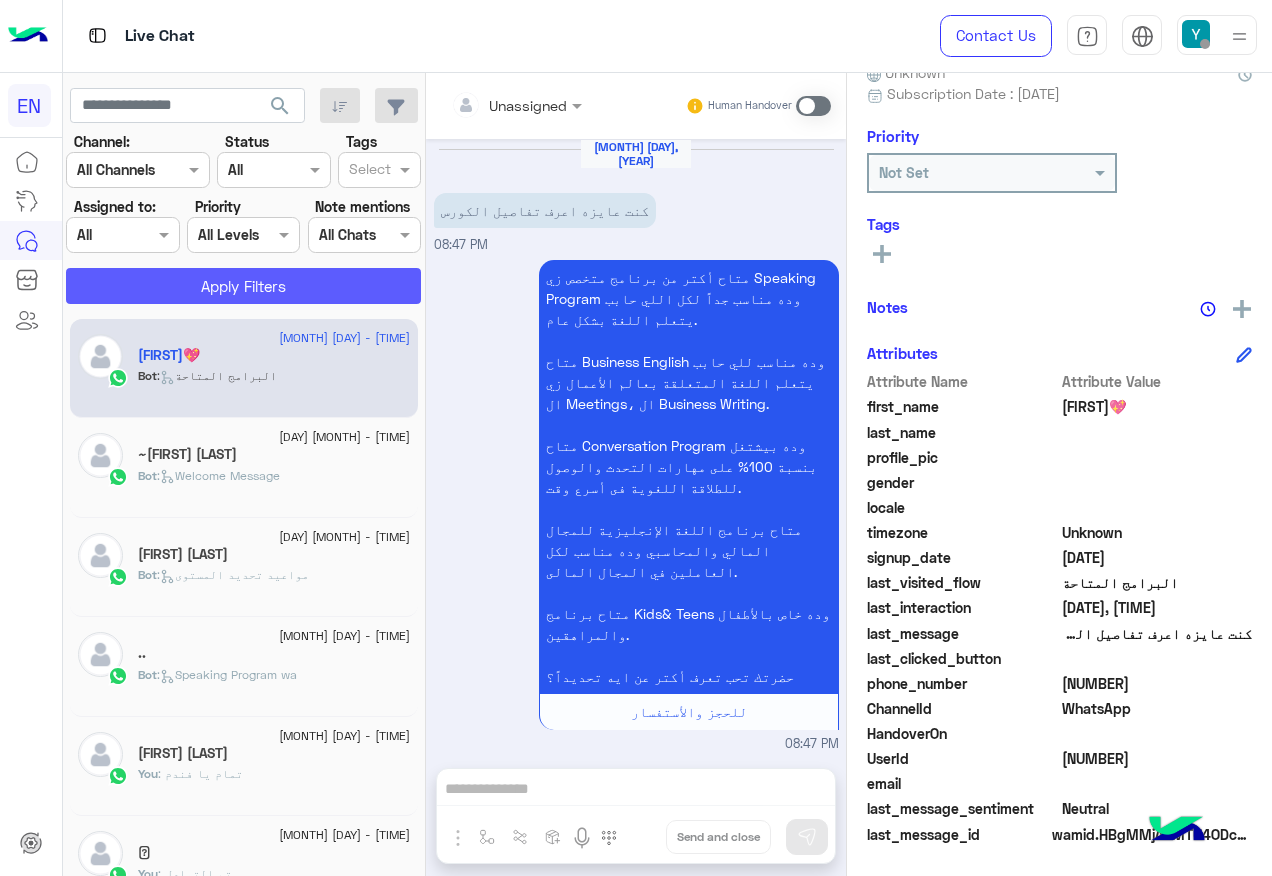 click on "Apply Filters" 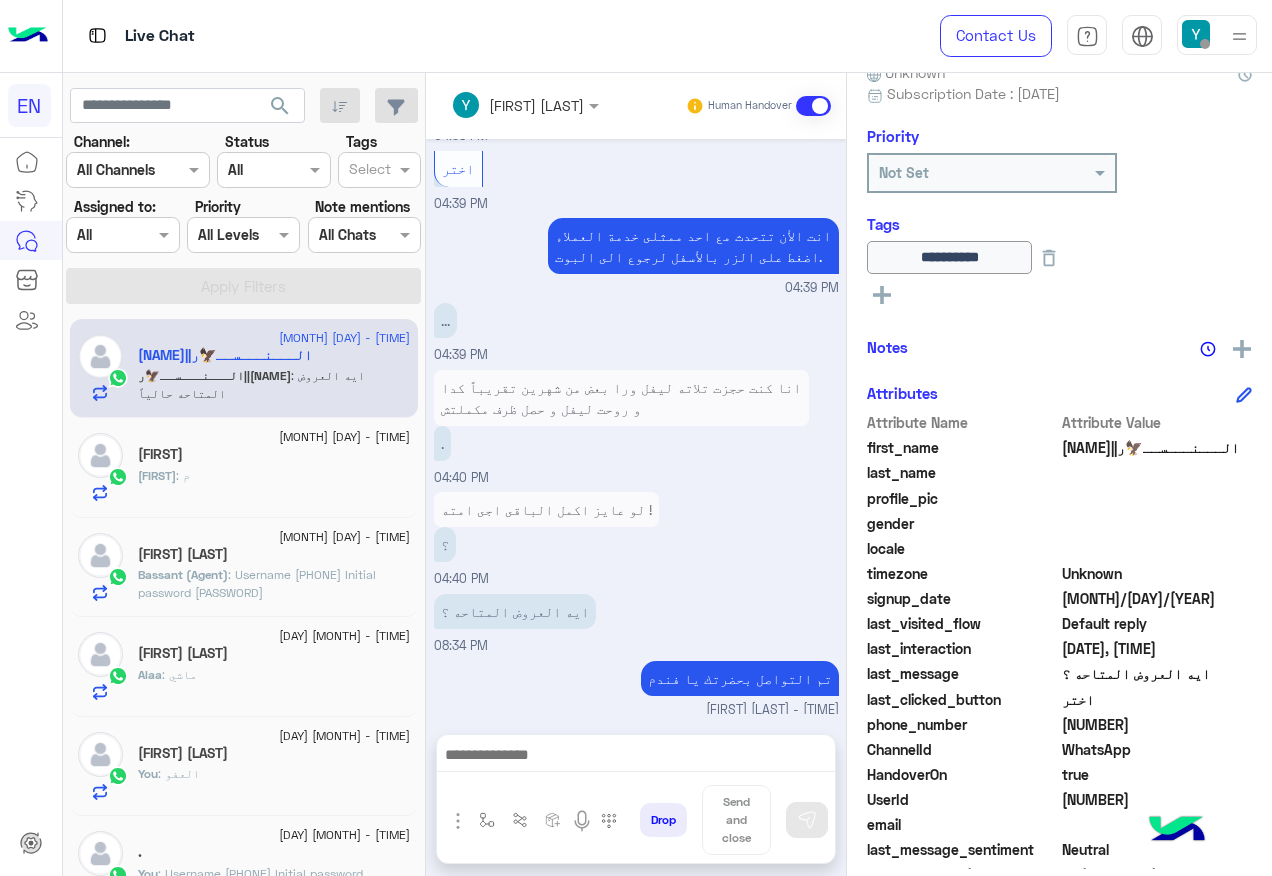 scroll, scrollTop: 1147, scrollLeft: 0, axis: vertical 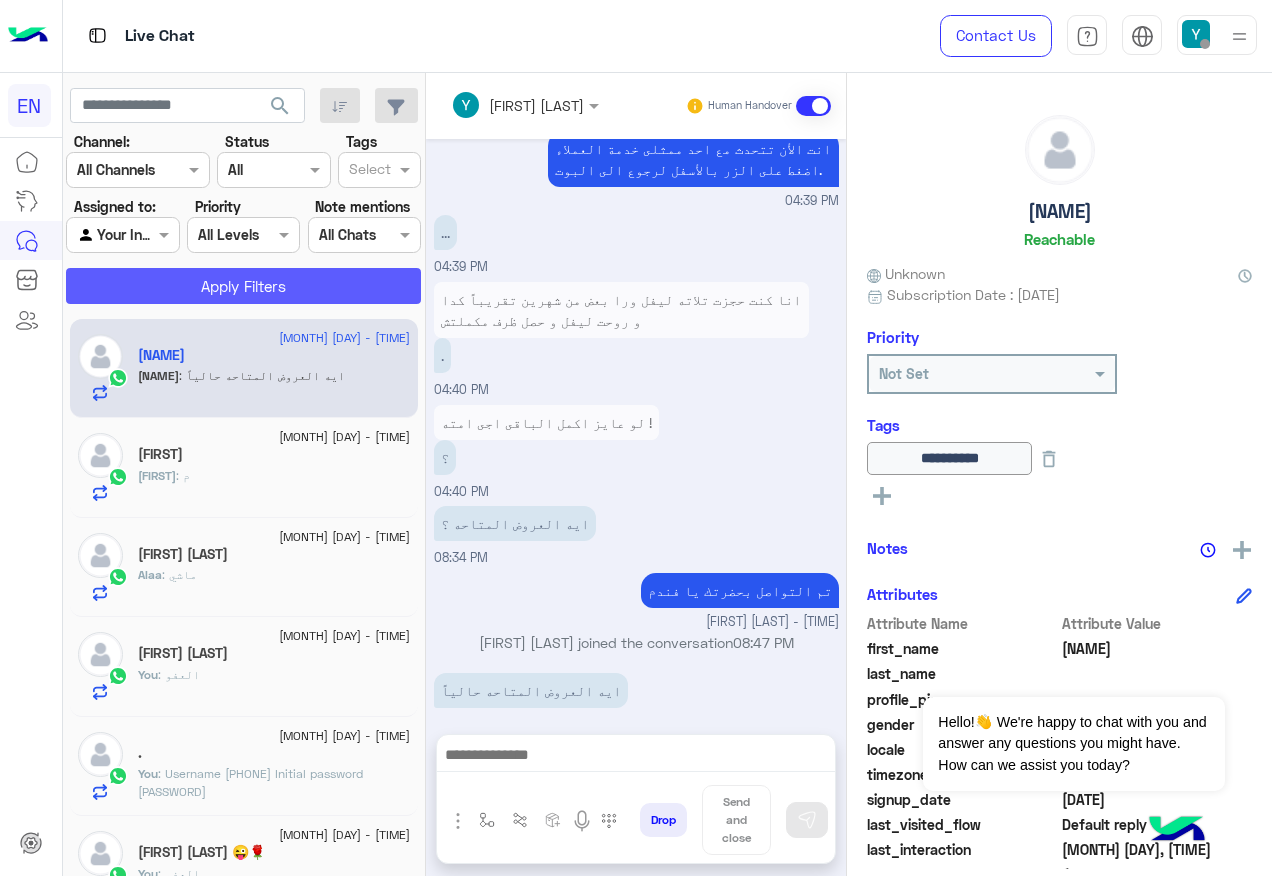 click on "Apply Filters" 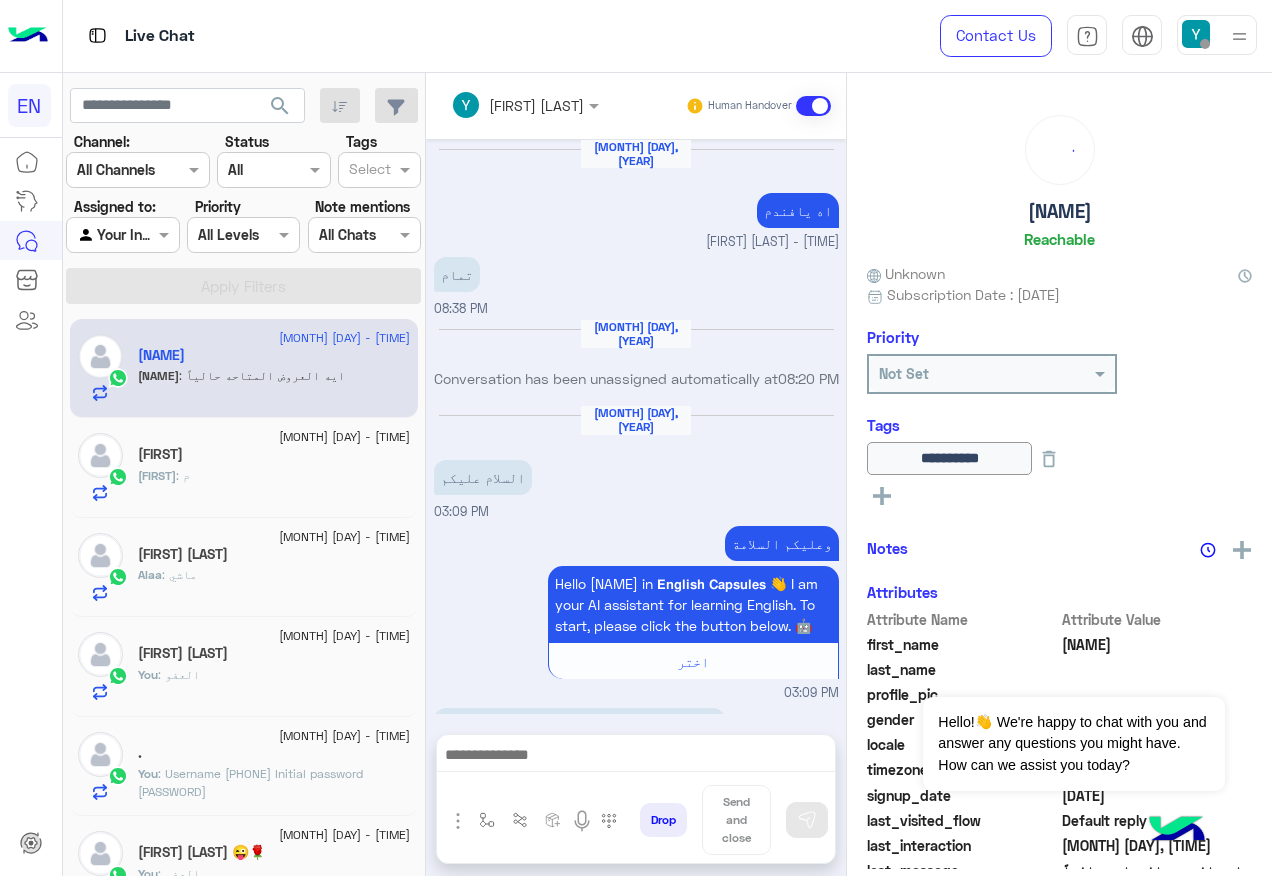 scroll, scrollTop: 1081, scrollLeft: 0, axis: vertical 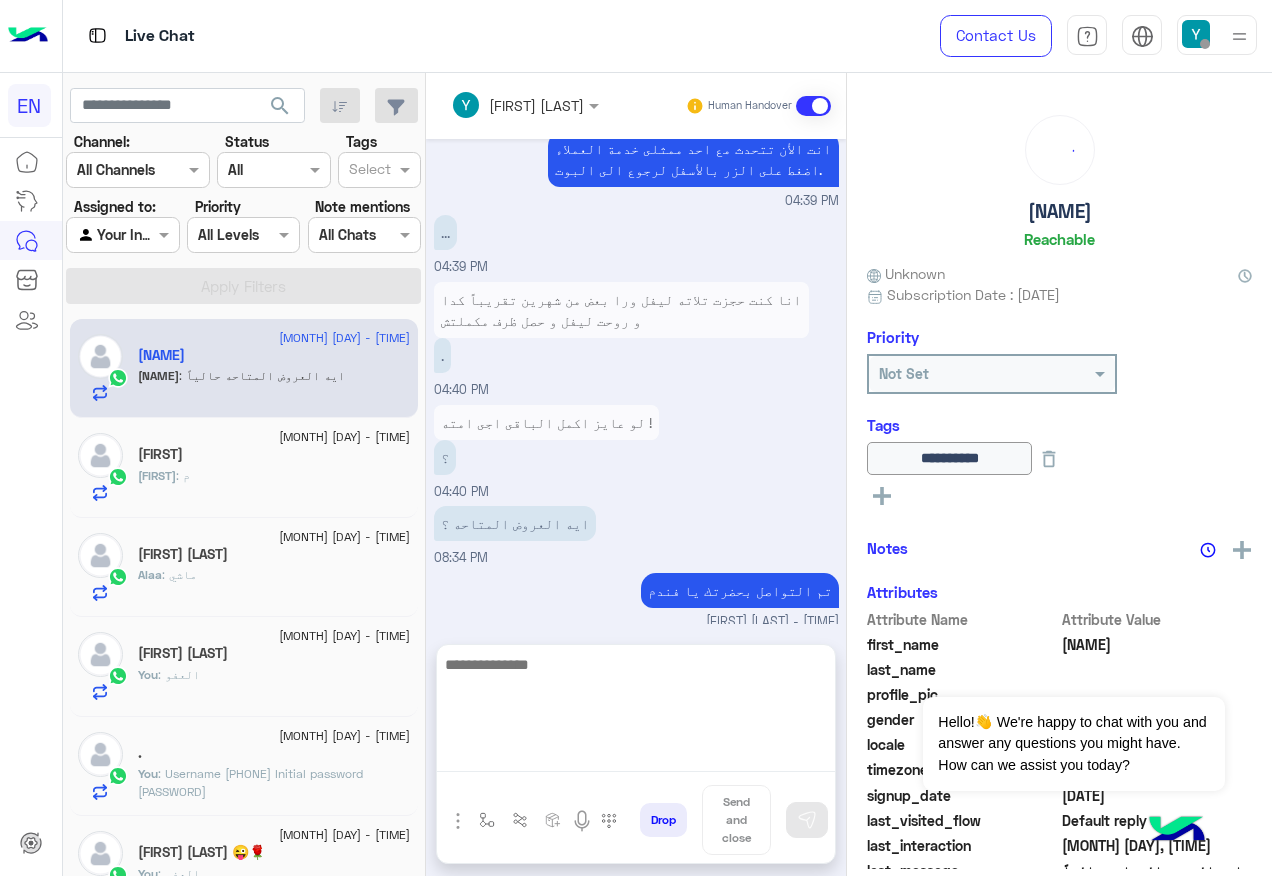 click at bounding box center [636, 712] 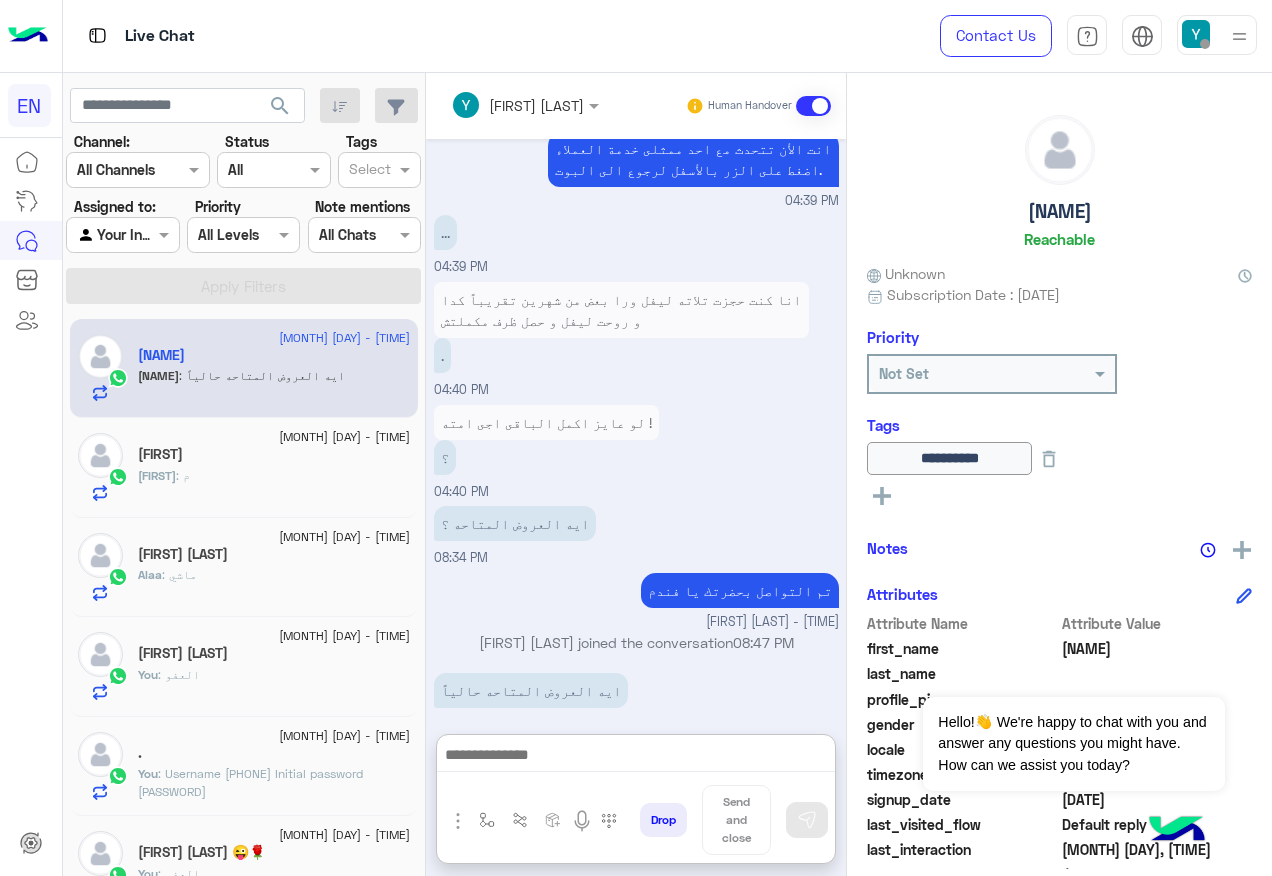 click on "[FIRST]" 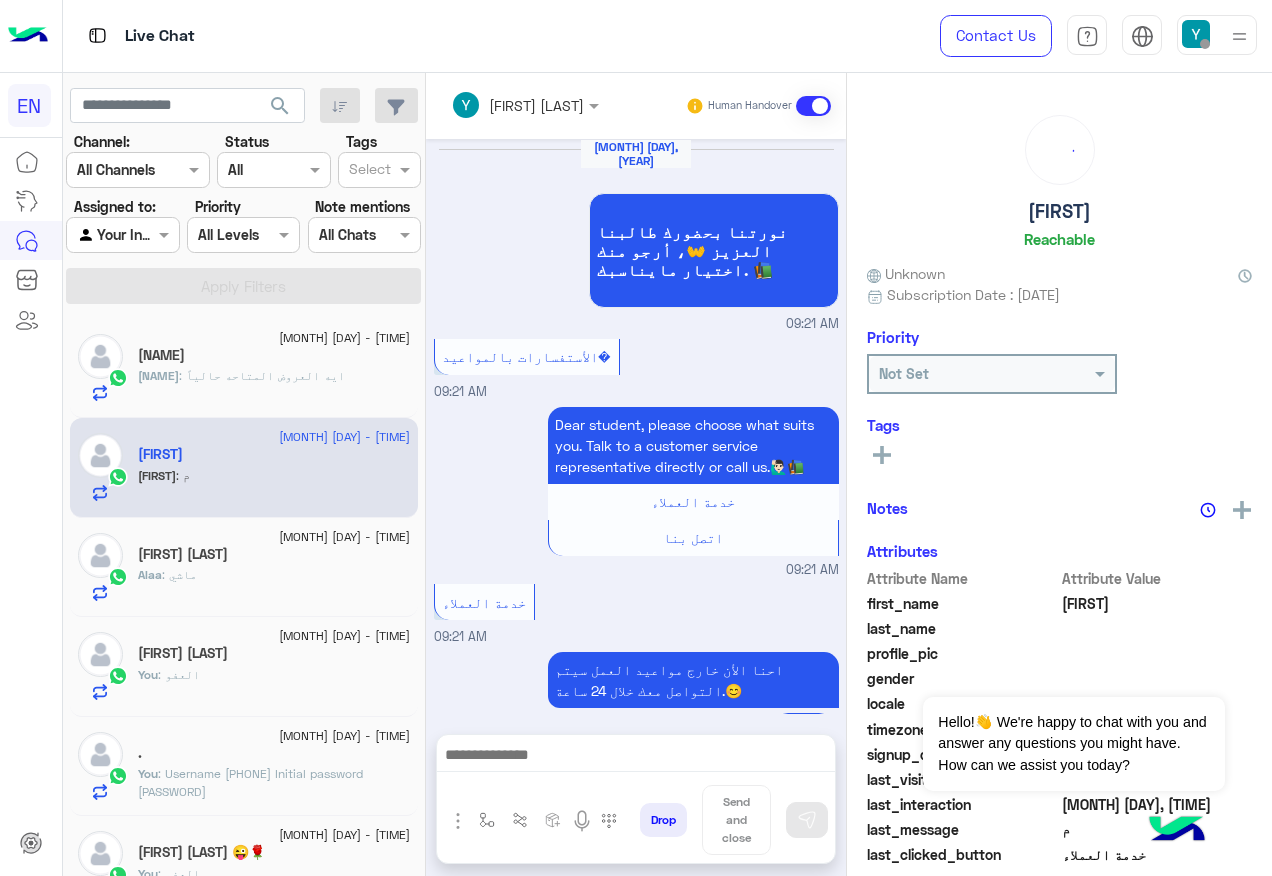 scroll, scrollTop: 921, scrollLeft: 0, axis: vertical 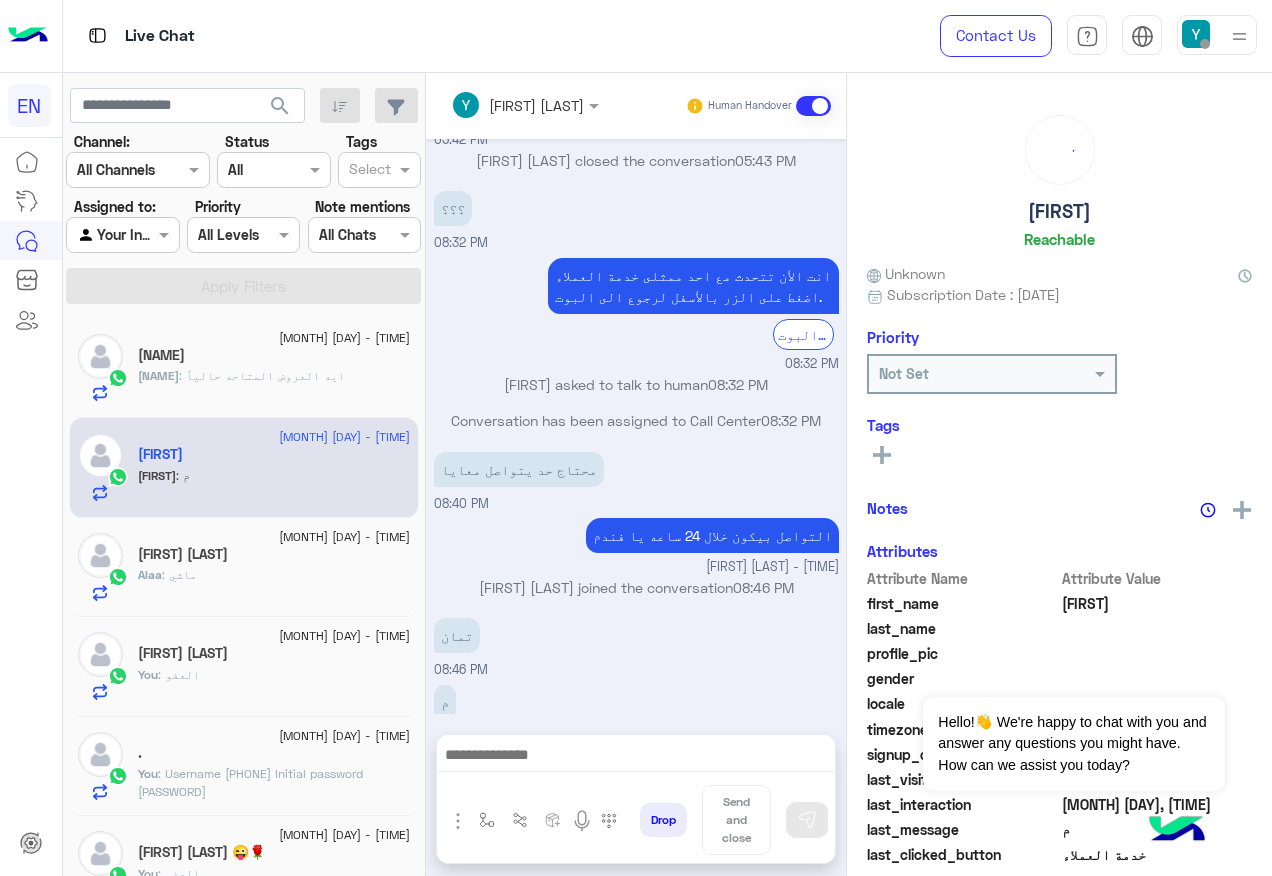 click on "الـــنـــســ🦅ر||Hamo✨ : ايه العروض المتاحه حالياً" 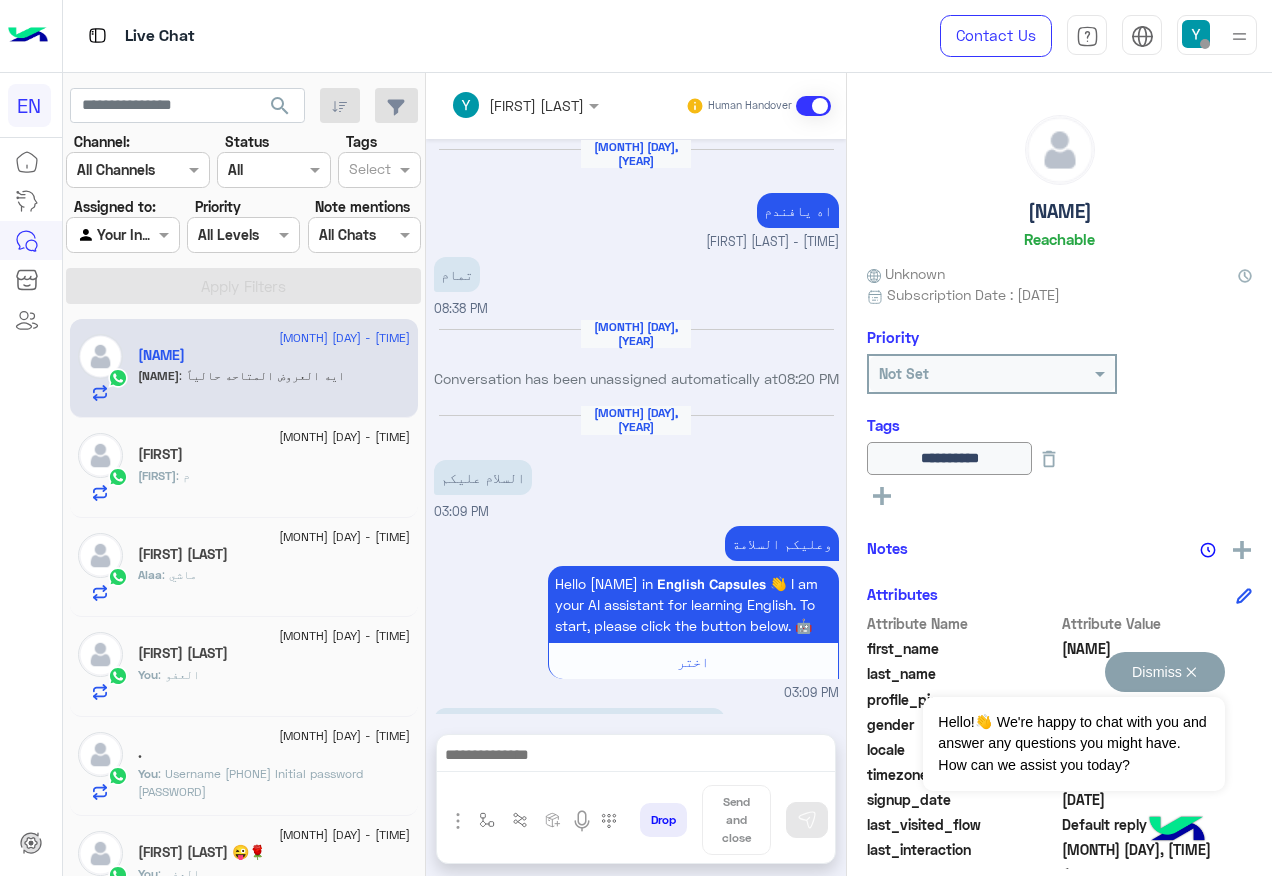 scroll, scrollTop: 1081, scrollLeft: 0, axis: vertical 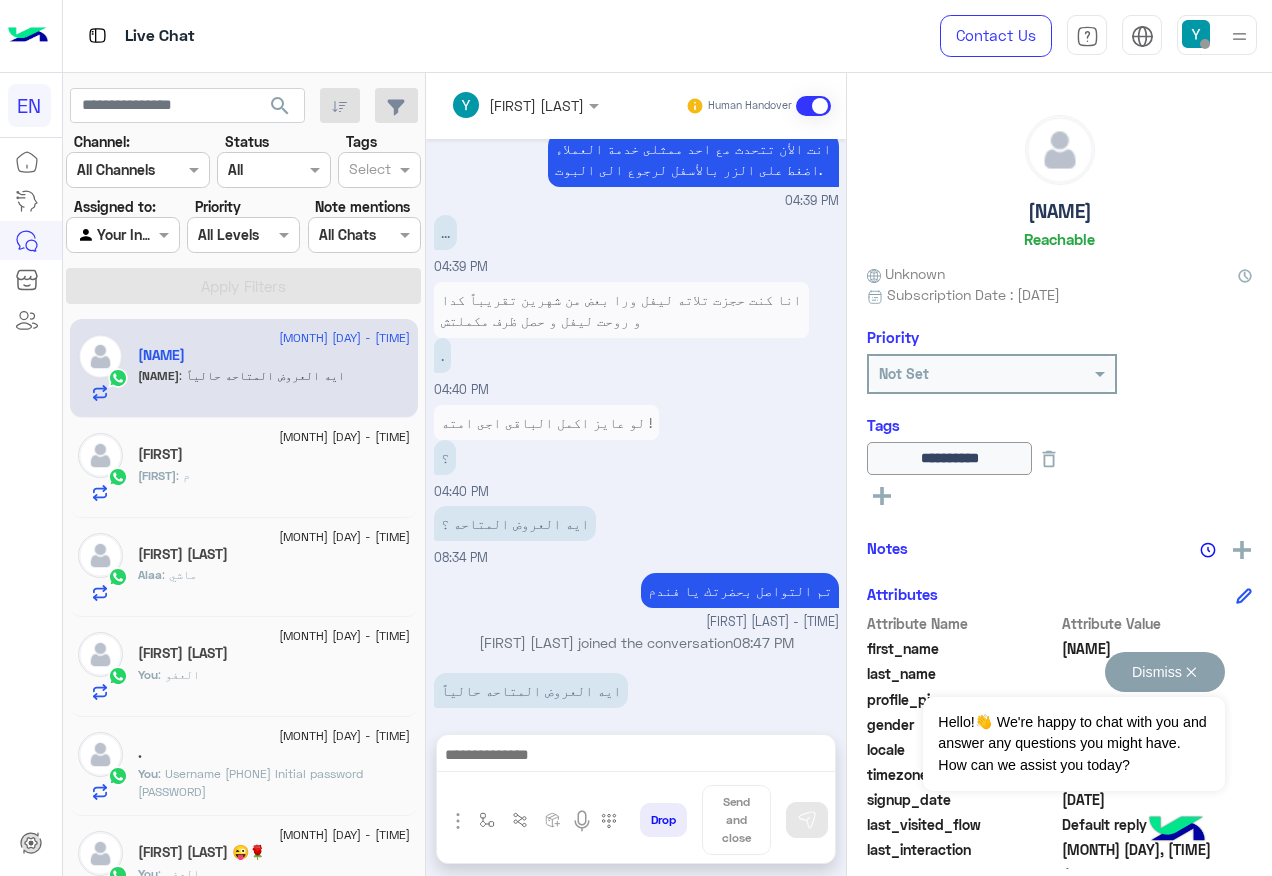 click on "Dismiss ✕" at bounding box center [1165, 672] 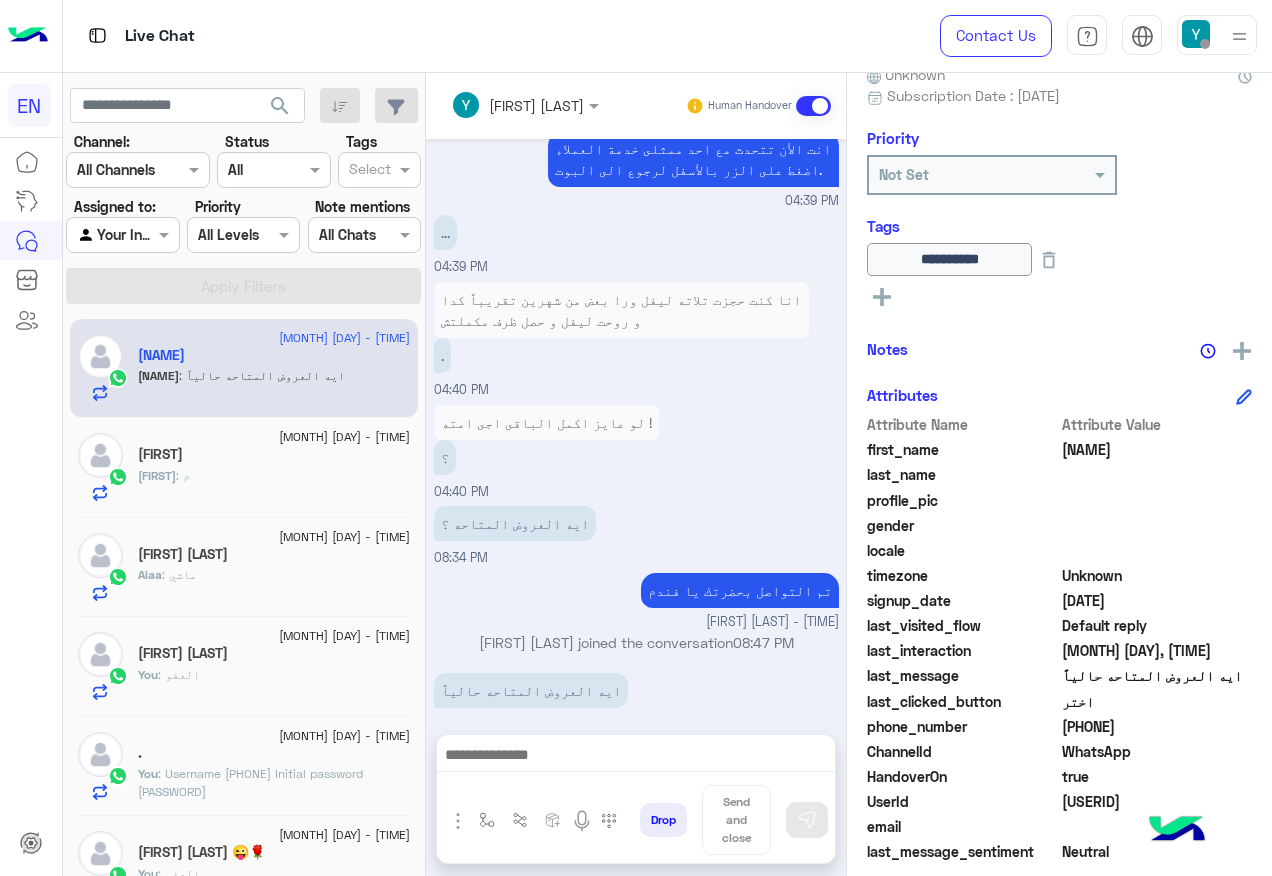 scroll, scrollTop: 200, scrollLeft: 0, axis: vertical 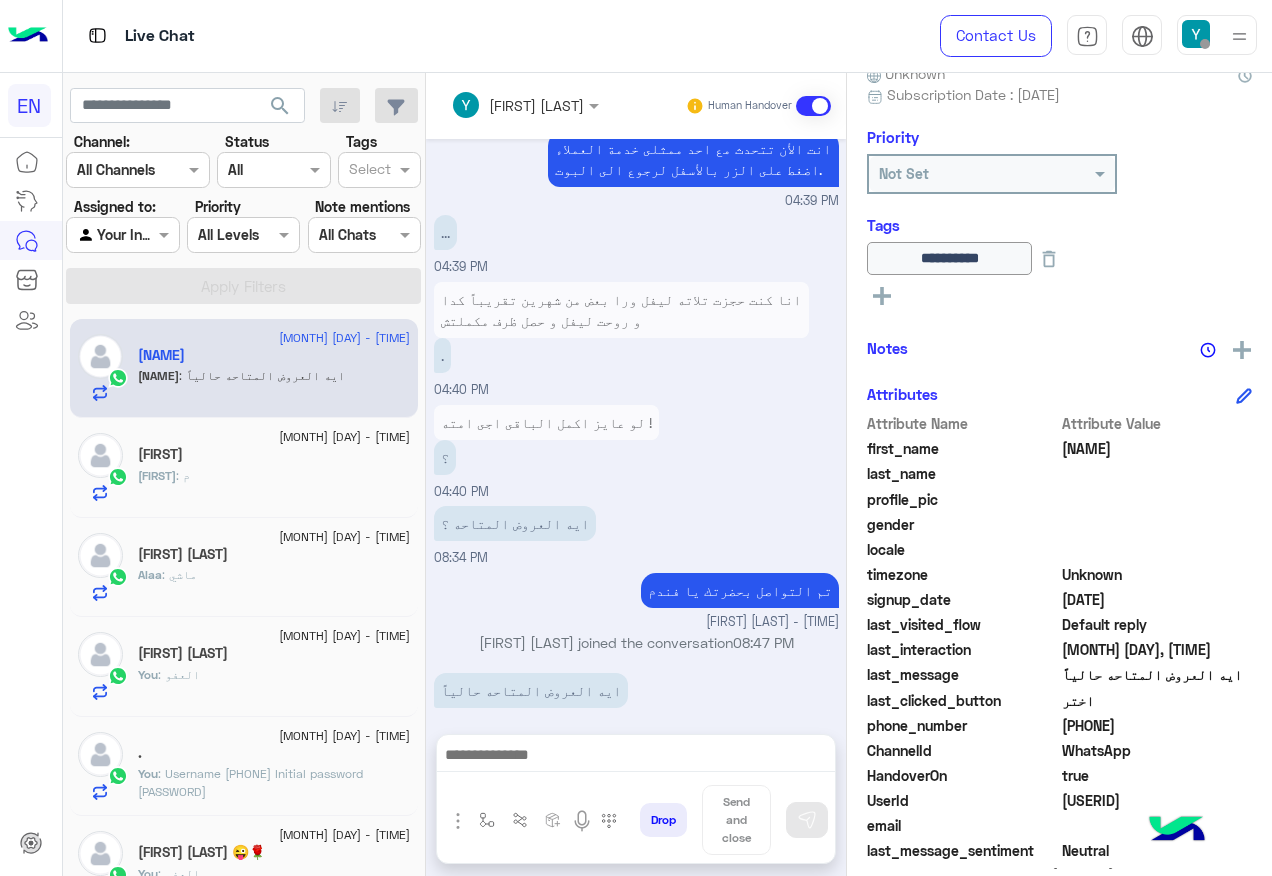 click on "[NUMBER]" 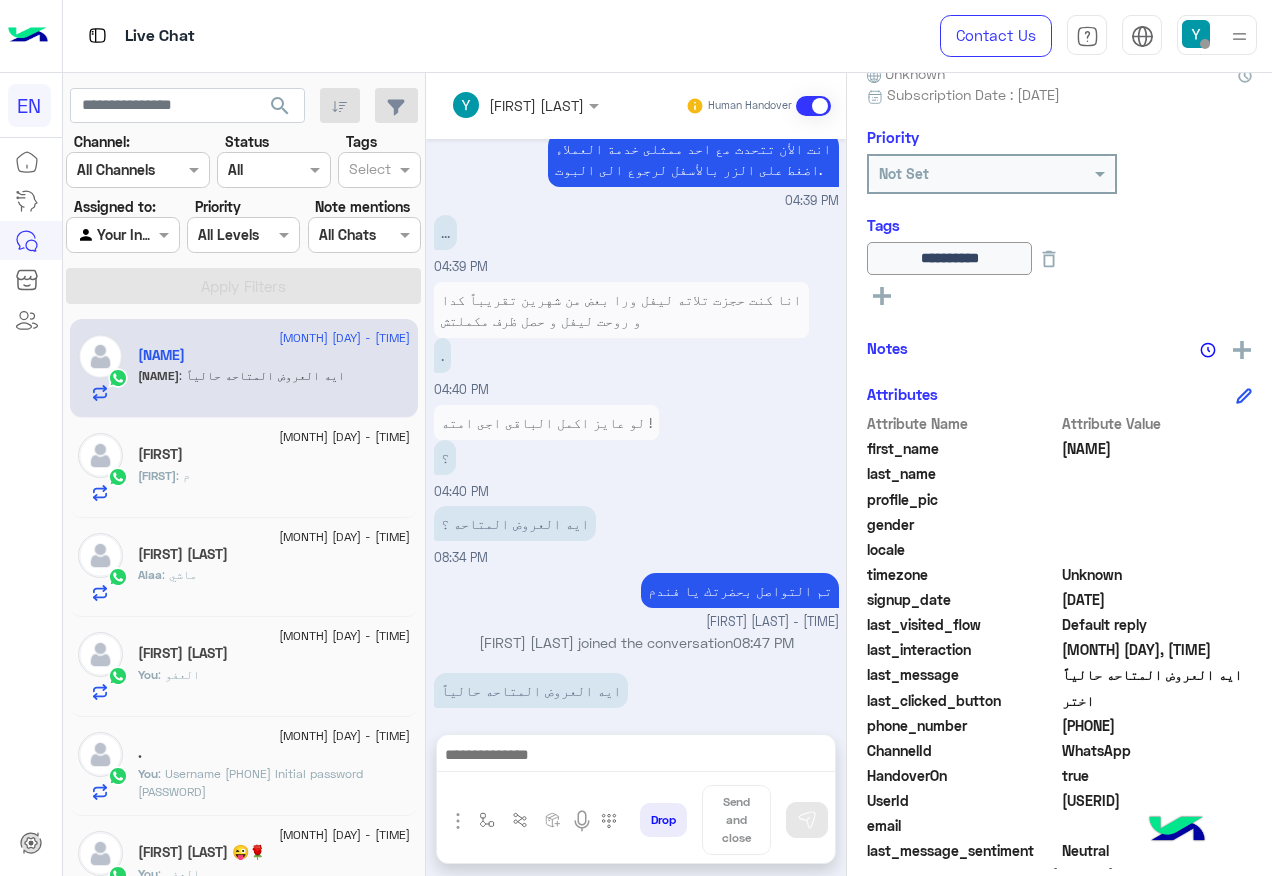 copy on "[NUMBER]" 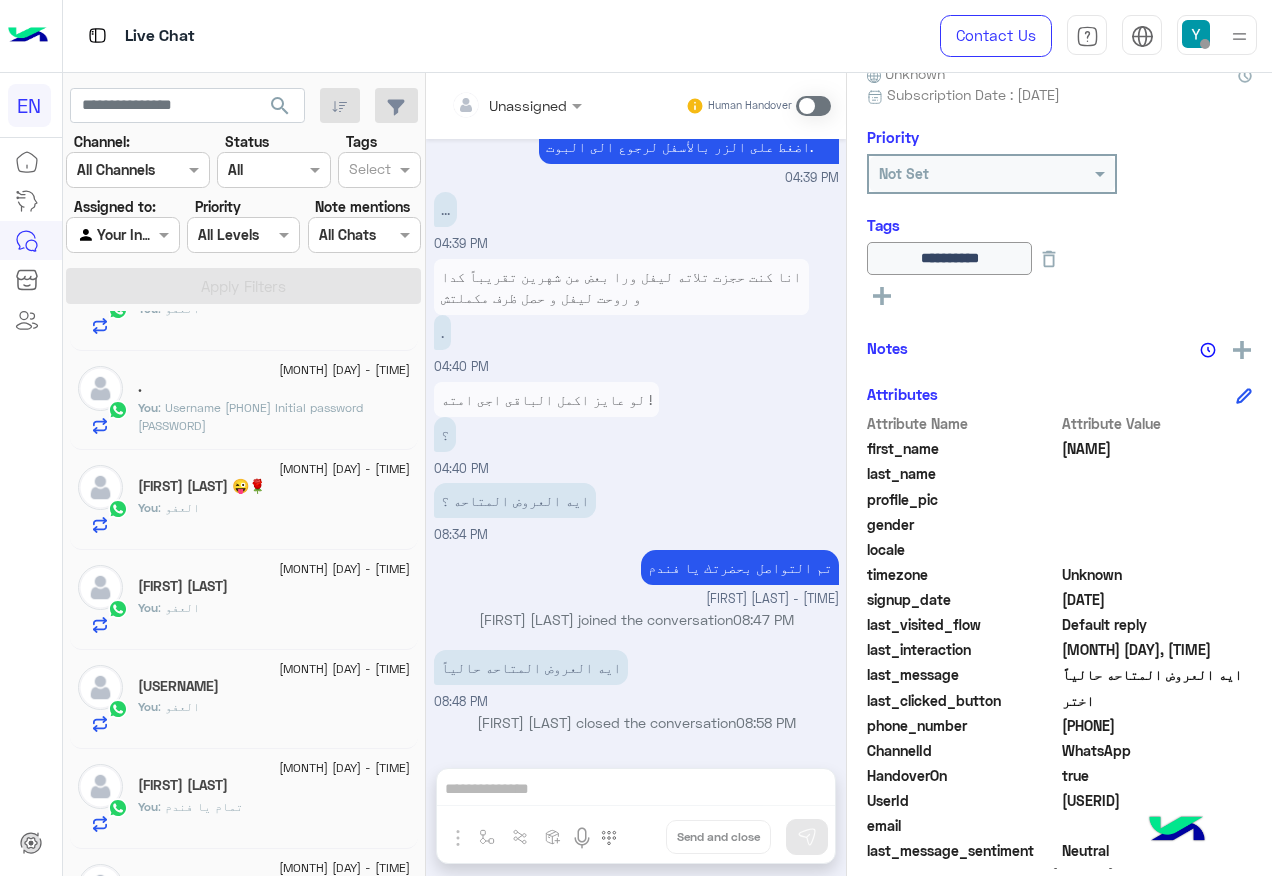 scroll, scrollTop: 400, scrollLeft: 0, axis: vertical 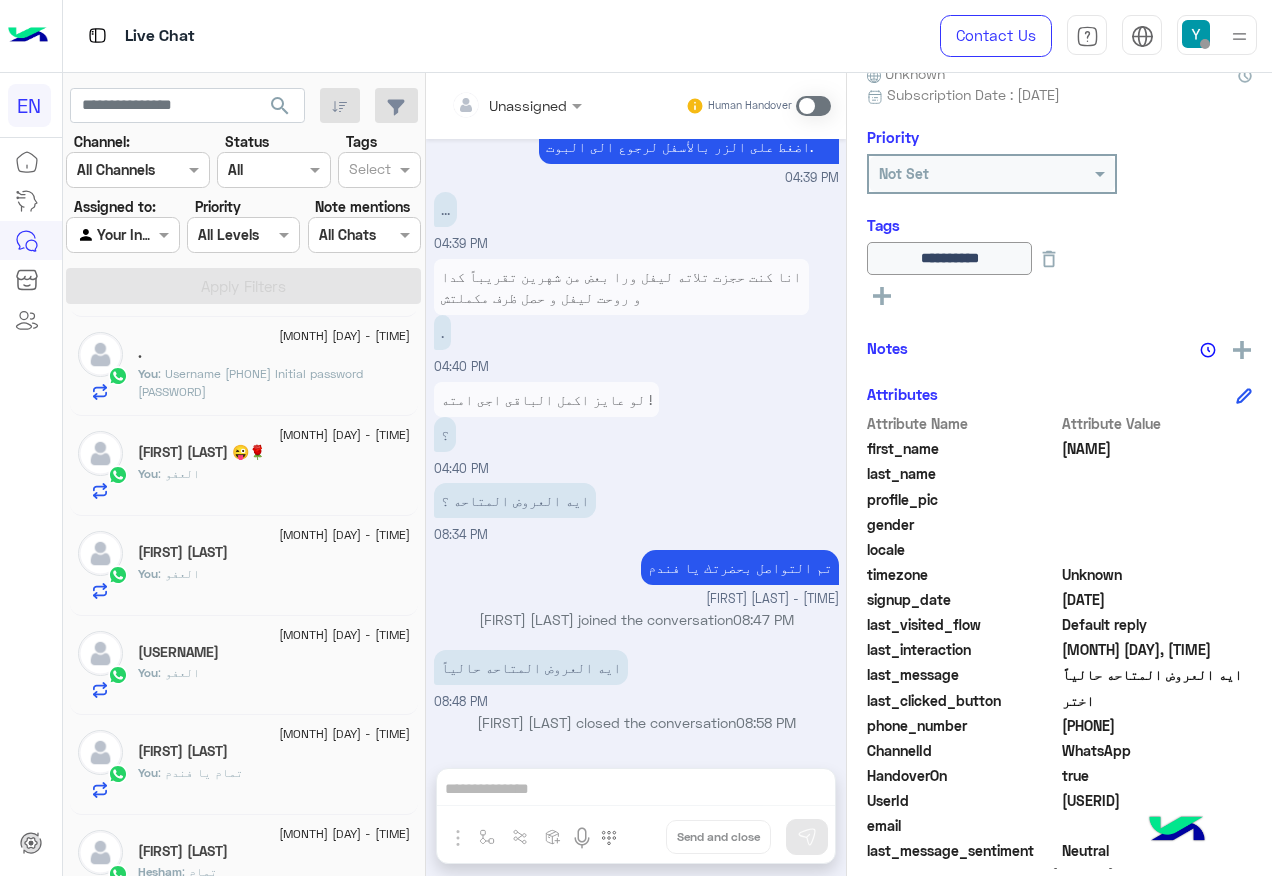 click at bounding box center (122, 234) 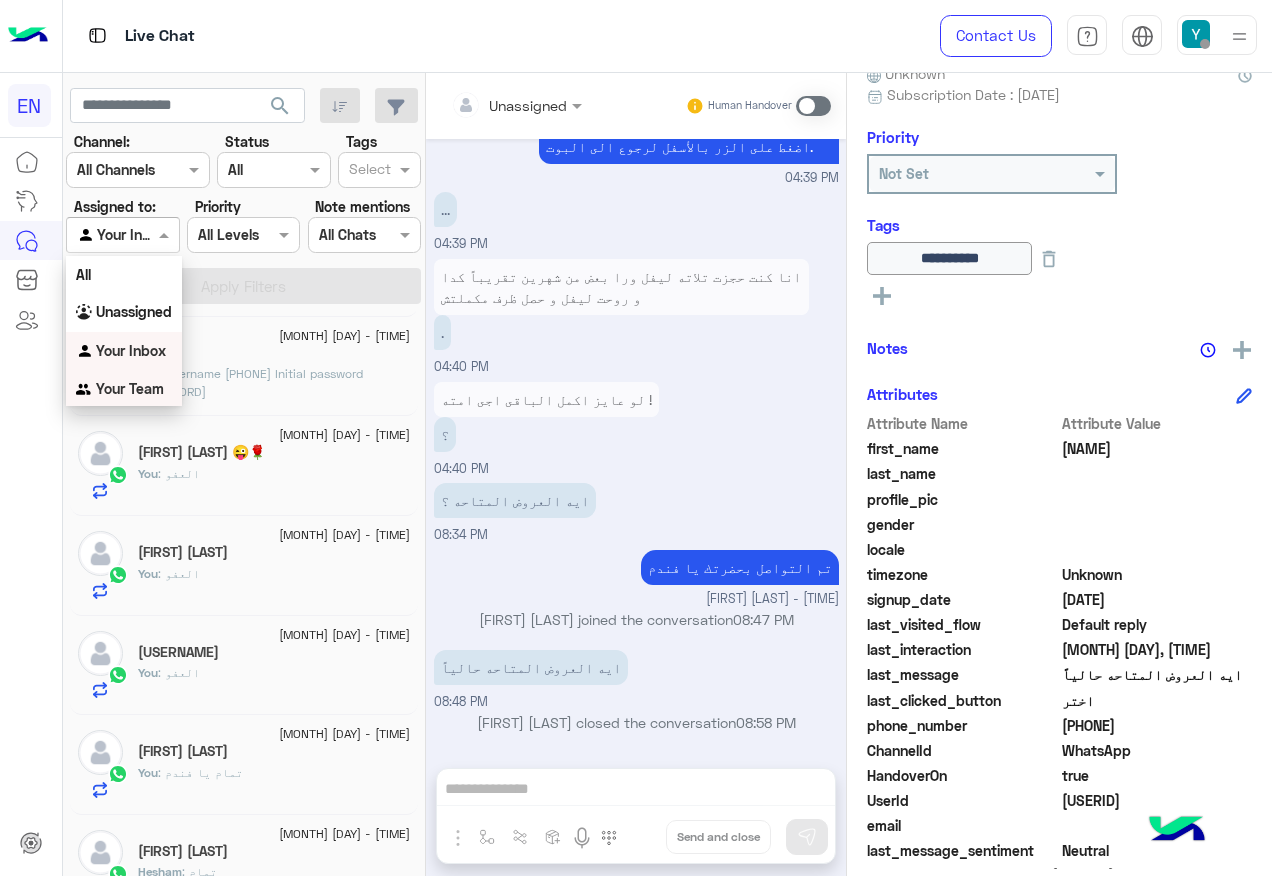 drag, startPoint x: 136, startPoint y: 386, endPoint x: 172, endPoint y: 299, distance: 94.15413 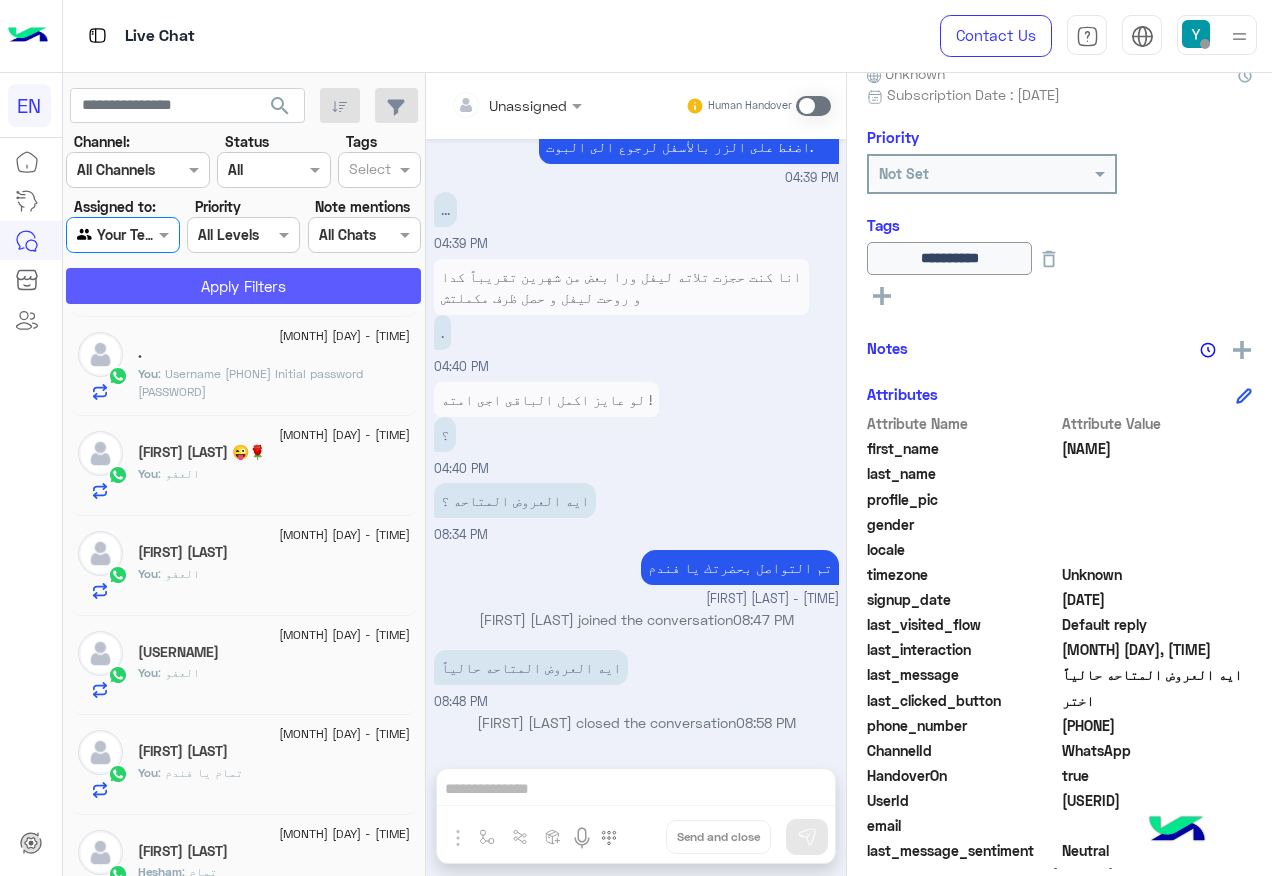 click on "Apply Filters" 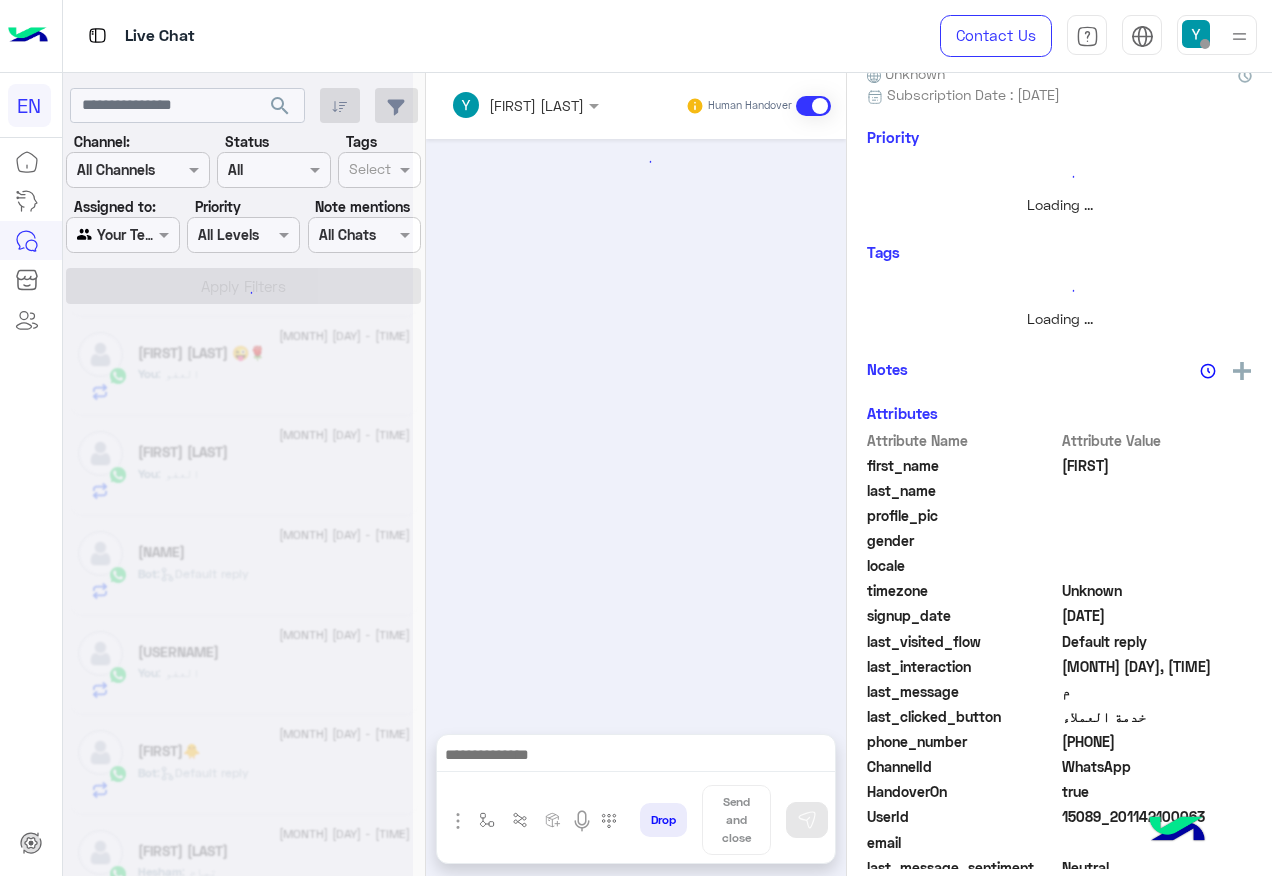 scroll, scrollTop: 0, scrollLeft: 0, axis: both 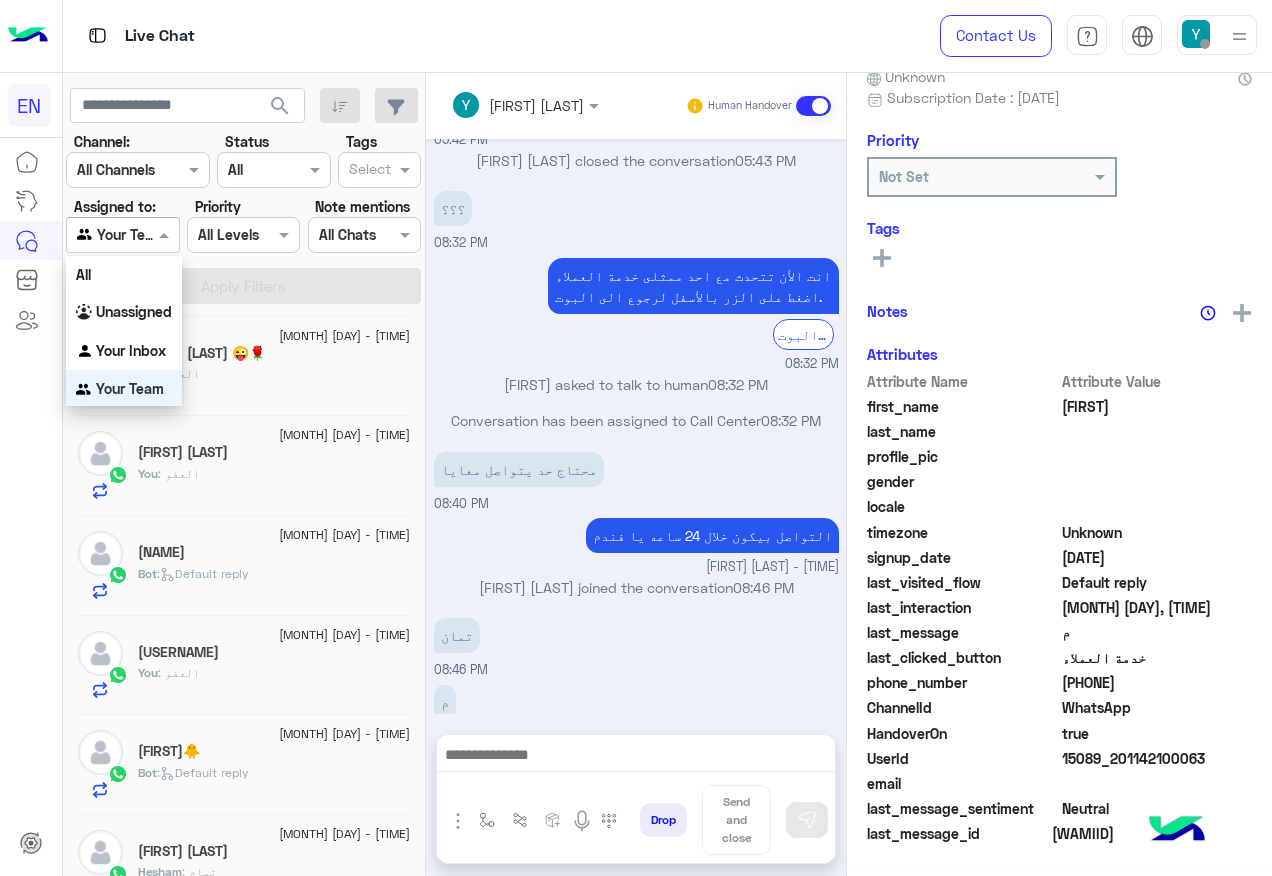 click at bounding box center [122, 234] 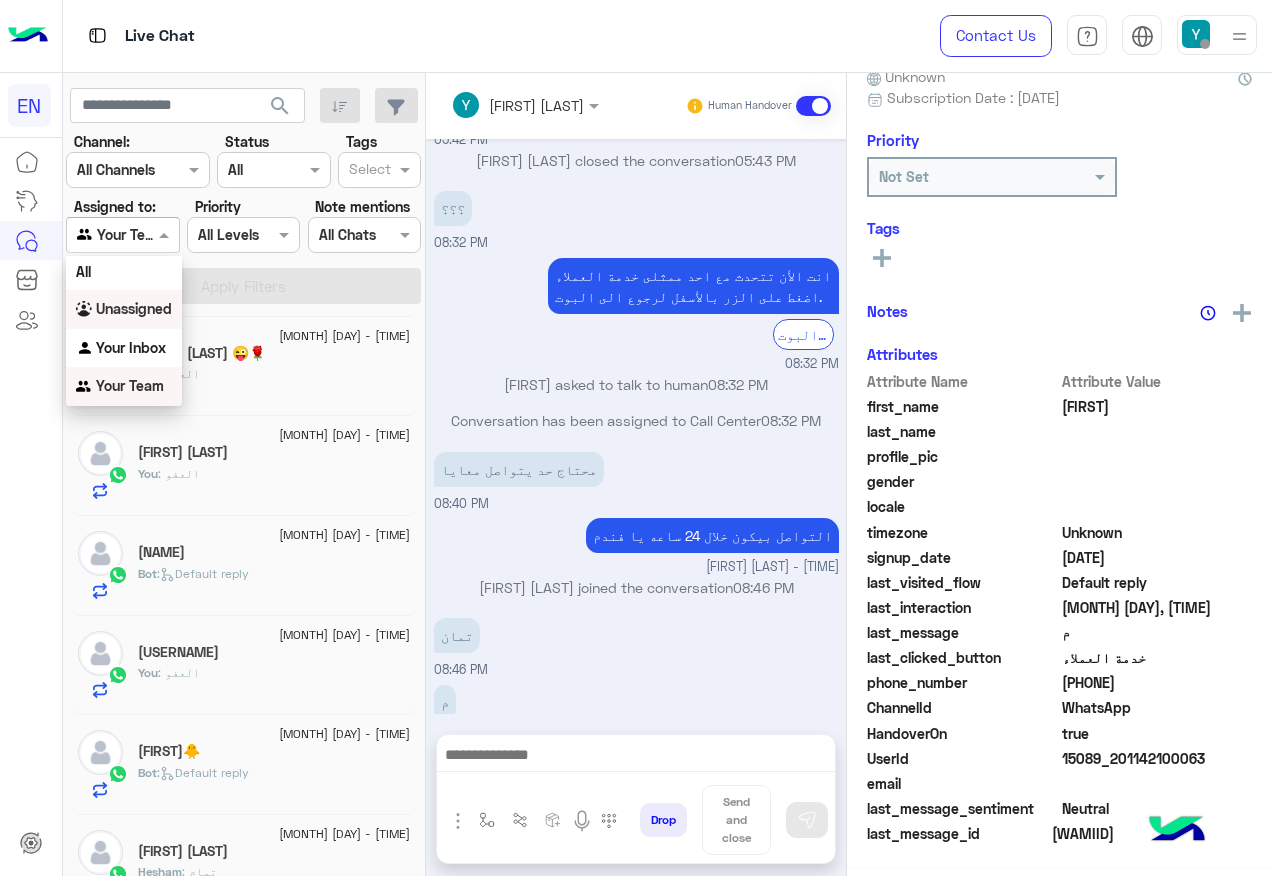 click on "Unassigned" at bounding box center [134, 308] 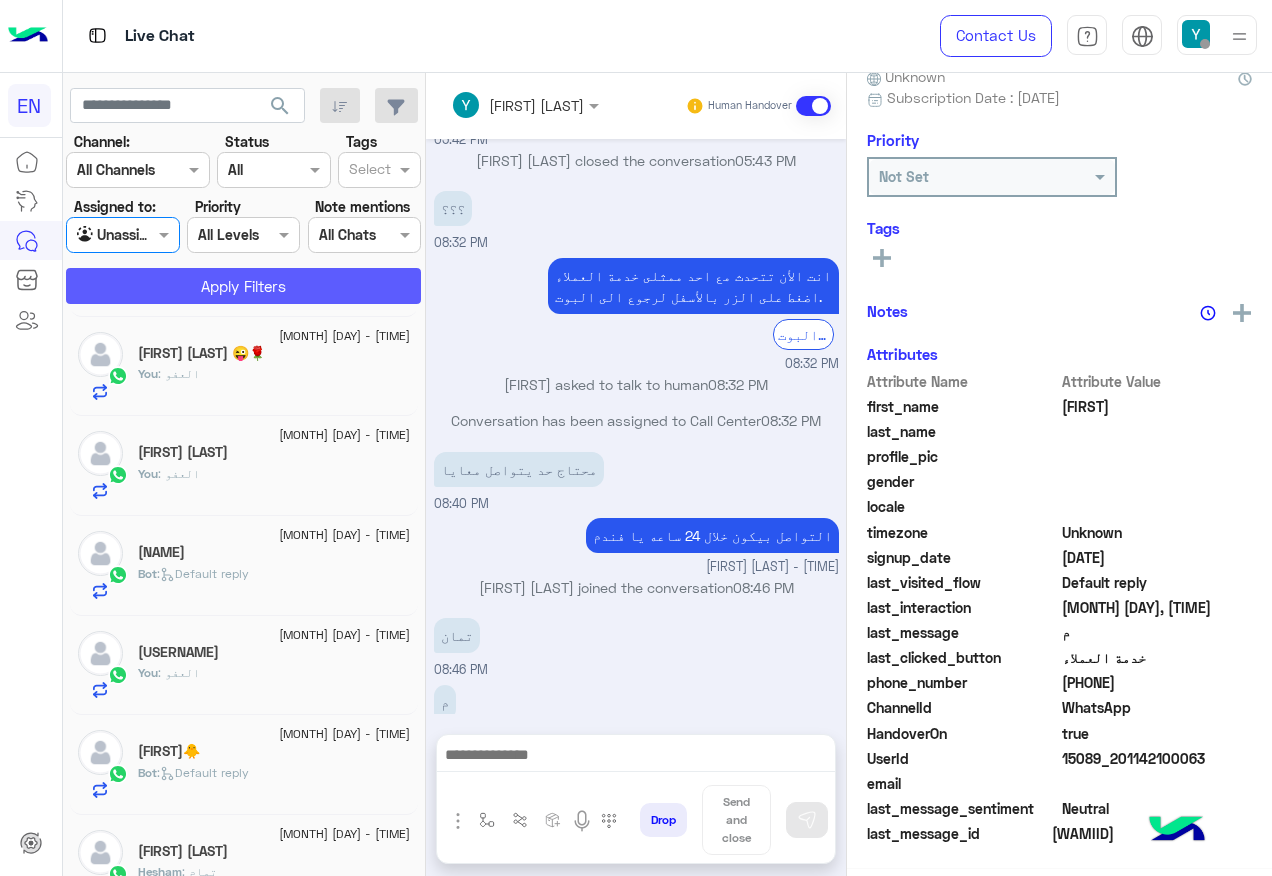click on "Apply Filters" 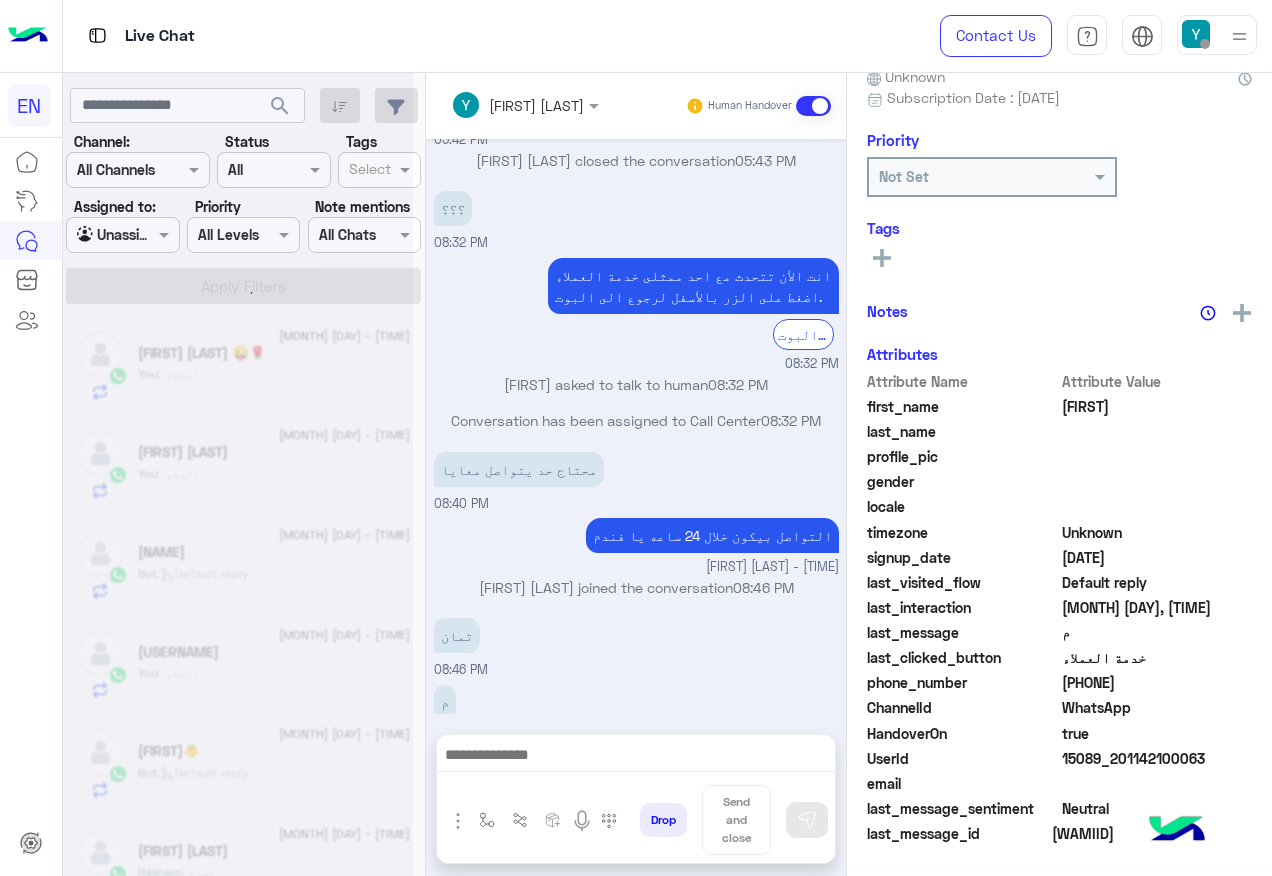 scroll, scrollTop: 200, scrollLeft: 0, axis: vertical 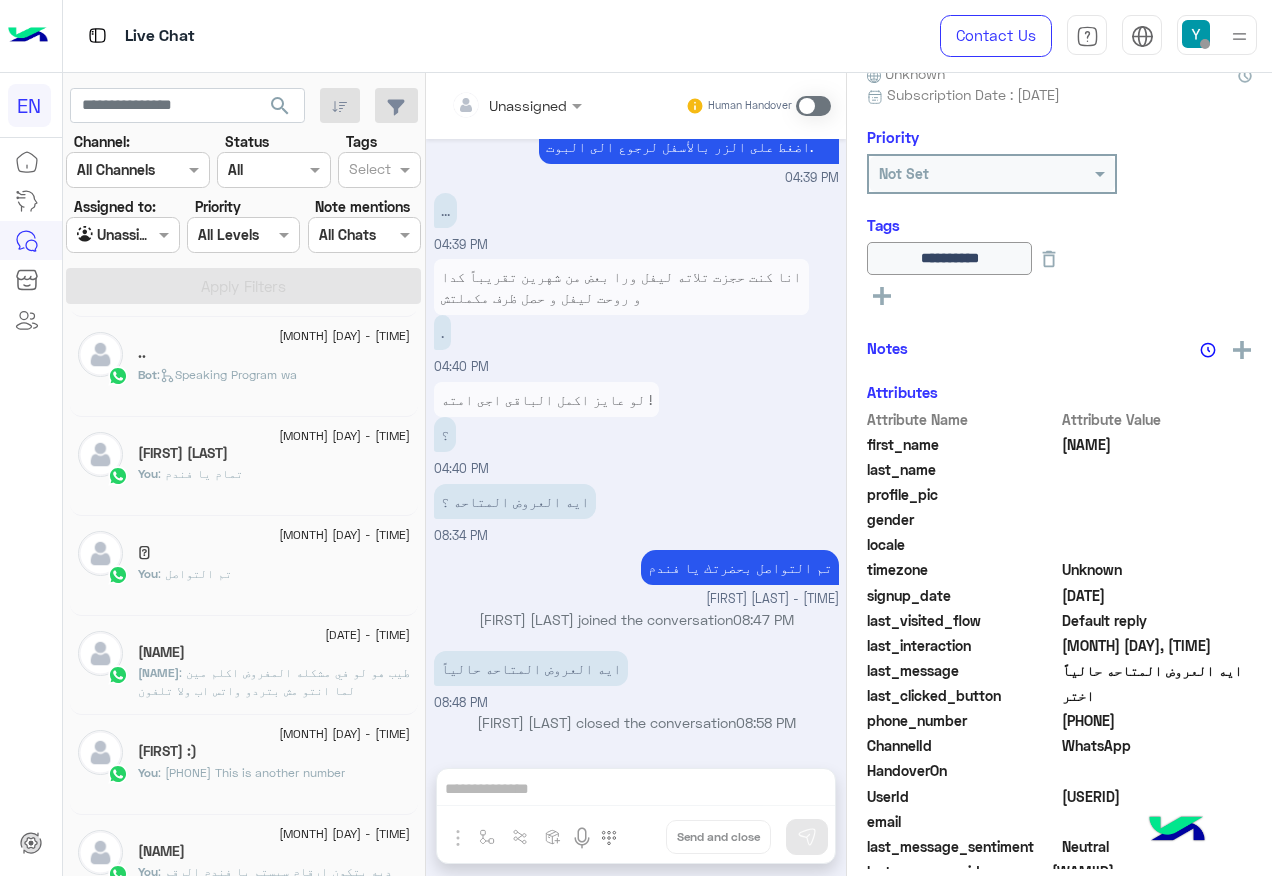 click at bounding box center [122, 234] 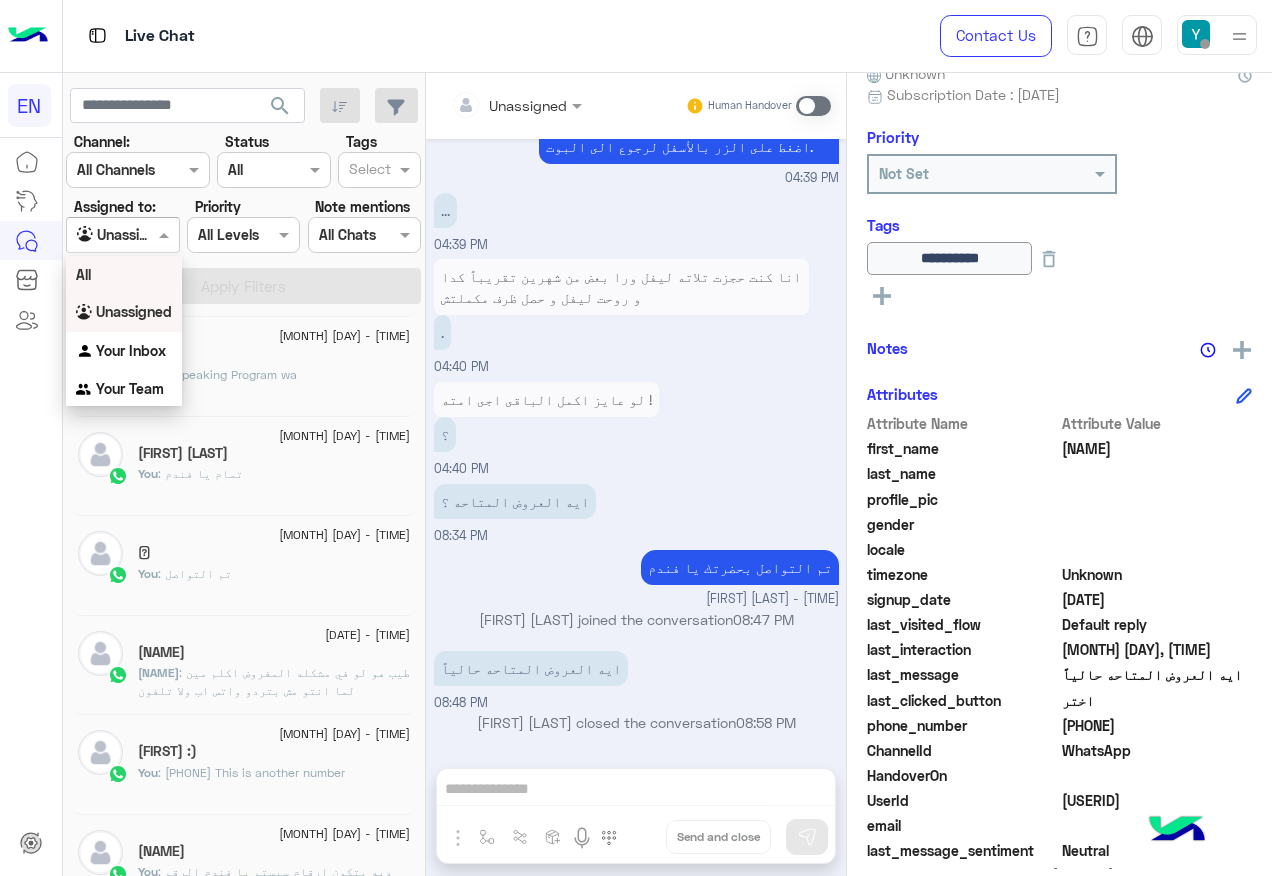 click on "All" at bounding box center [124, 274] 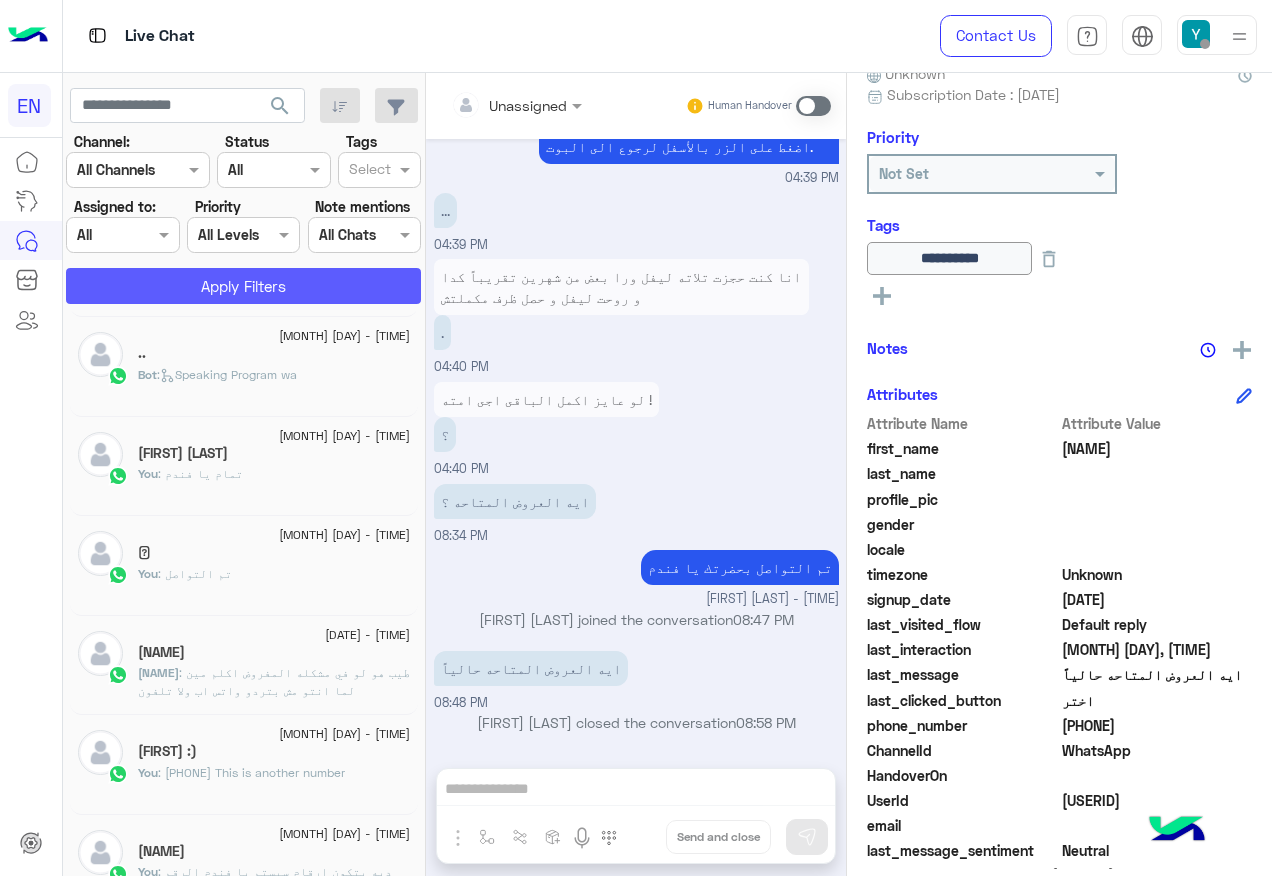 click on "Apply Filters" 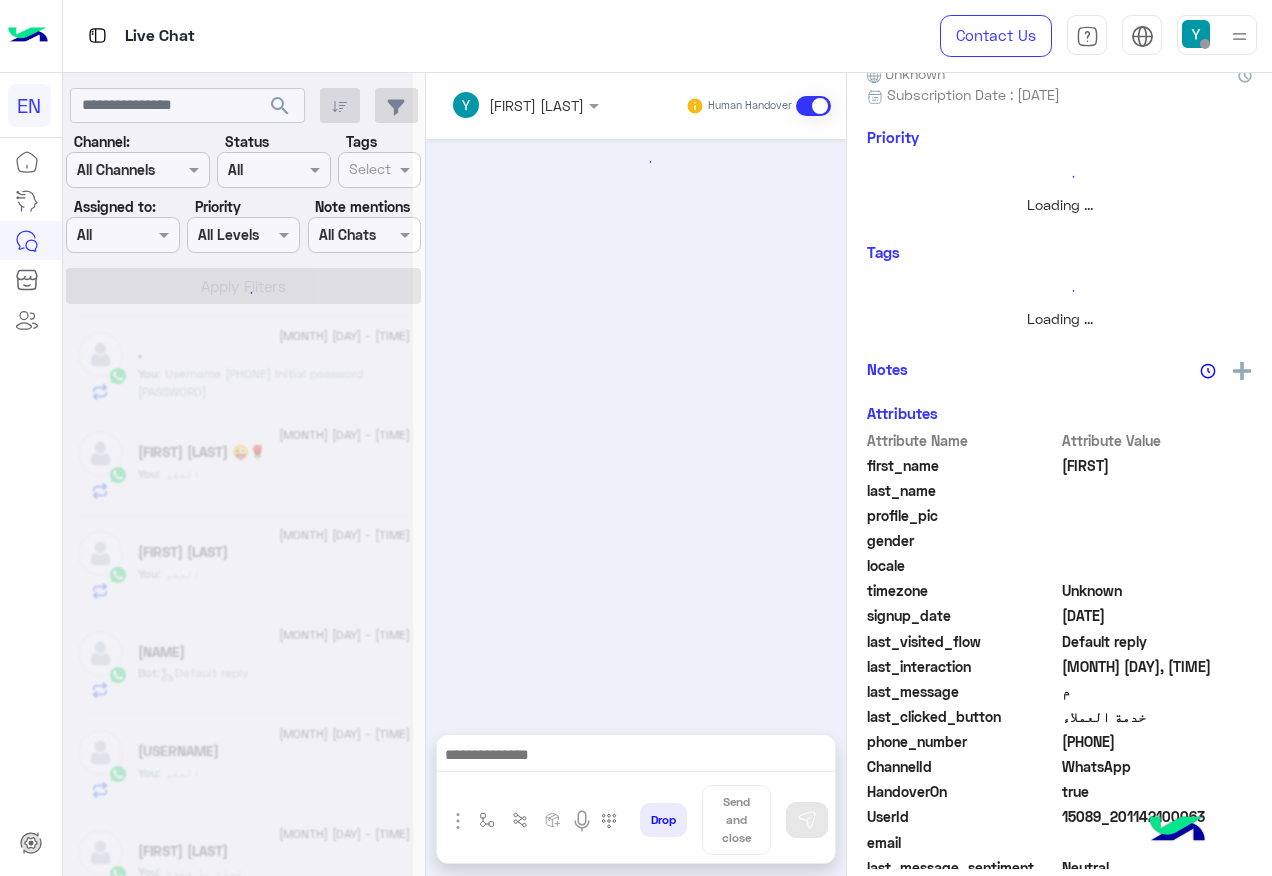 scroll, scrollTop: 921, scrollLeft: 0, axis: vertical 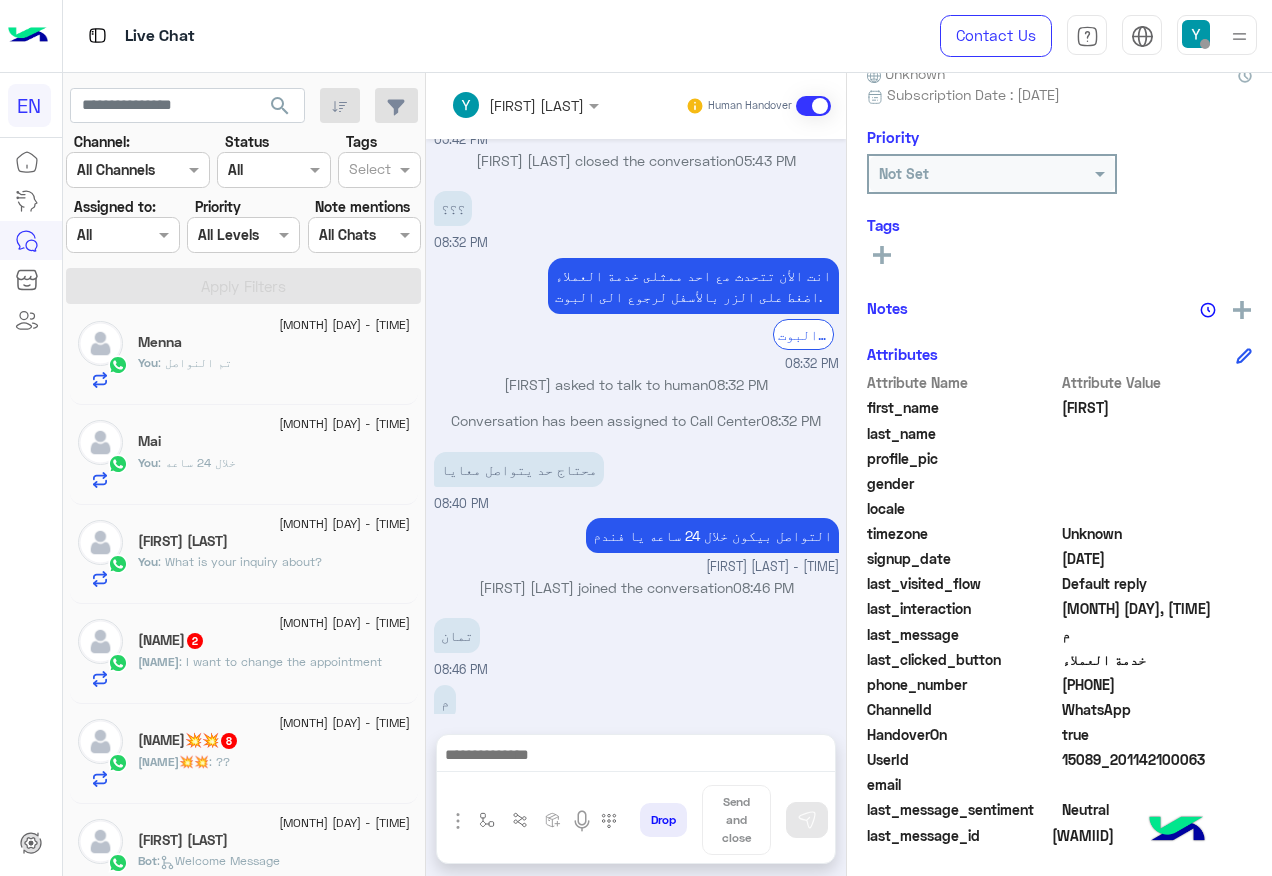 click on "كِنزي   2" 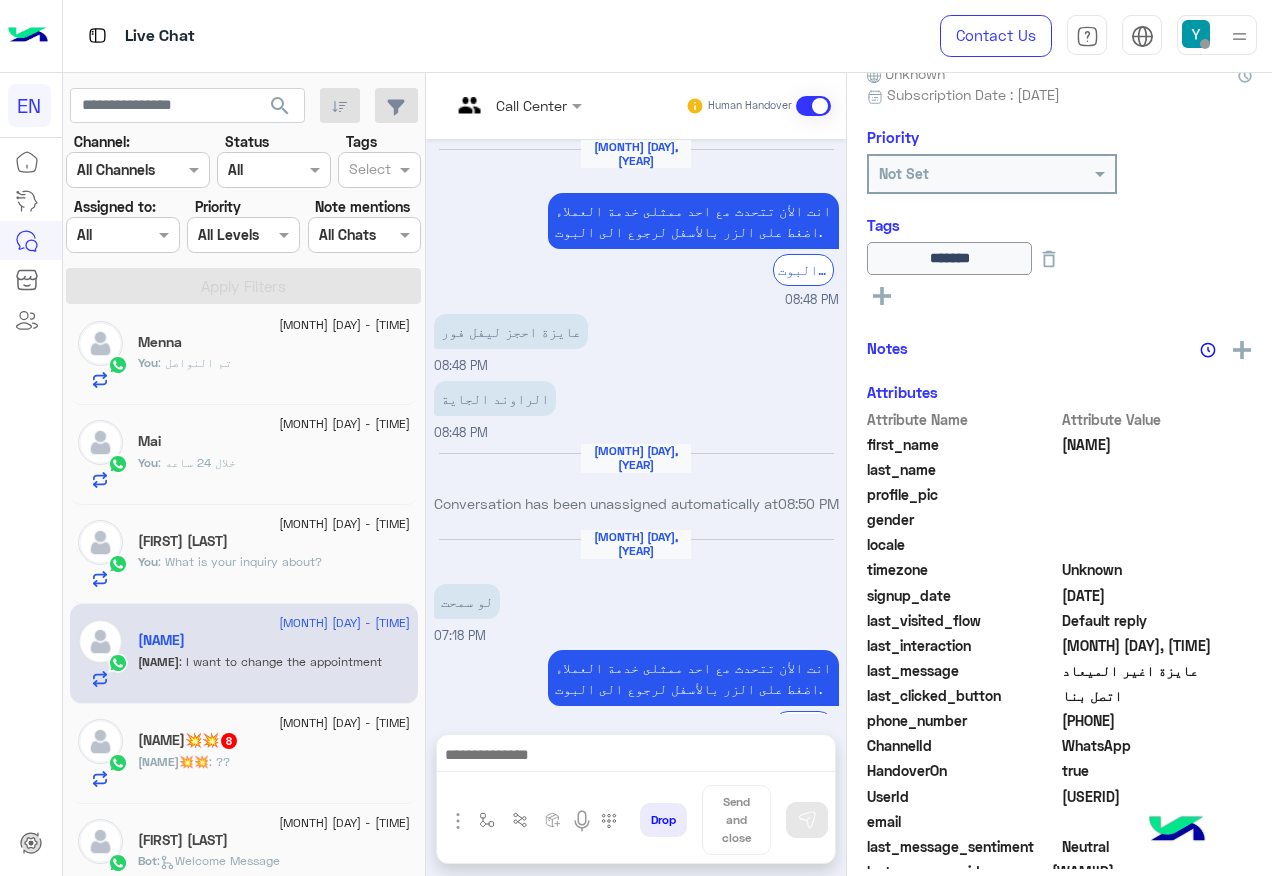 scroll, scrollTop: 1289, scrollLeft: 0, axis: vertical 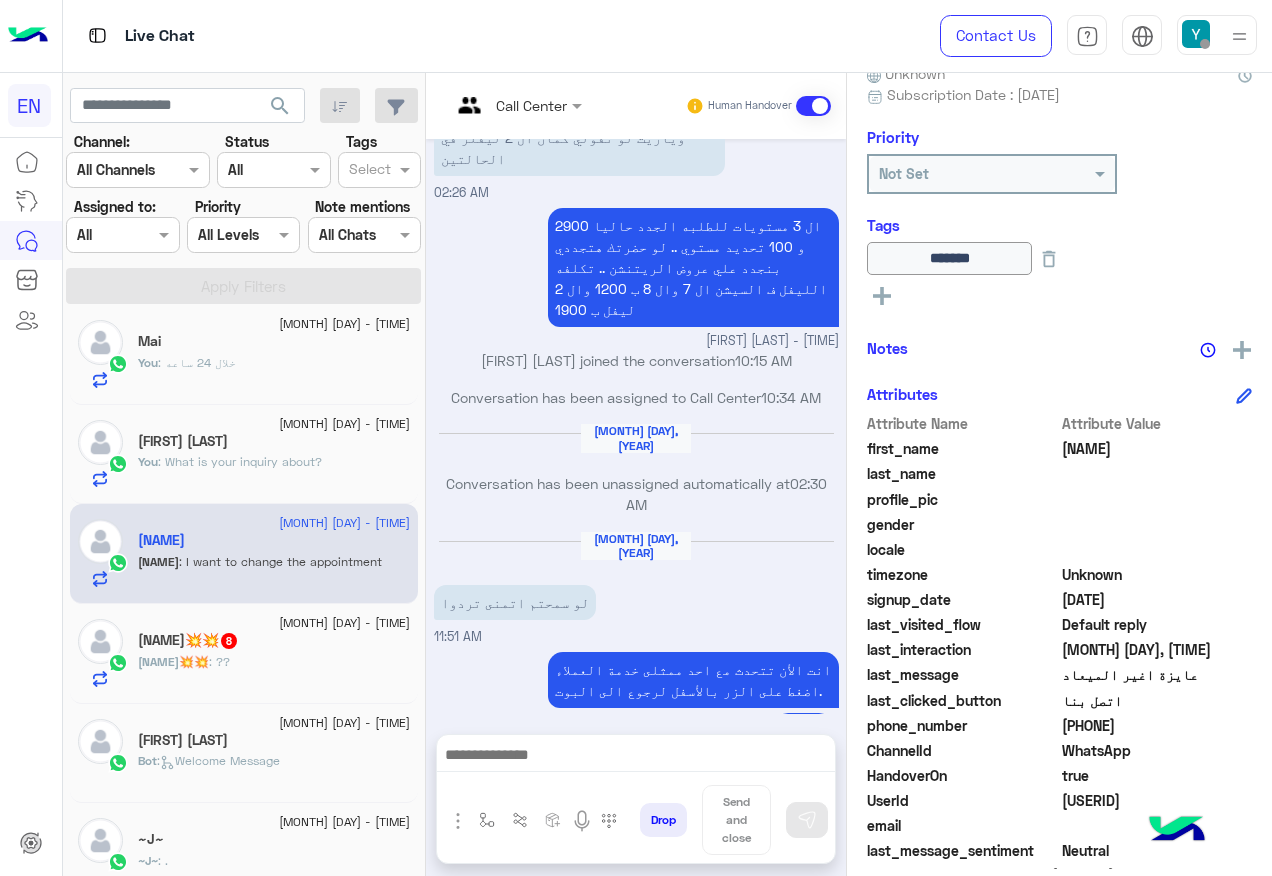 click on "201284165263" 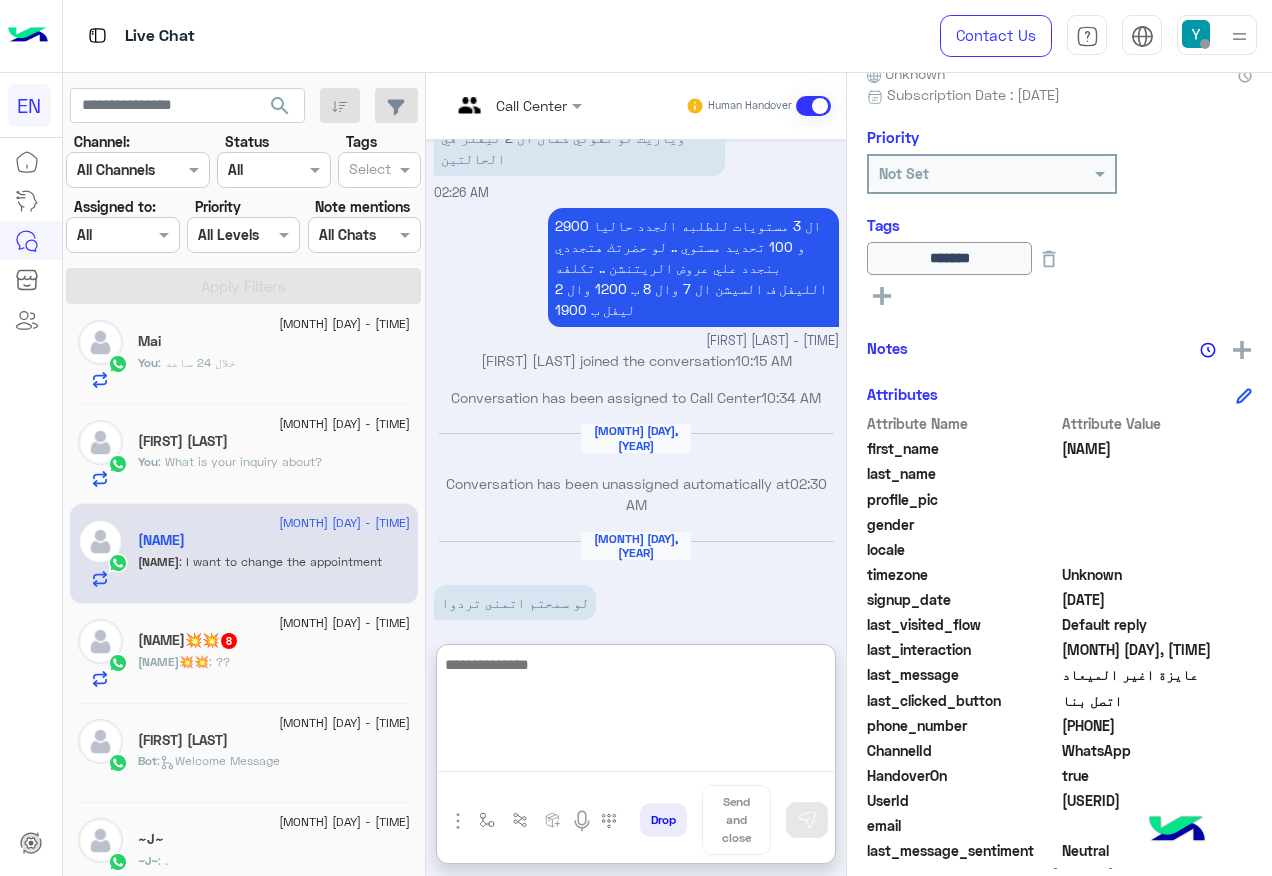 click at bounding box center [636, 712] 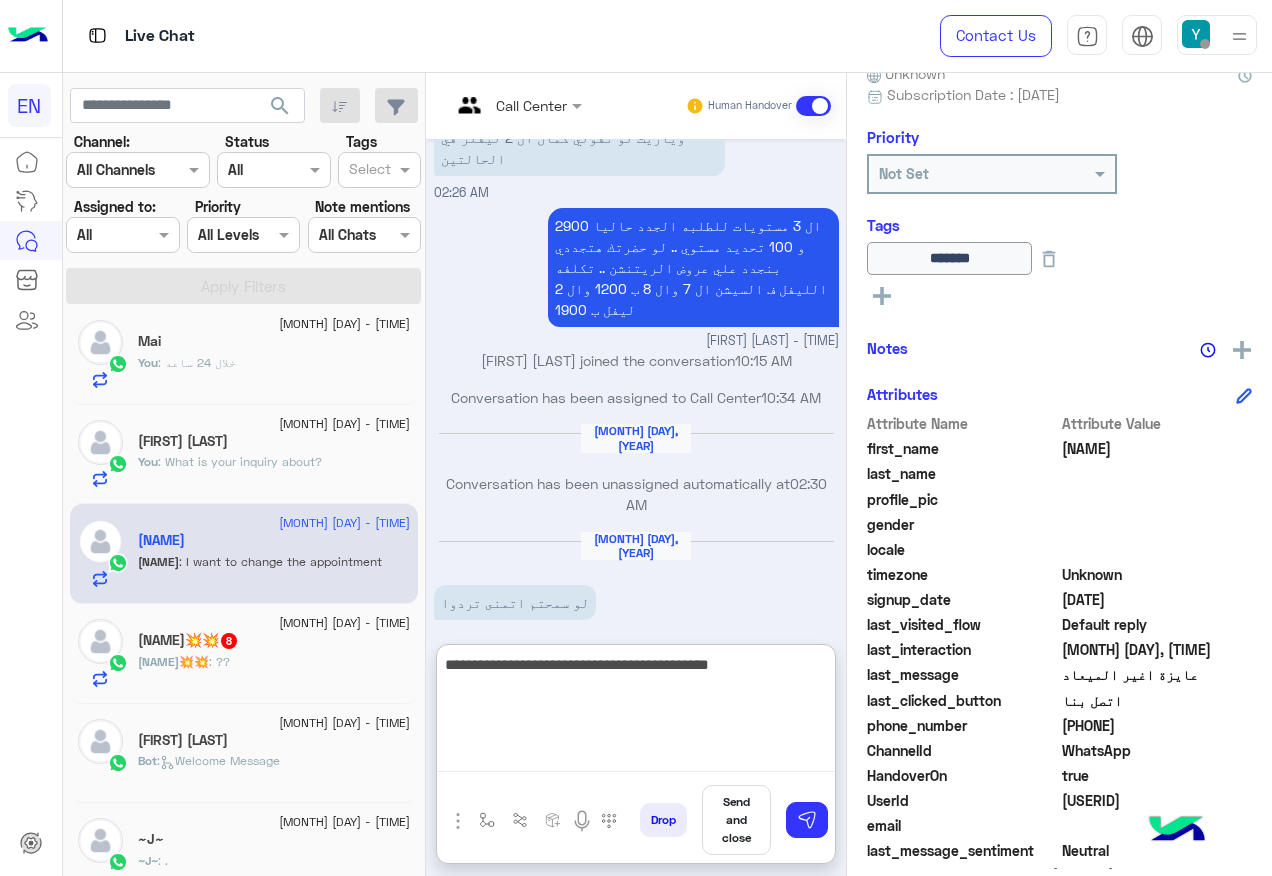 type on "**********" 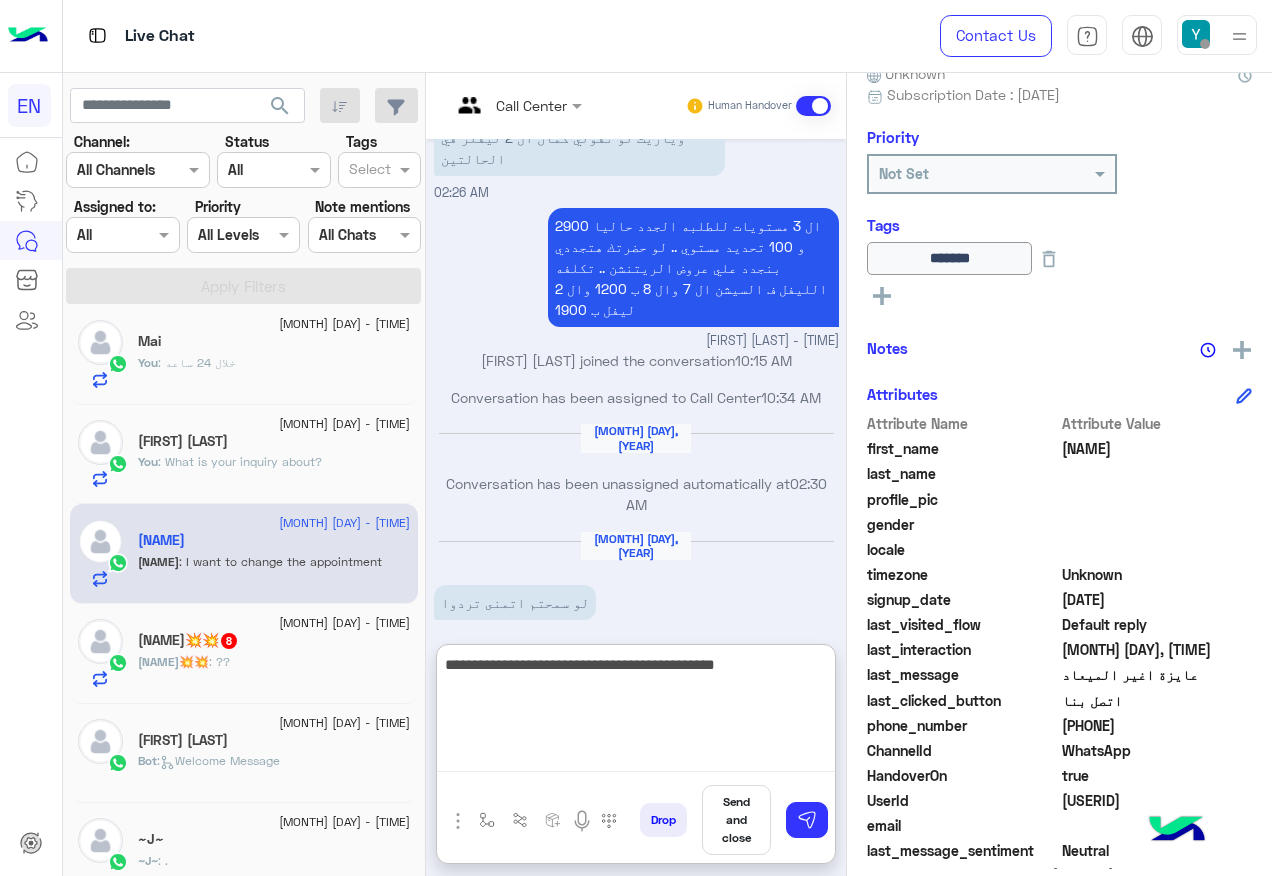 type 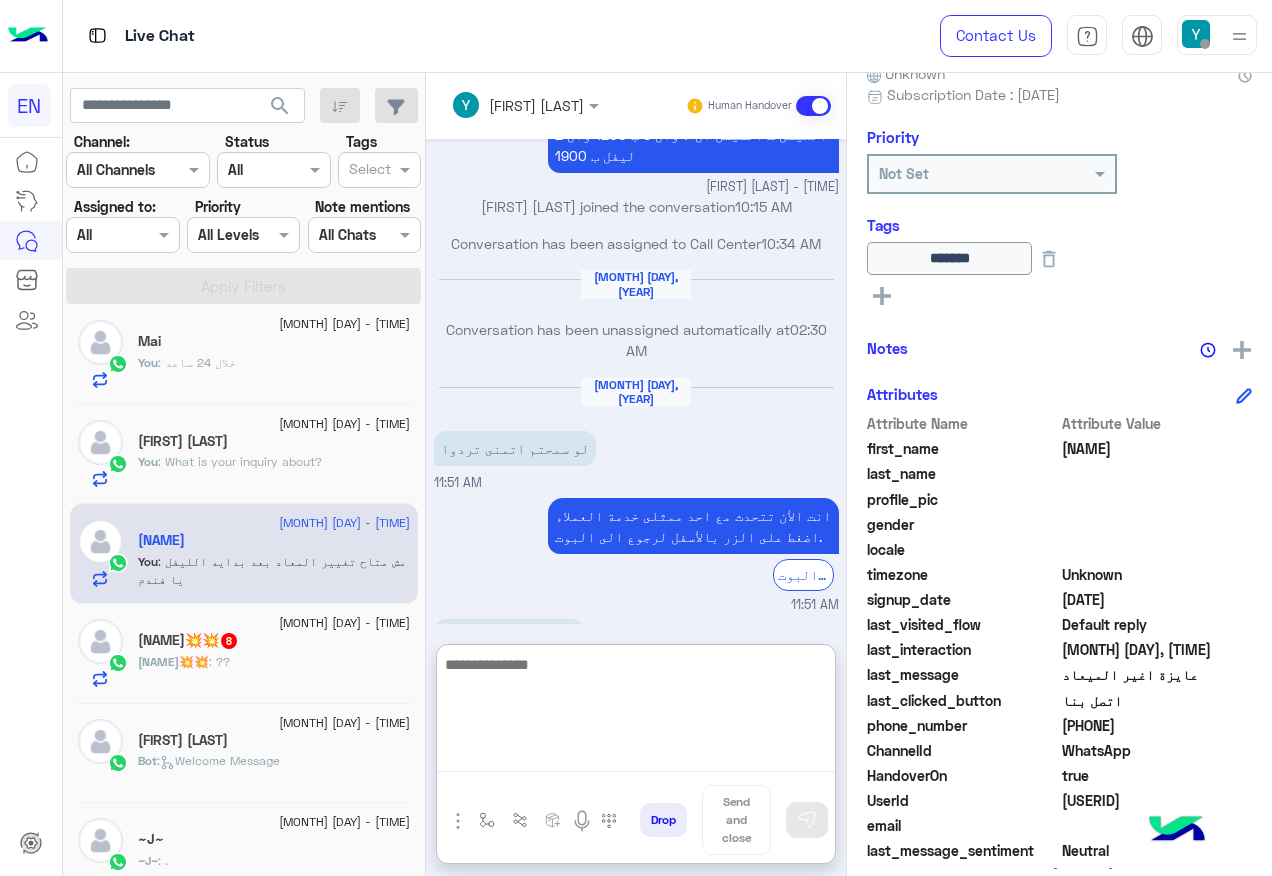 scroll, scrollTop: 1480, scrollLeft: 0, axis: vertical 